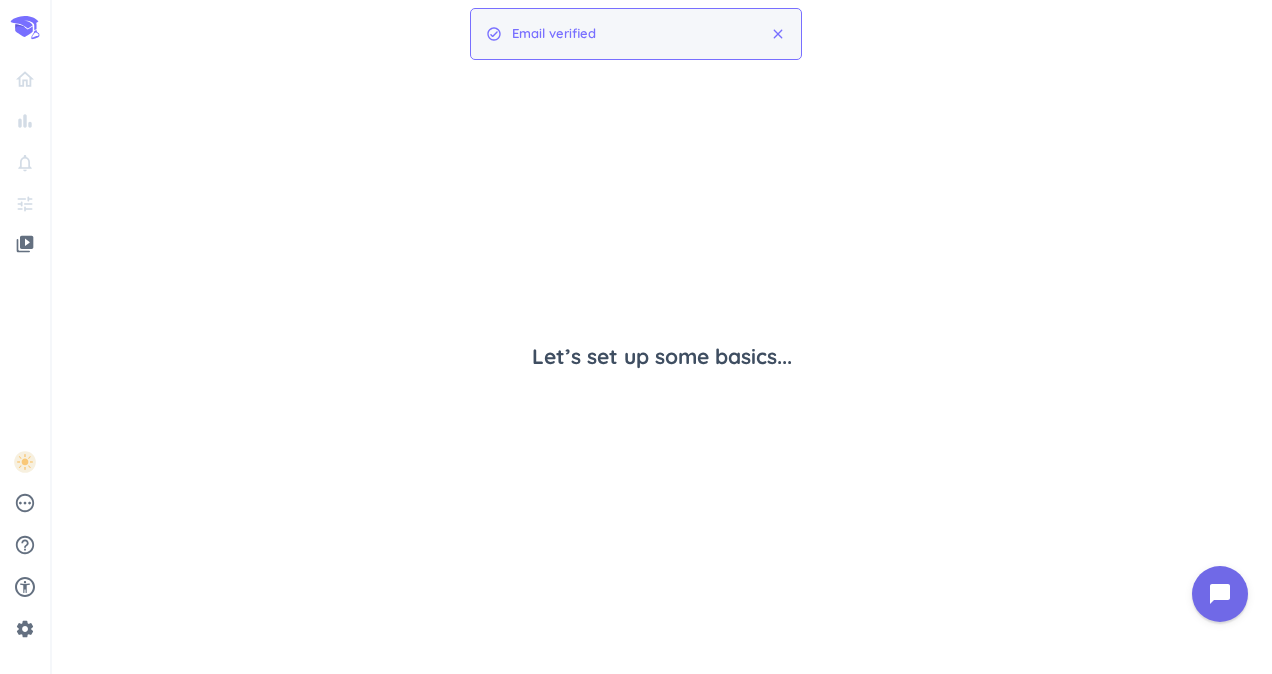 scroll, scrollTop: 0, scrollLeft: 0, axis: both 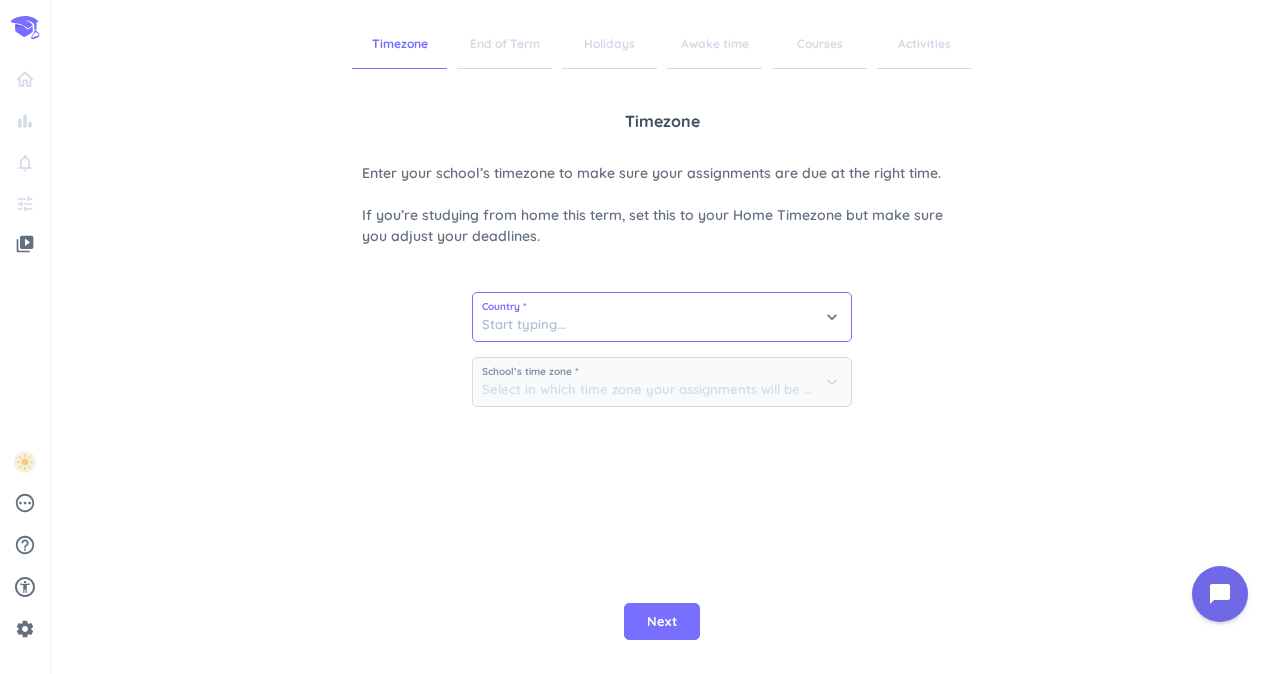 click at bounding box center (662, 317) 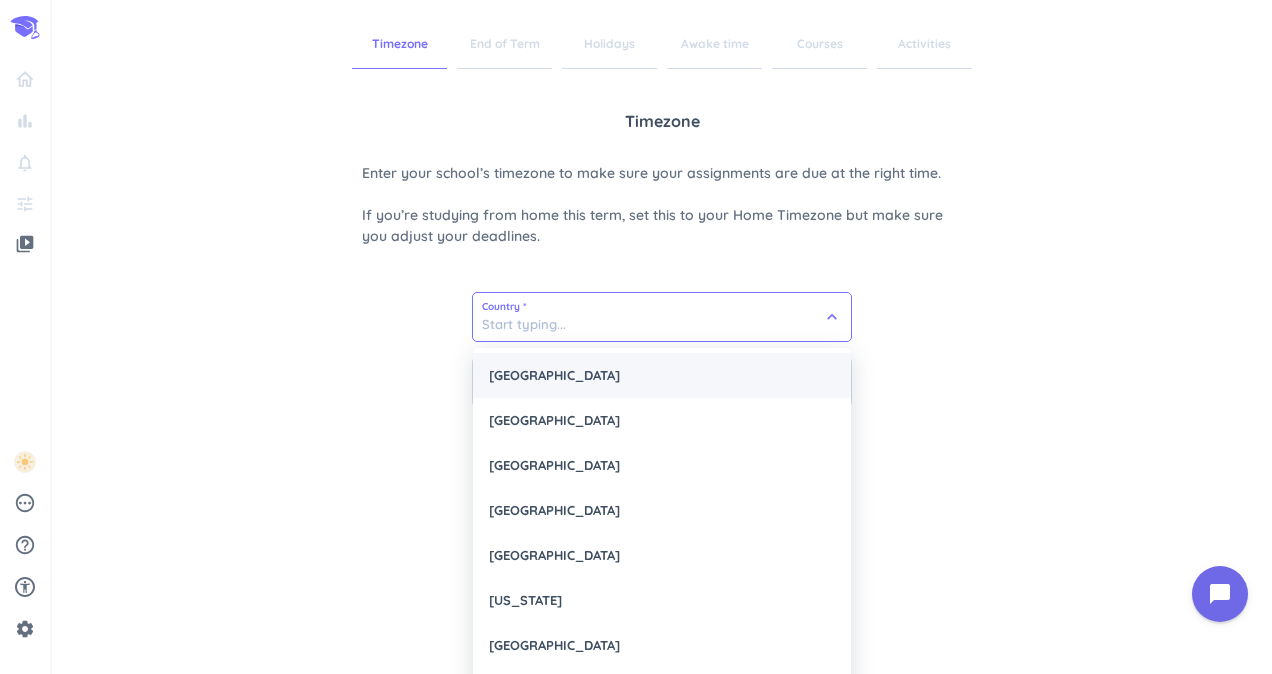 click on "[GEOGRAPHIC_DATA]" at bounding box center (662, 375) 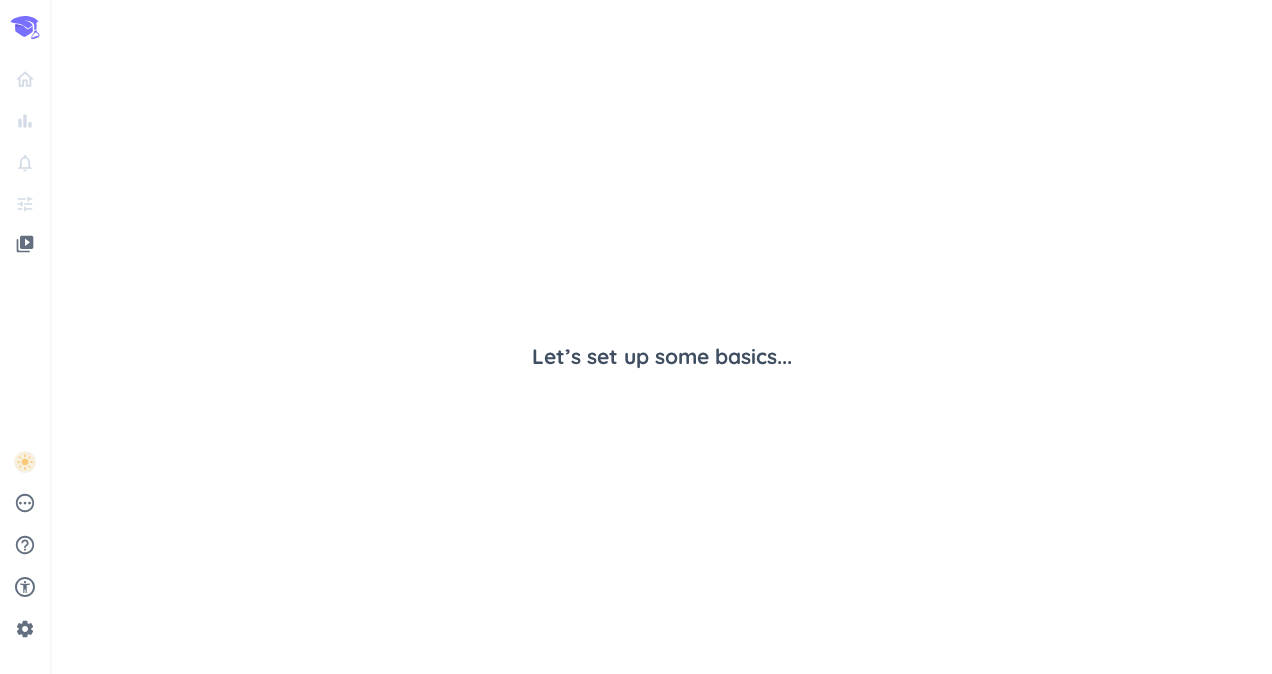 scroll, scrollTop: 0, scrollLeft: 0, axis: both 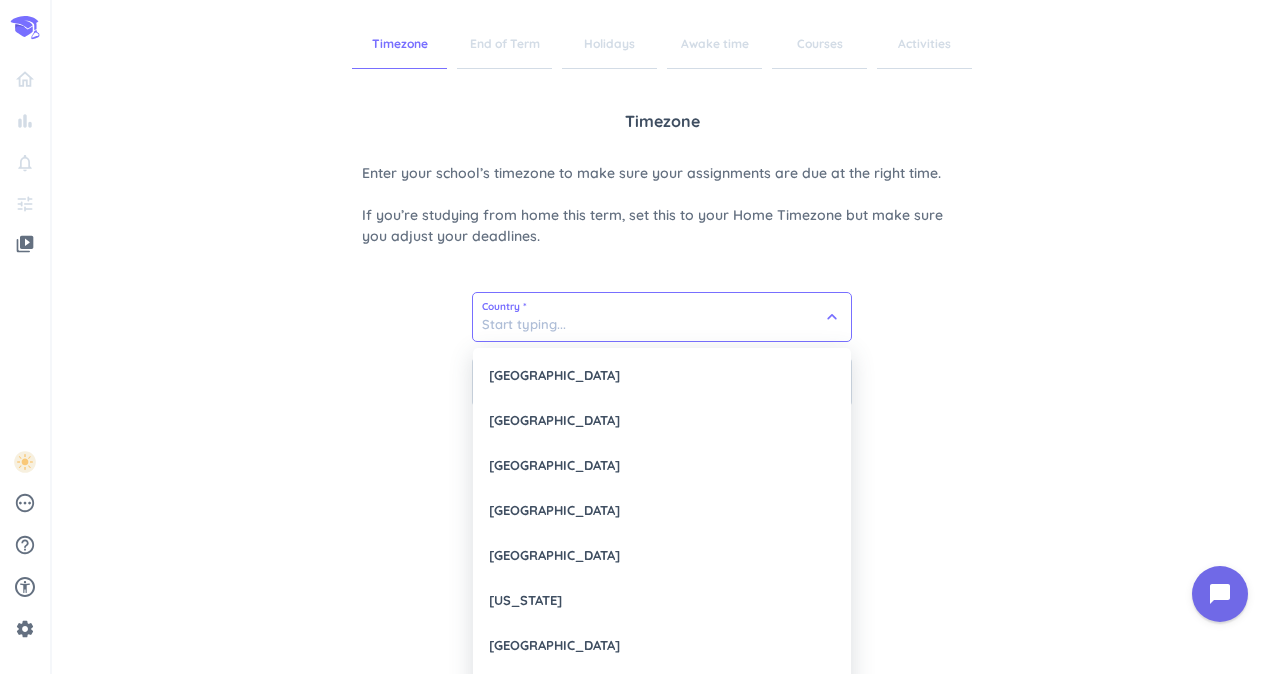click at bounding box center (662, 317) 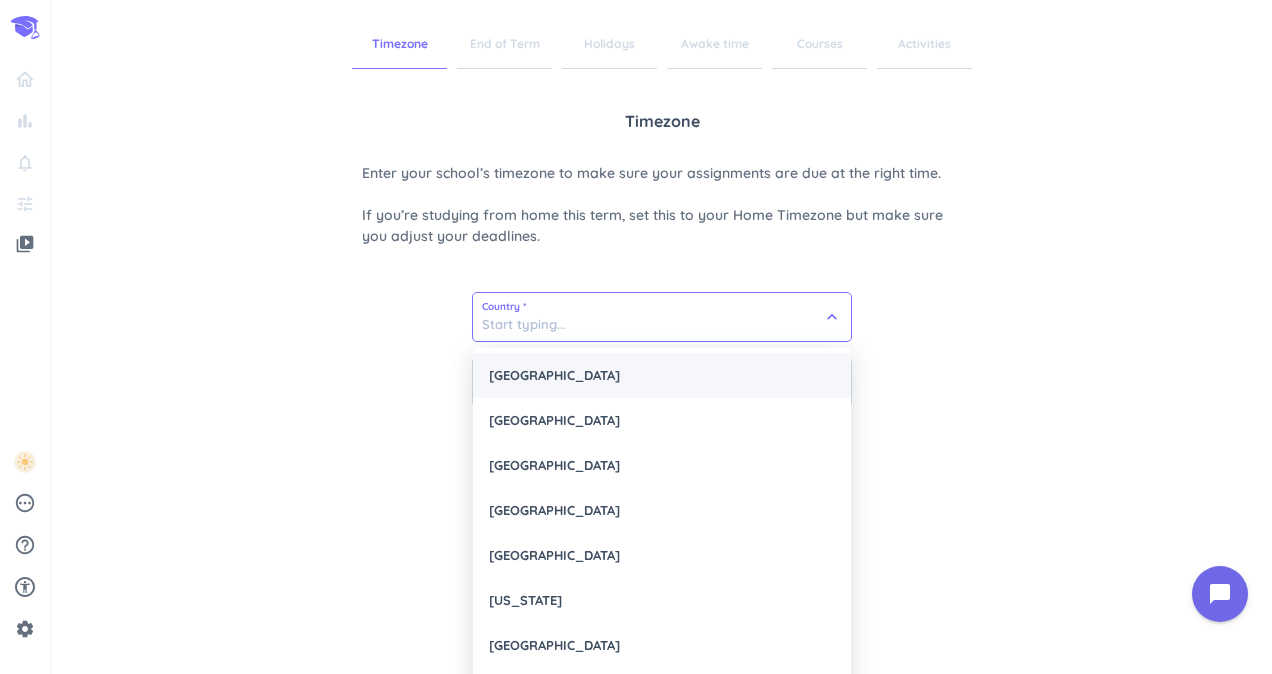 click on "[GEOGRAPHIC_DATA]" at bounding box center (662, 375) 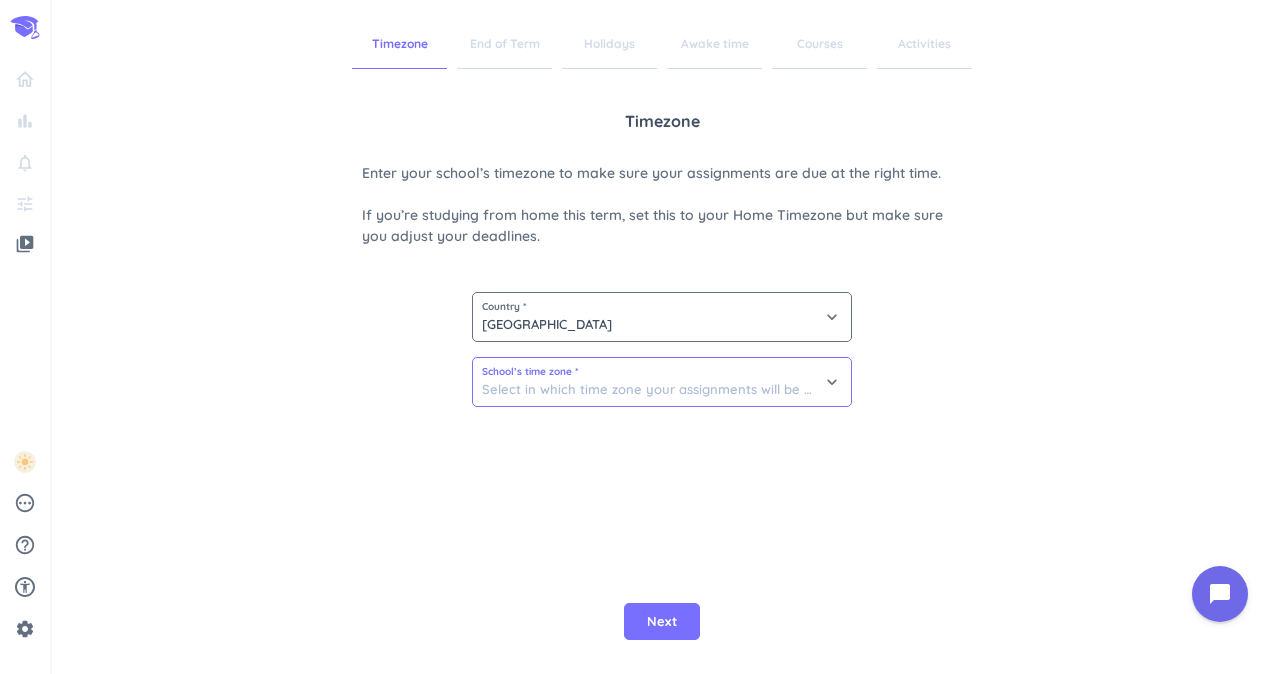 click at bounding box center (662, 382) 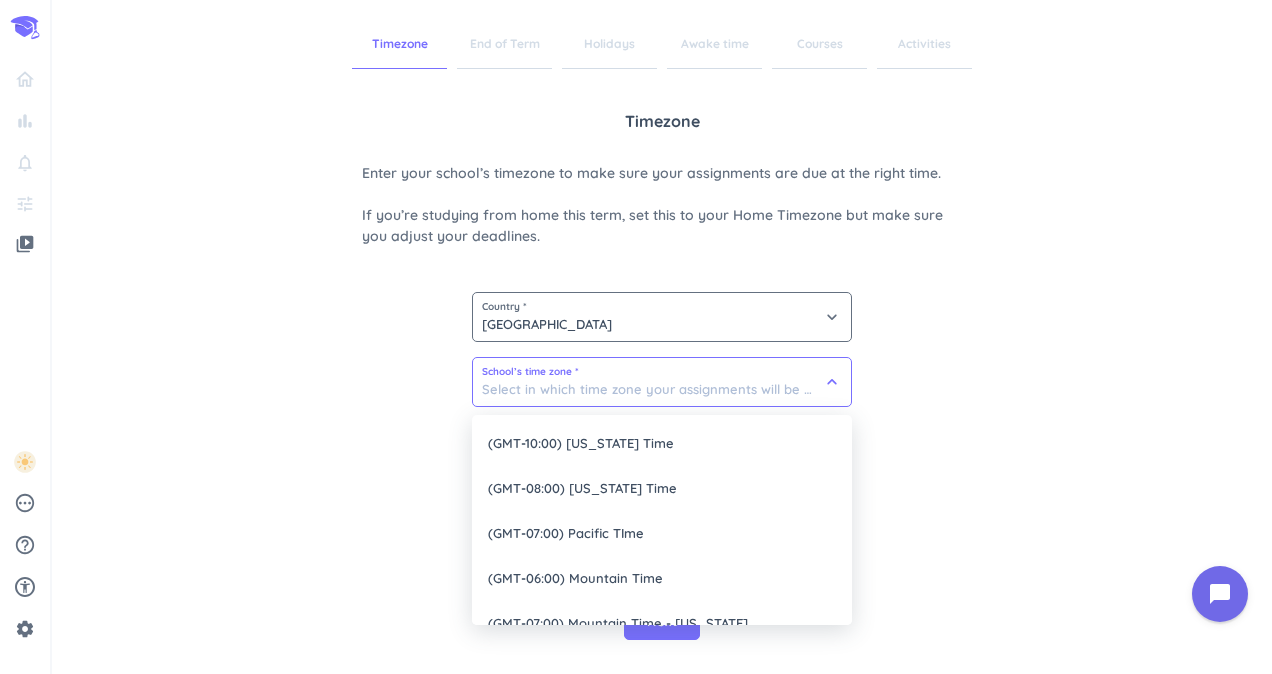 drag, startPoint x: 852, startPoint y: 516, endPoint x: 854, endPoint y: 553, distance: 37.054016 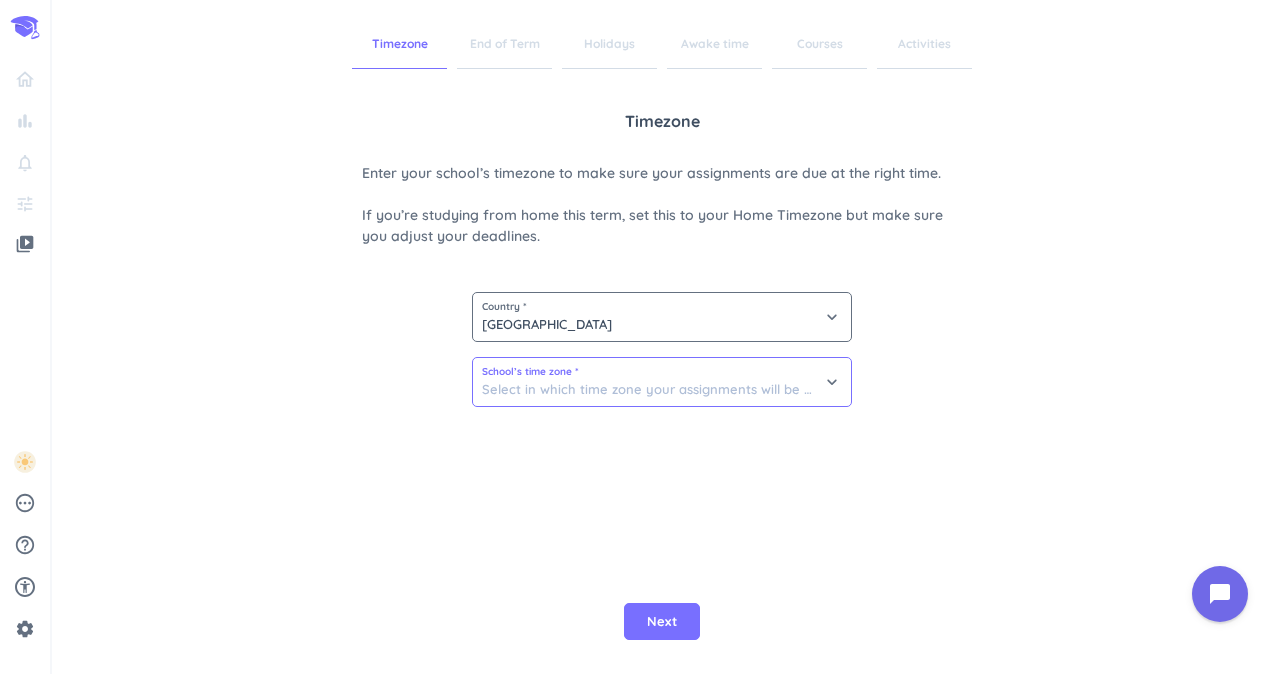 click at bounding box center [662, 382] 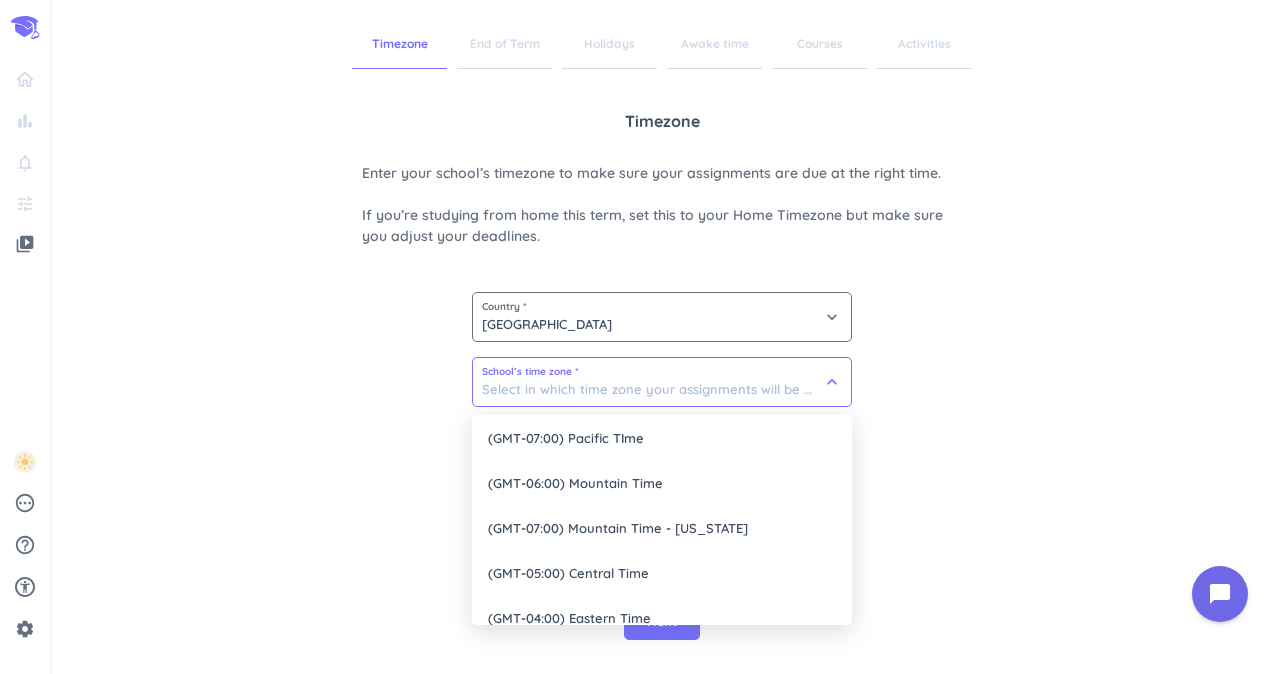 scroll, scrollTop: 115, scrollLeft: 0, axis: vertical 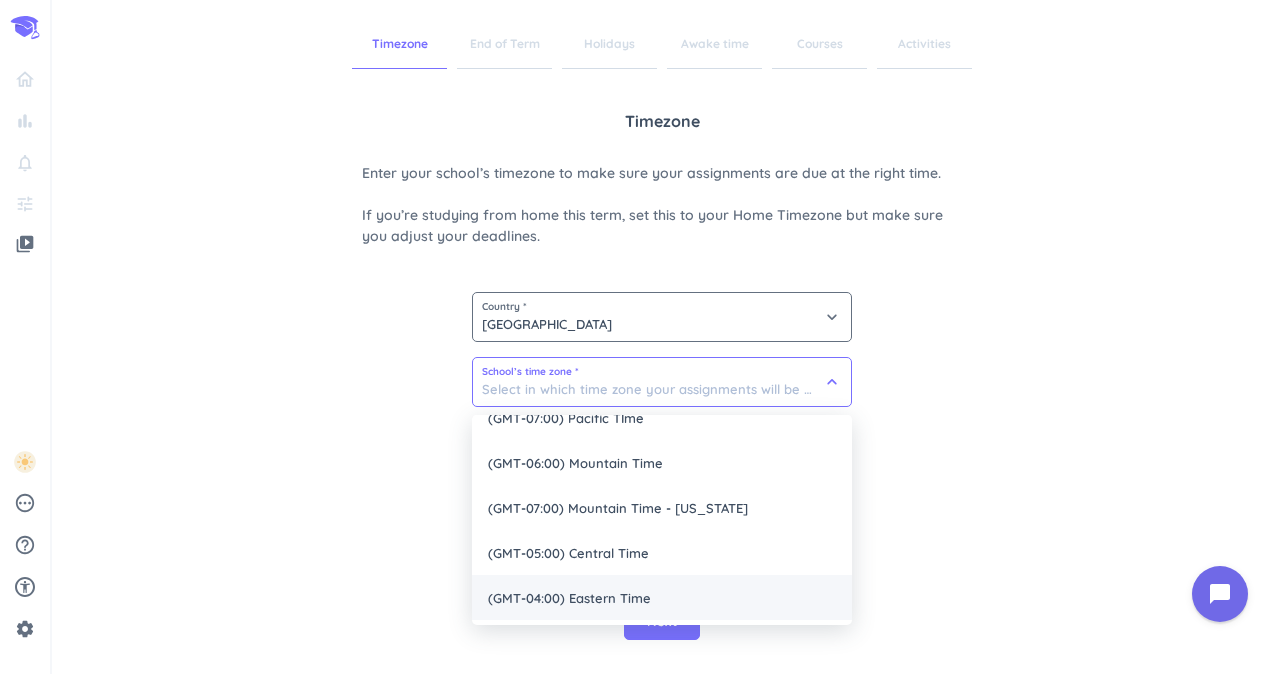 click on "(GMT-04:00) Eastern Time" at bounding box center (662, 597) 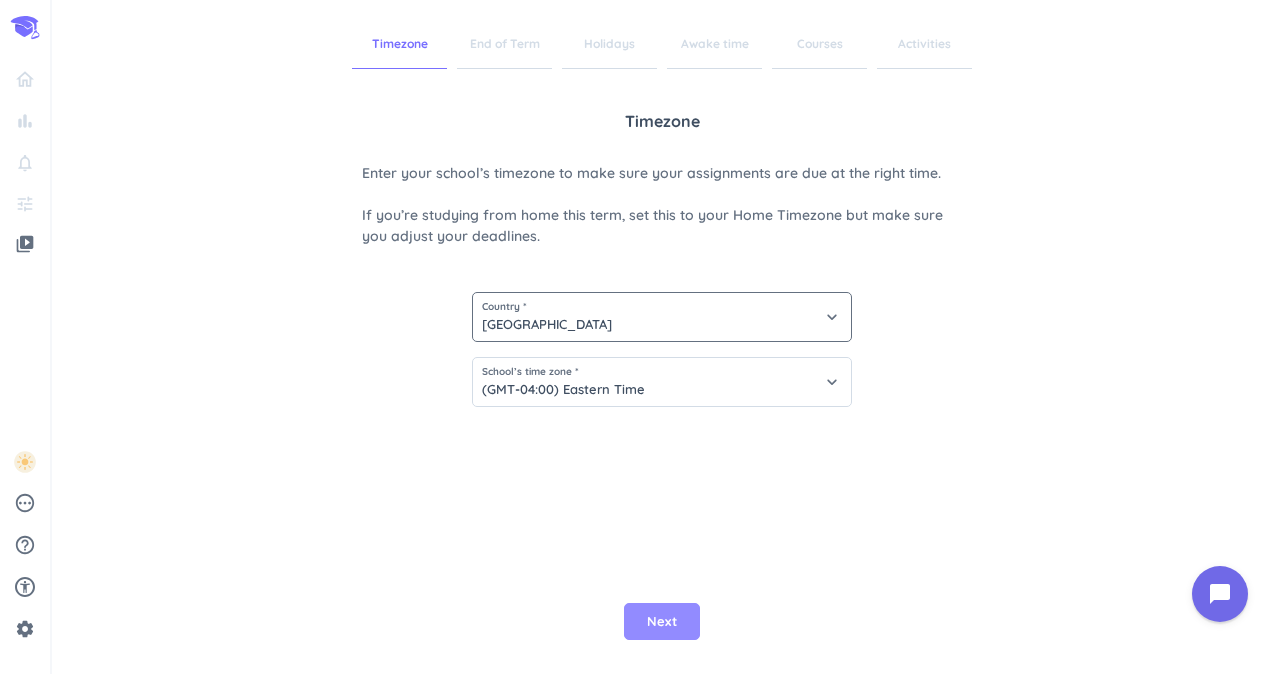 click on "Next" at bounding box center (662, 622) 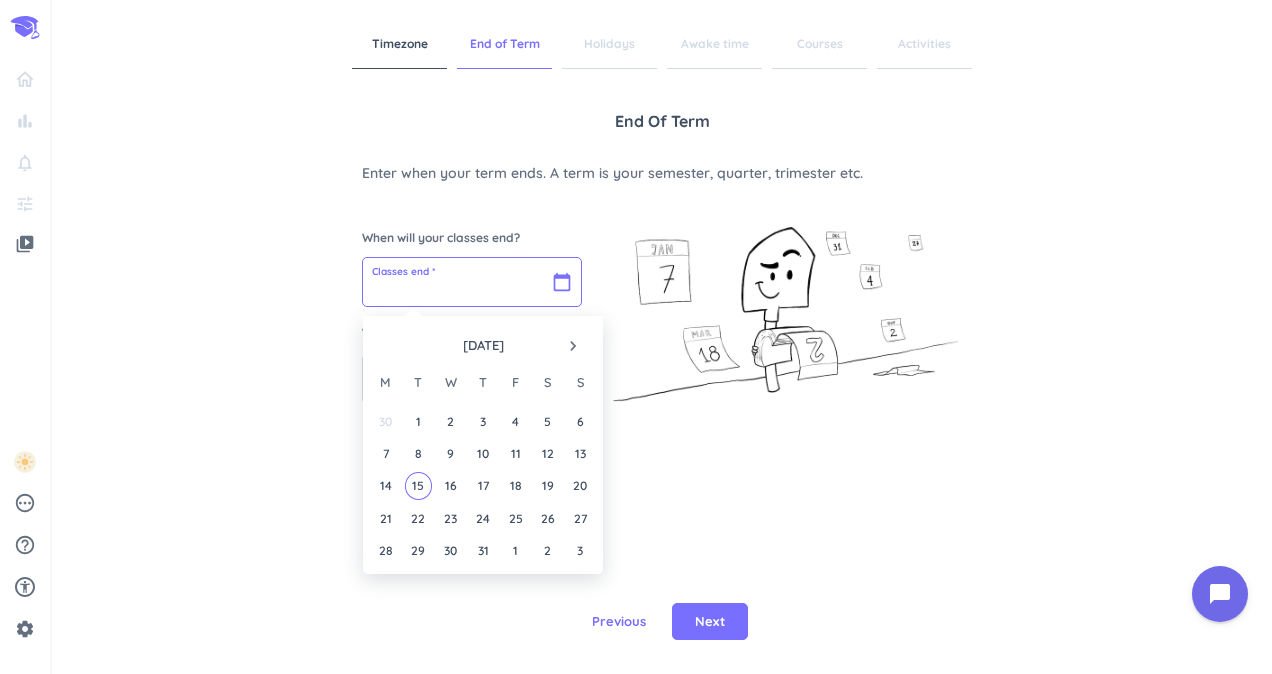 click at bounding box center (472, 282) 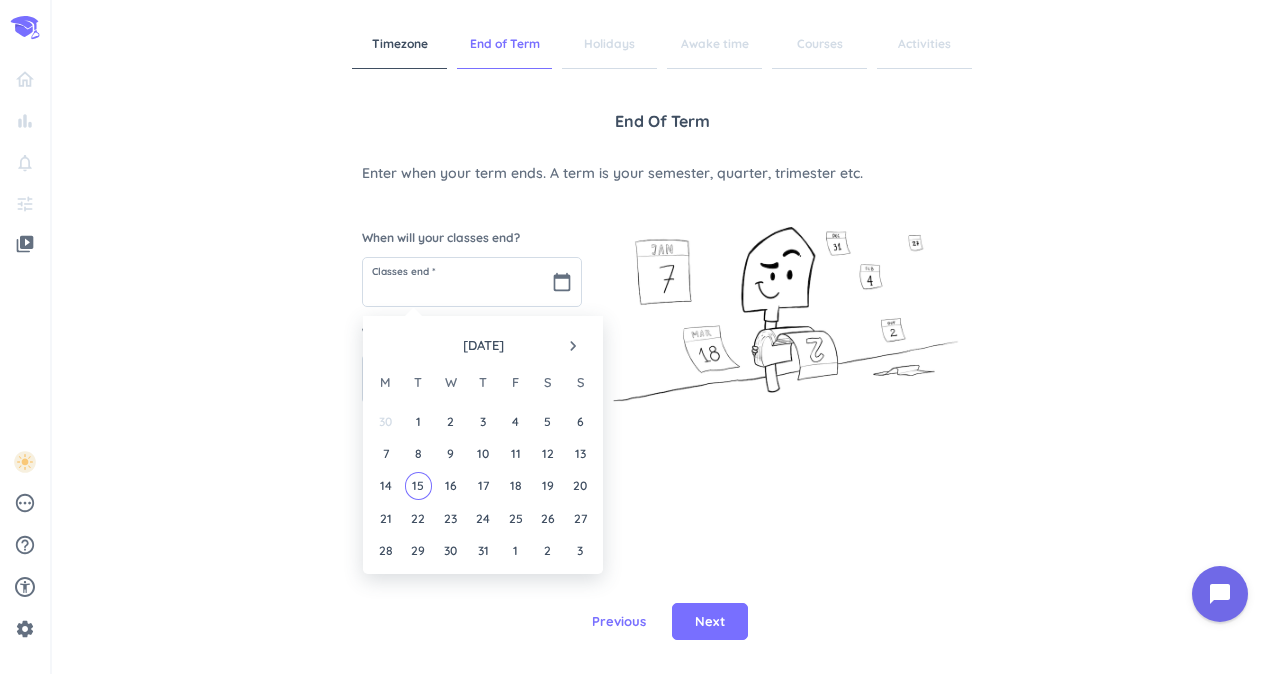 click on "navigate_next" at bounding box center (573, 346) 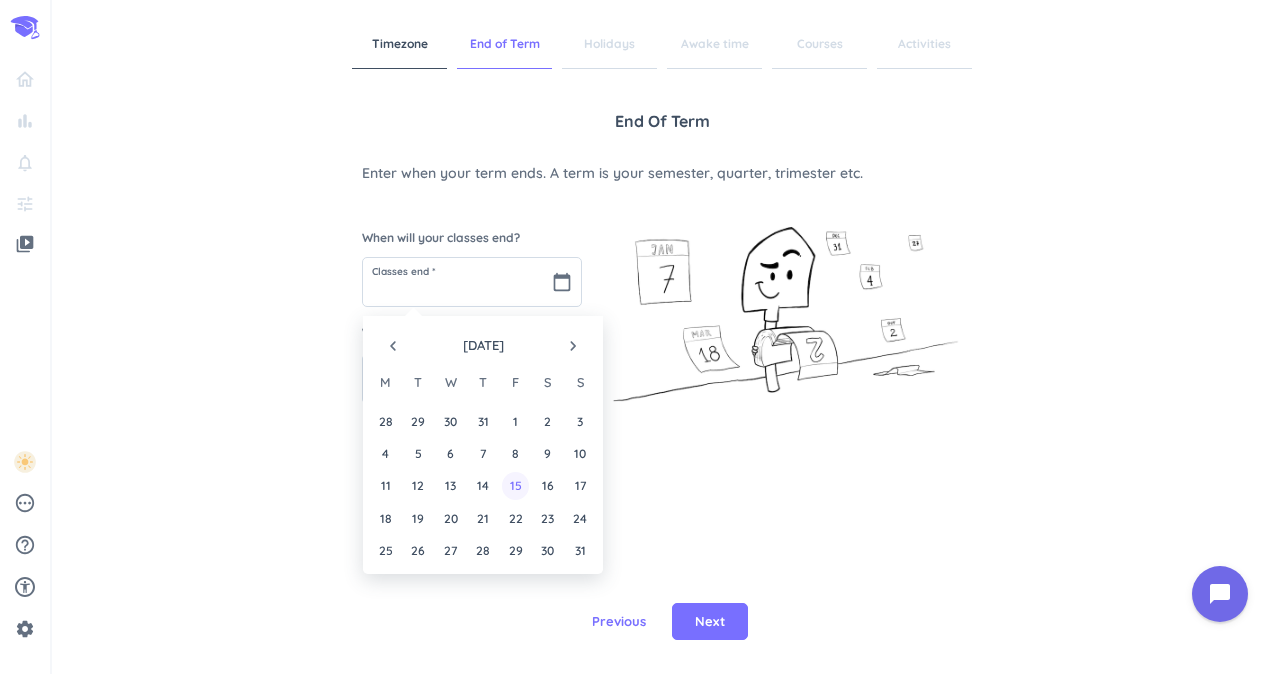 click on "15" at bounding box center [515, 485] 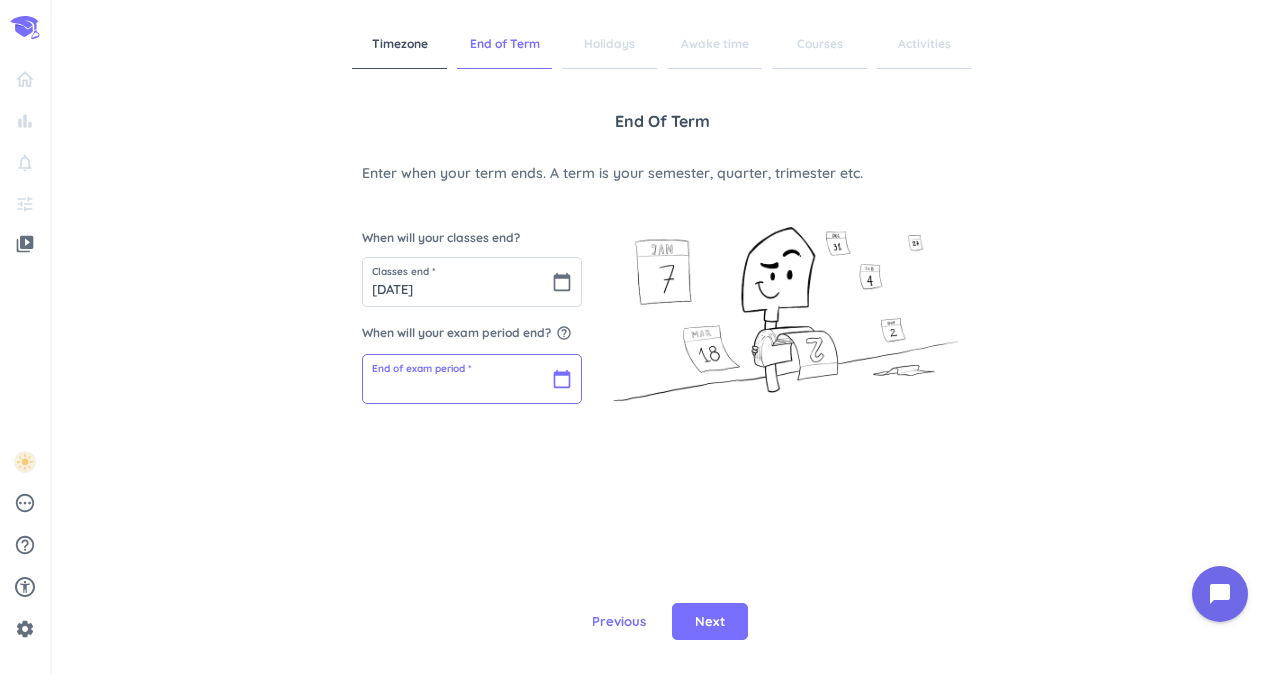 click at bounding box center [472, 379] 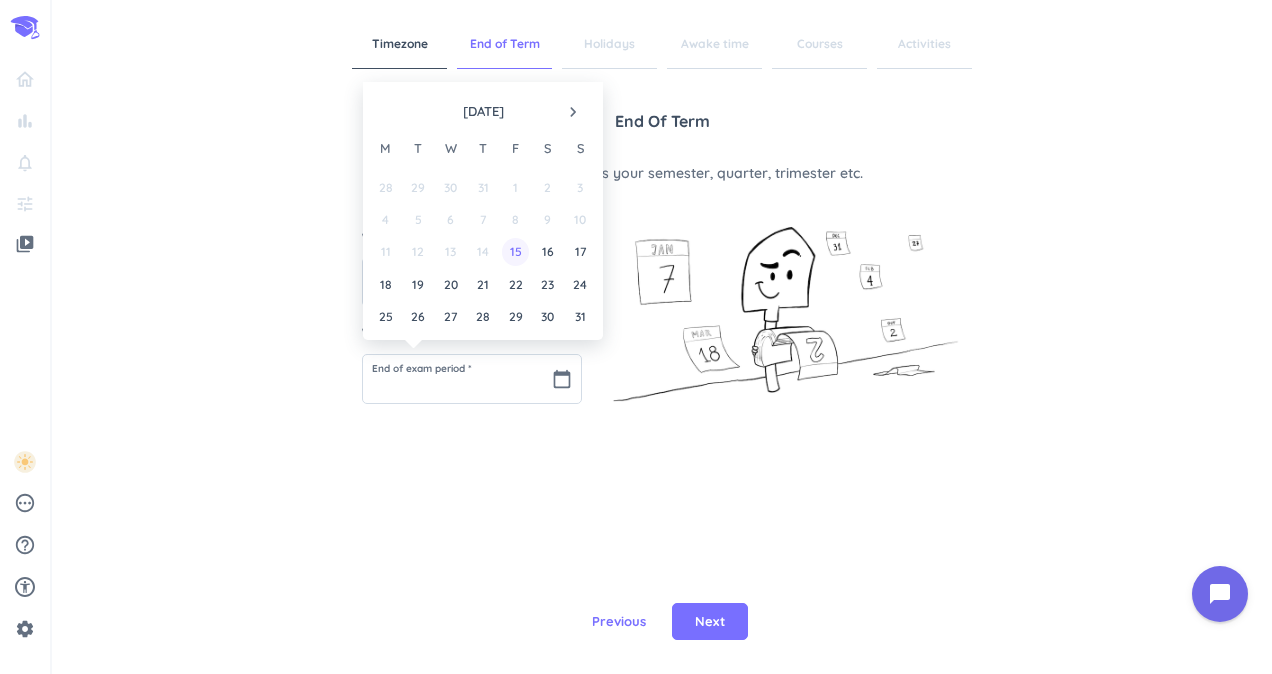 click on "15" at bounding box center [515, 251] 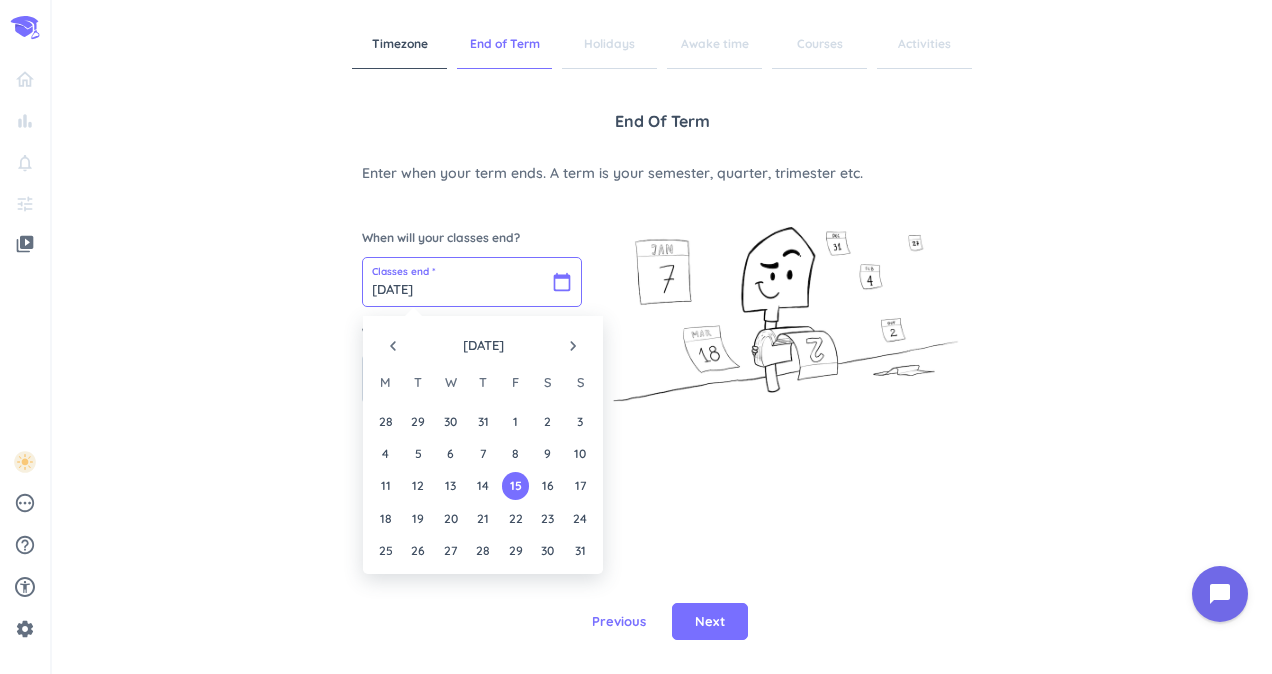 click on "[DATE]" at bounding box center [472, 282] 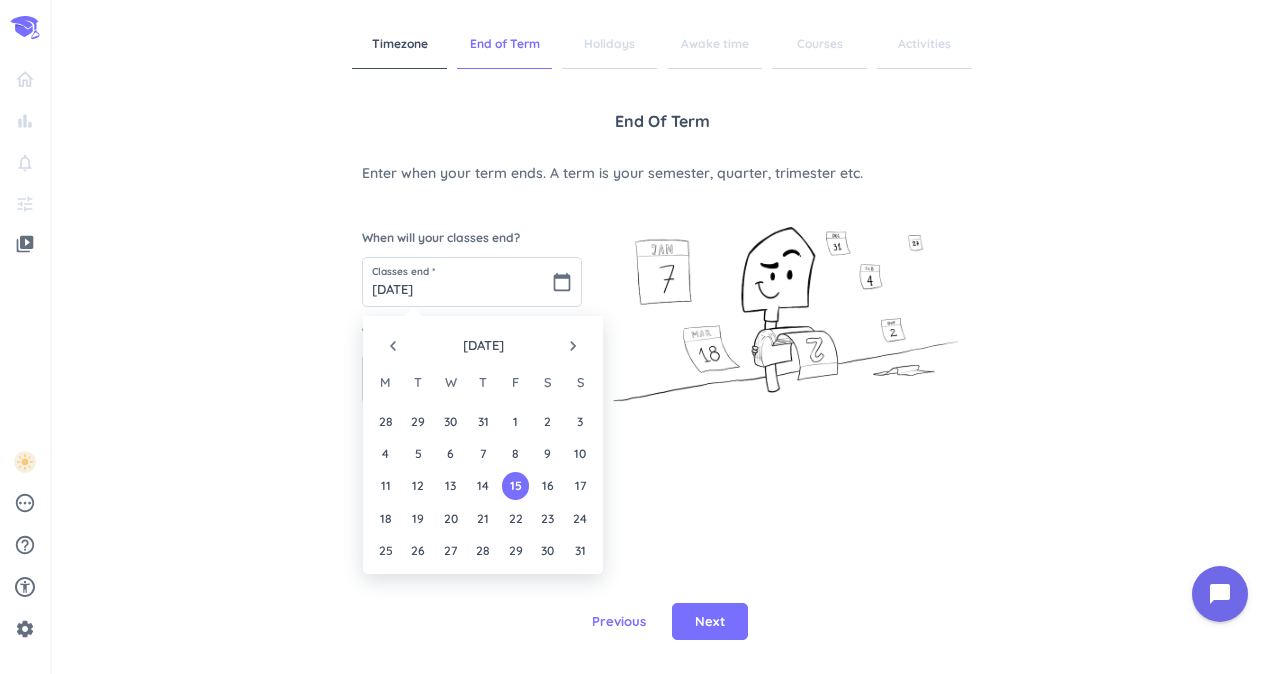 click on "Timezone End of Term Holidays Awake time Courses Activities End of Term Enter when your term ends. A term is your semester, quarter, trimester etc.  When will your classes end? Classes end * [DATE] calendar_today When will your exam period end? help_outline End of exam period * [DATE] calendar_today Previous Next" at bounding box center [662, 337] 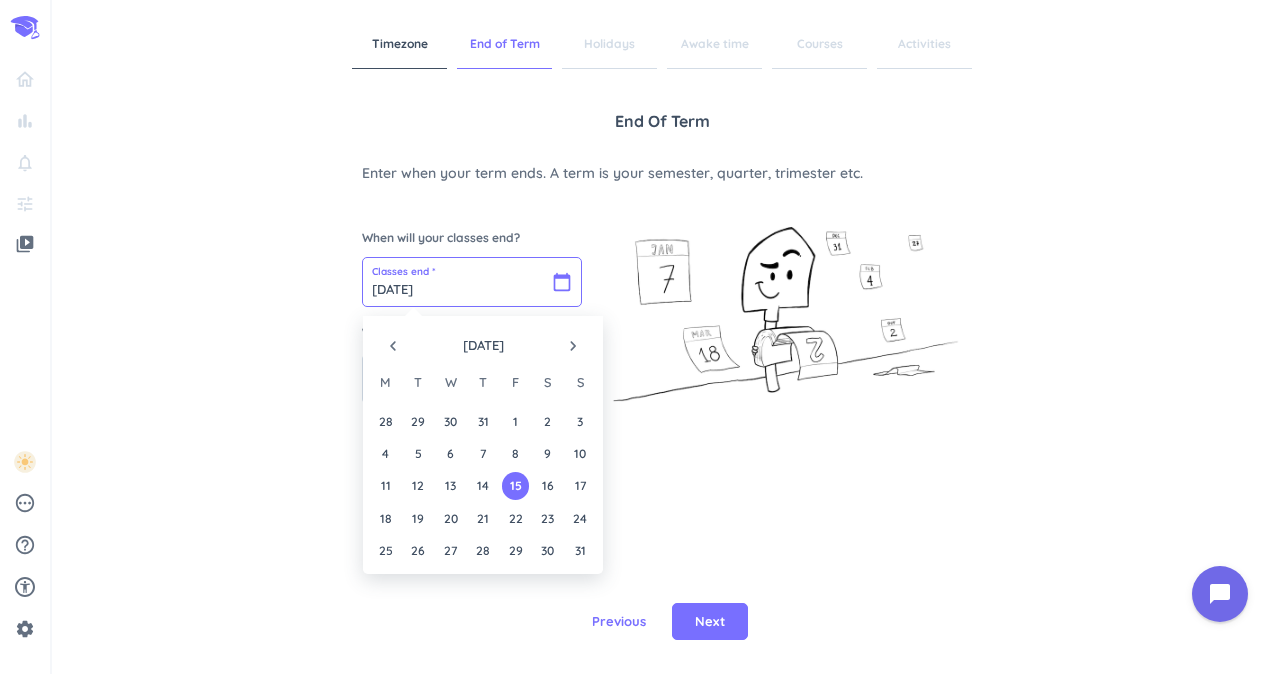 click on "[DATE]" at bounding box center (472, 282) 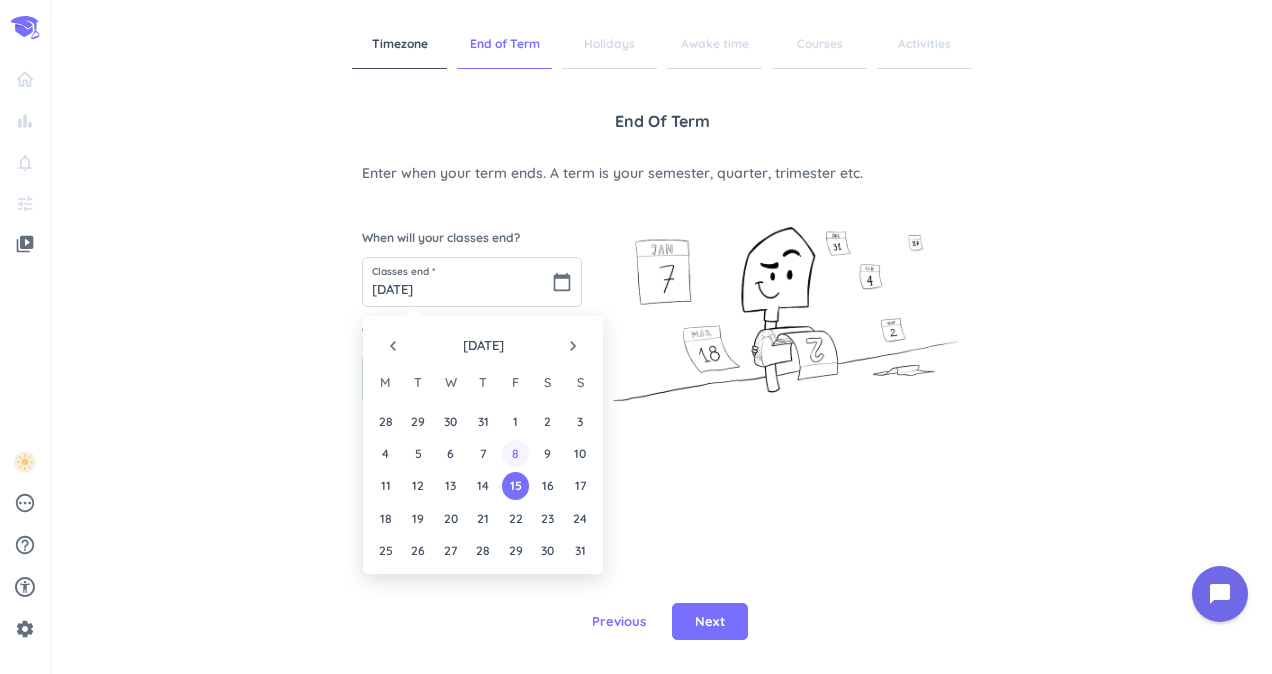 click on "8" at bounding box center (515, 453) 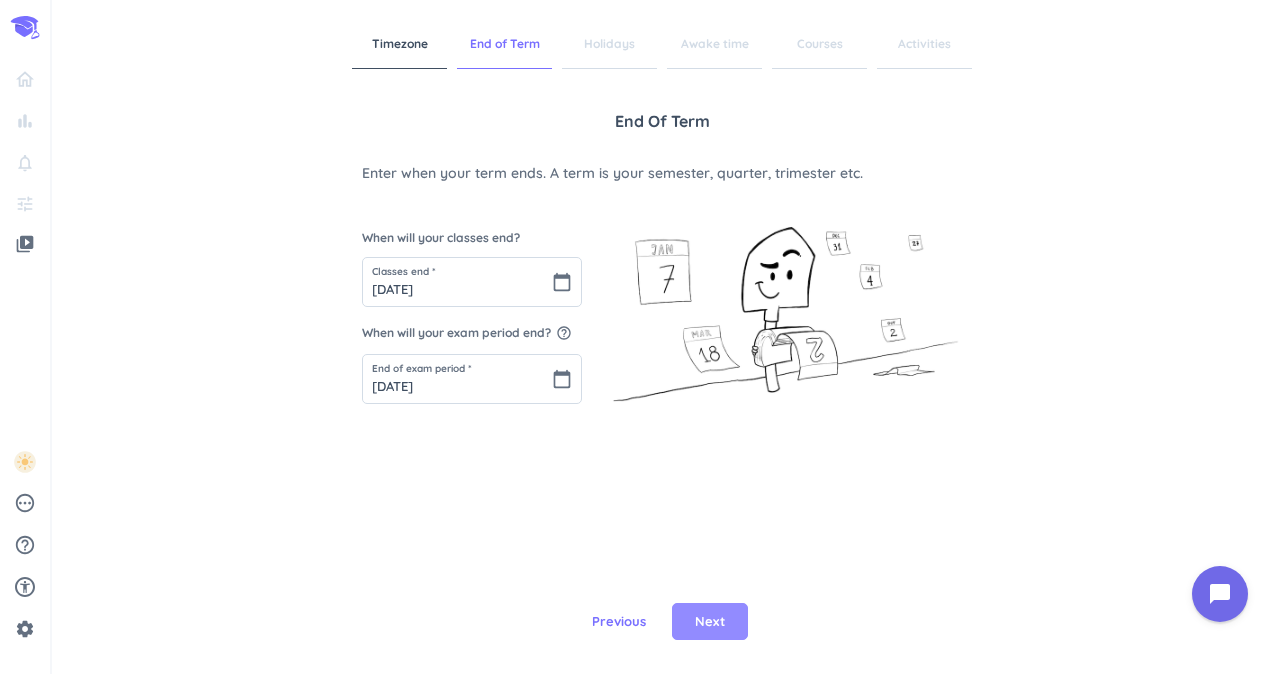 click on "Next" at bounding box center [710, 622] 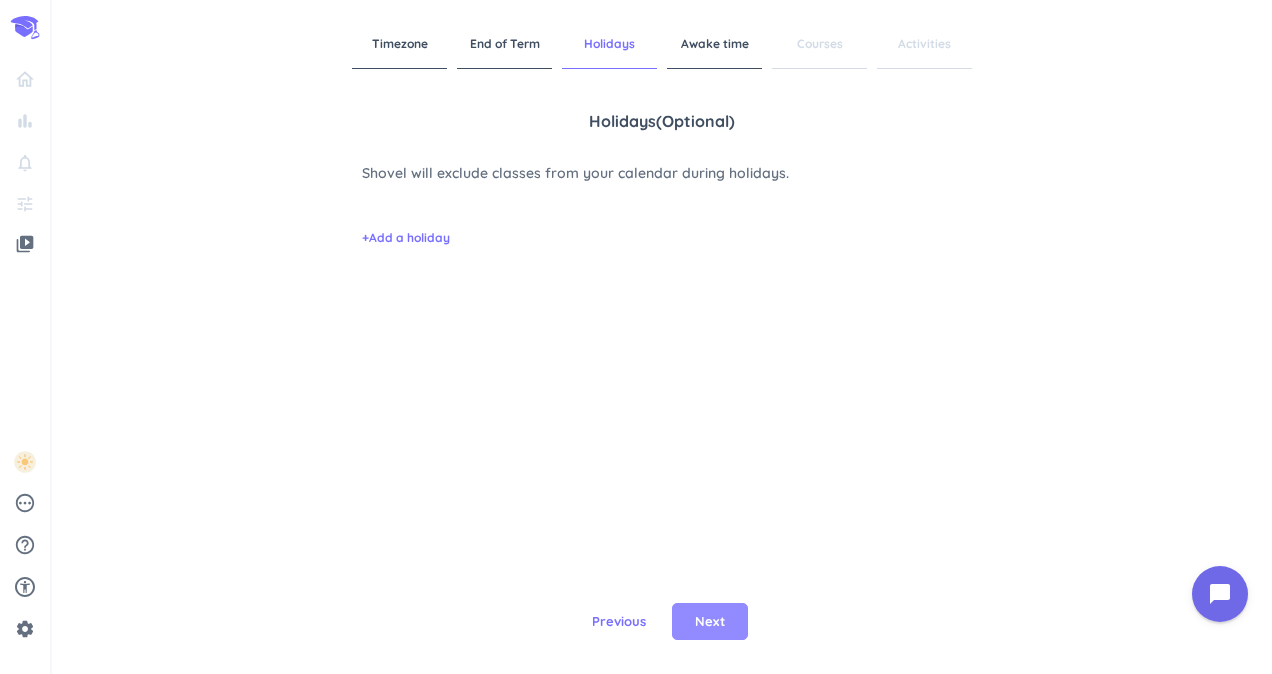 click on "Next" at bounding box center (710, 622) 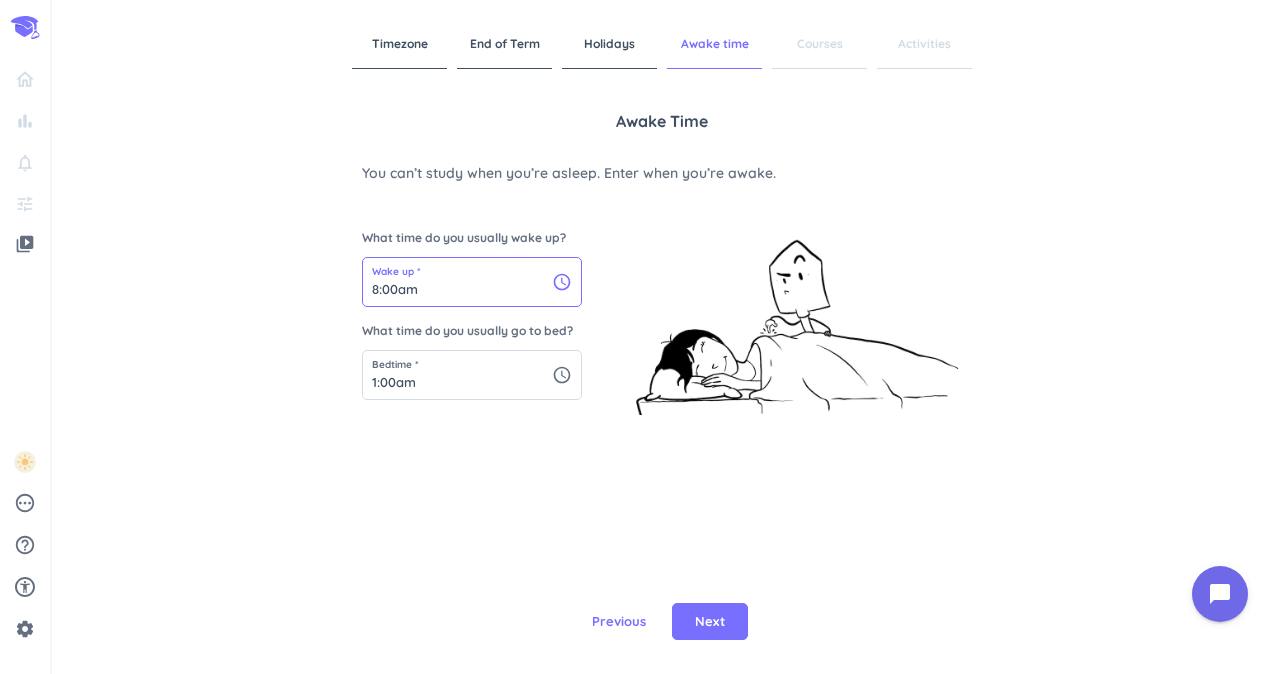 click on "8:00am" at bounding box center [472, 282] 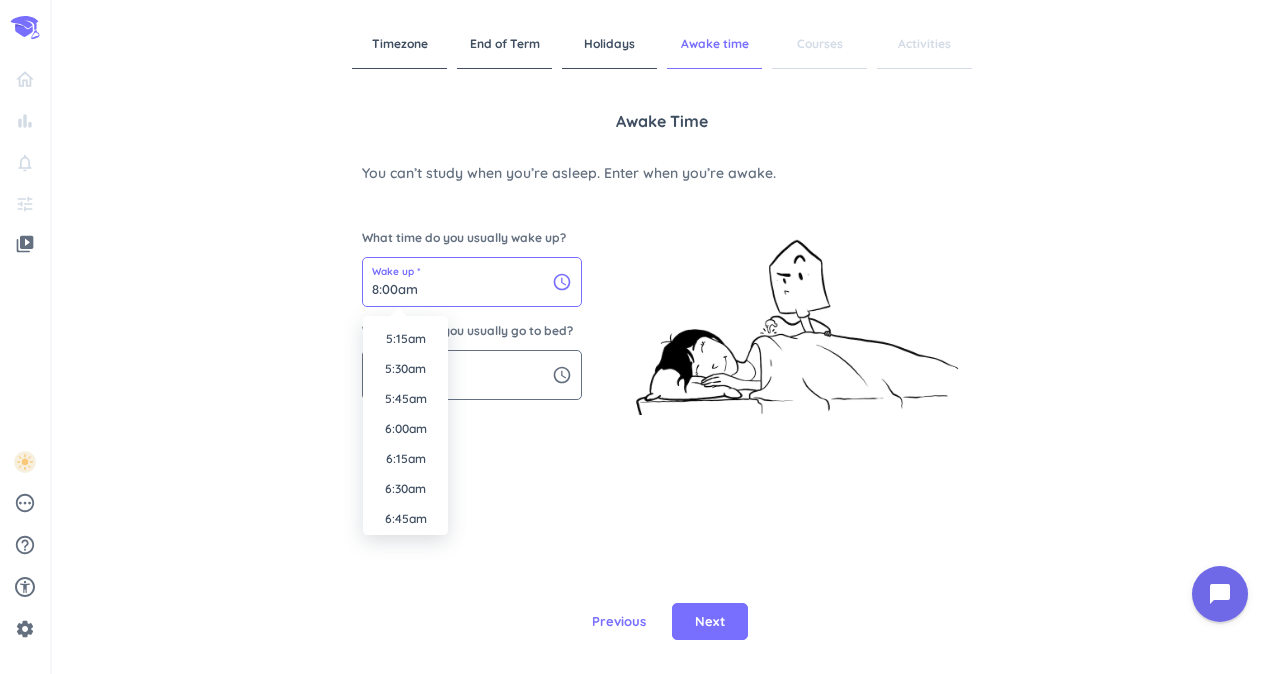 scroll, scrollTop: 638, scrollLeft: 0, axis: vertical 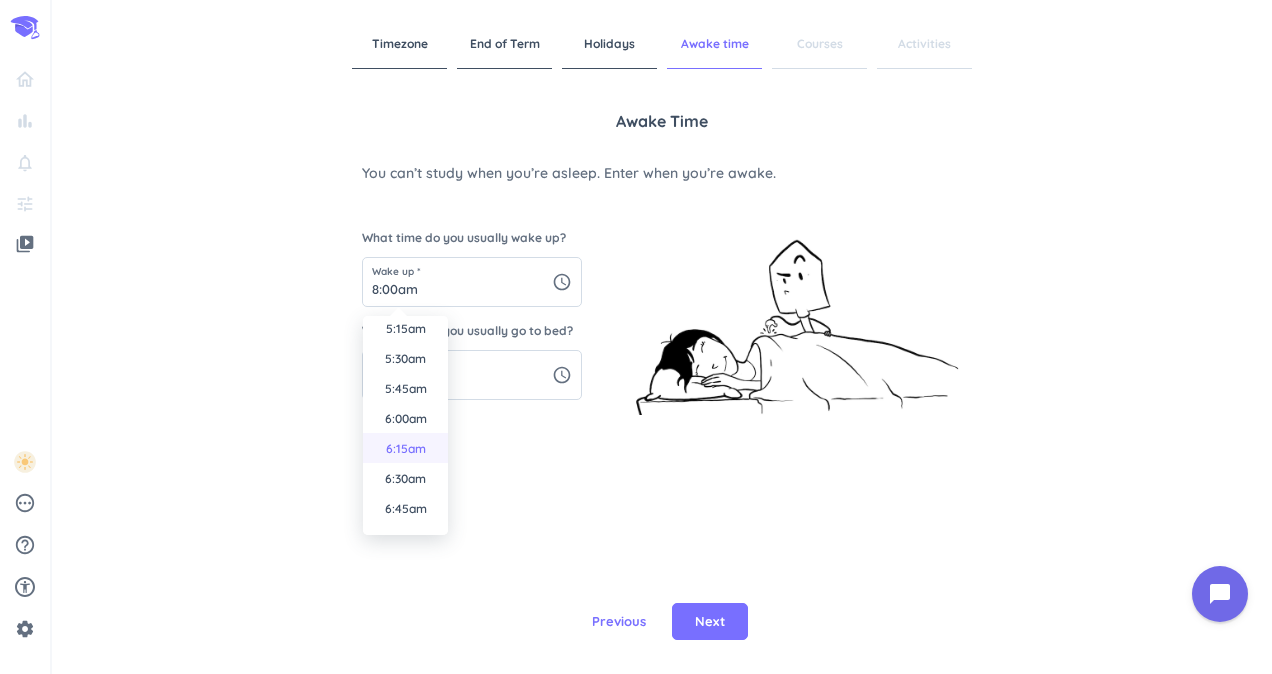 click on "6:15am" at bounding box center (405, 448) 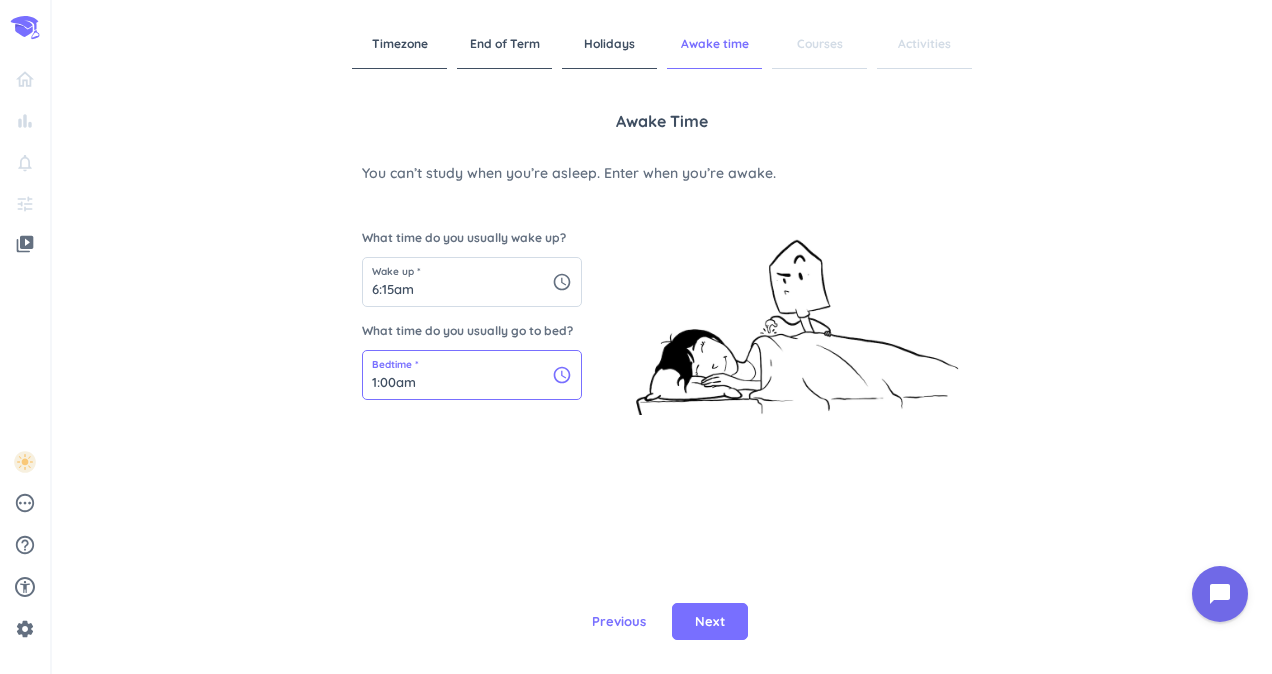 click on "1:00am" at bounding box center [472, 375] 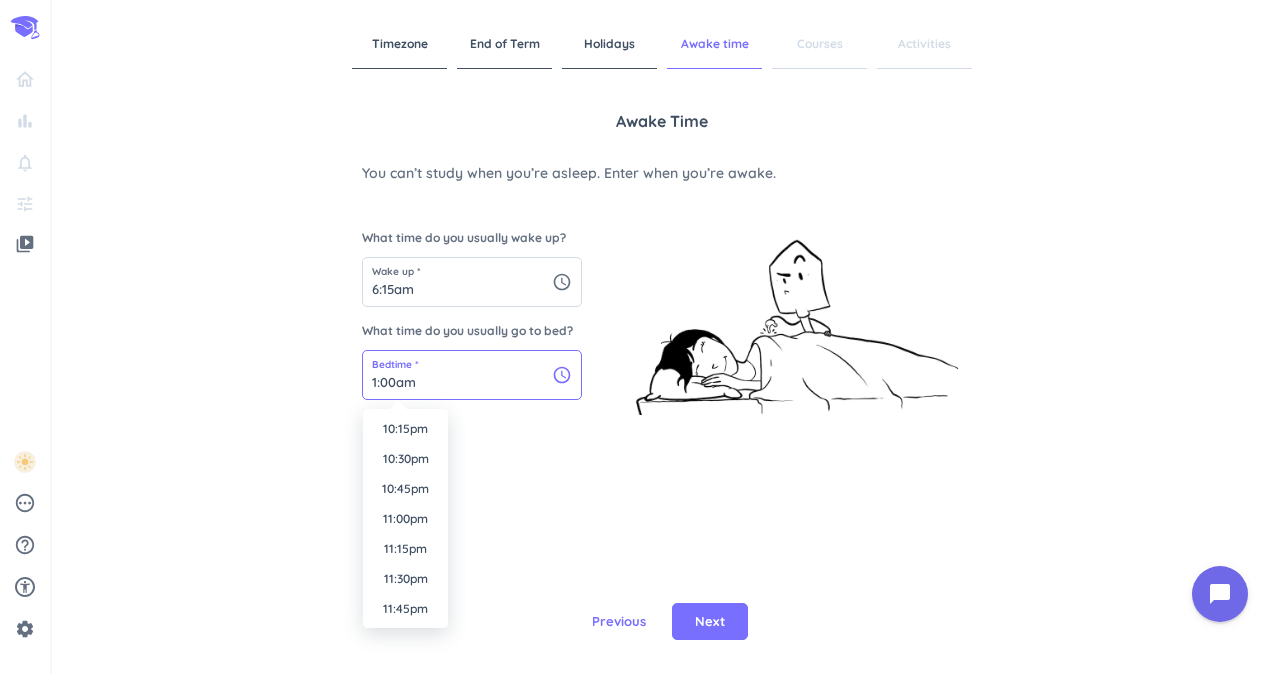 scroll, scrollTop: 2634, scrollLeft: 0, axis: vertical 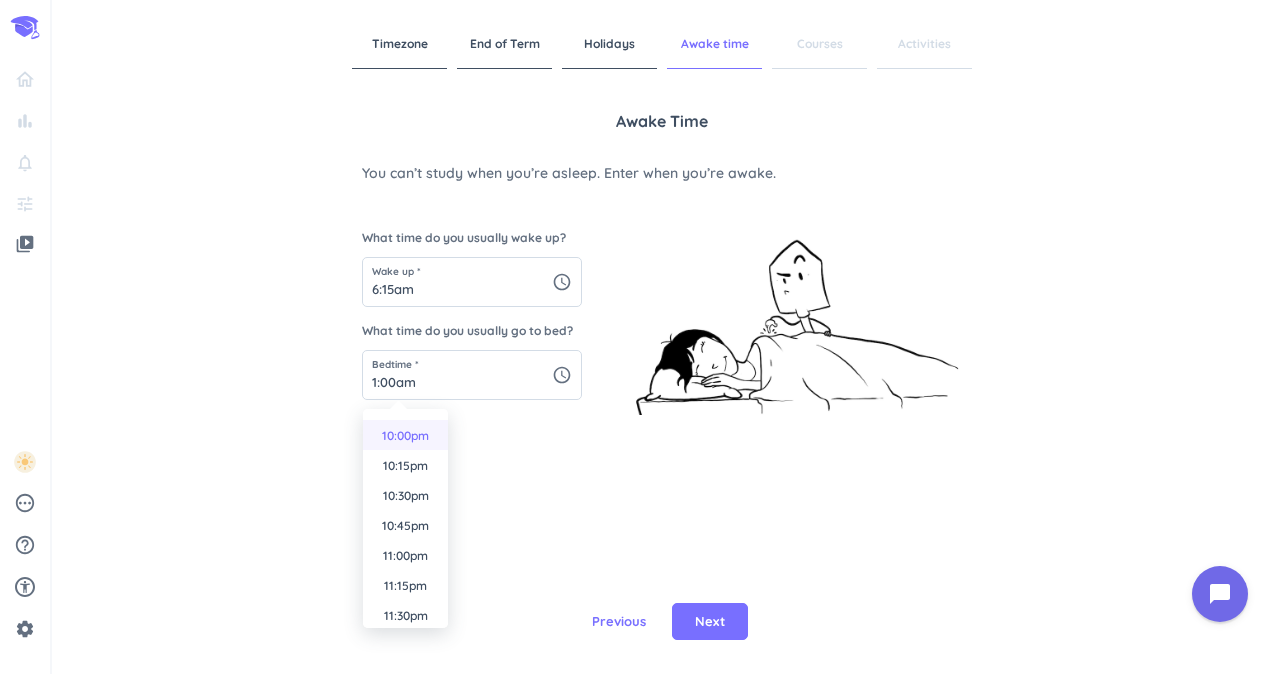 click on "10:00pm" at bounding box center [405, 435] 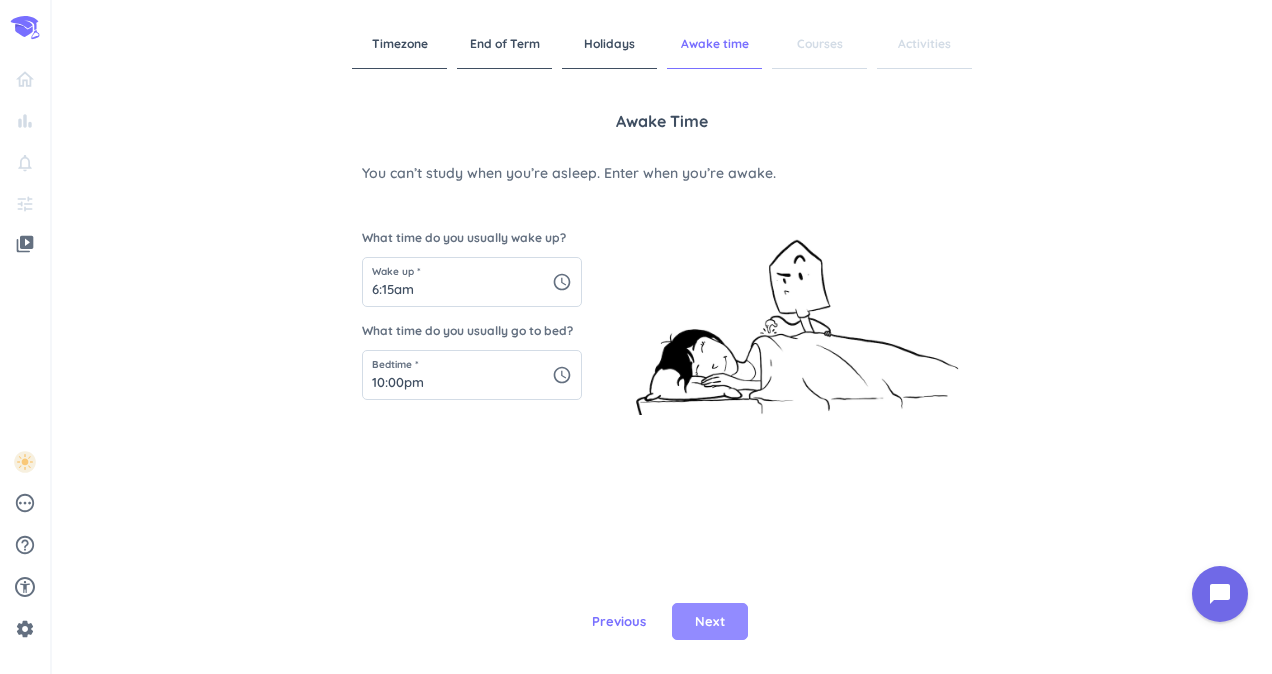 click on "Next" at bounding box center (710, 622) 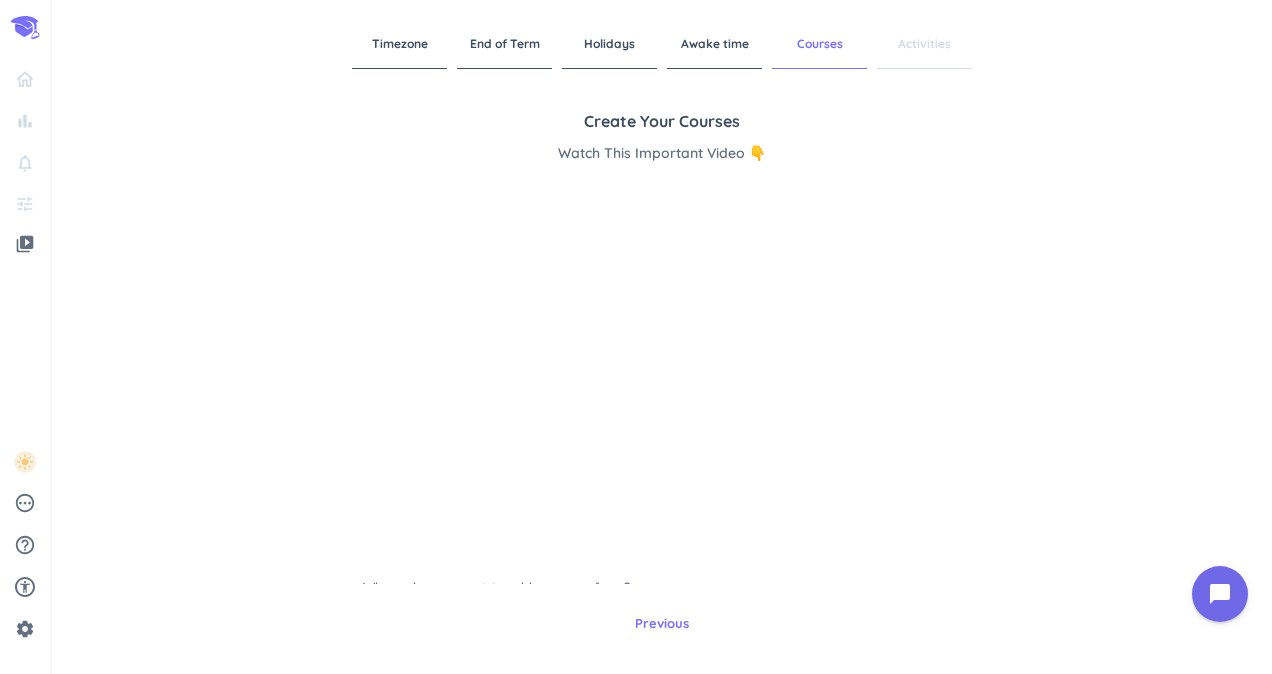 click on "Create your courses Watch This Important Video 👇 Where do you want to add a course from? Canvas Brightspace Moodle Google Calendar   +  Add manually" at bounding box center [662, 346] 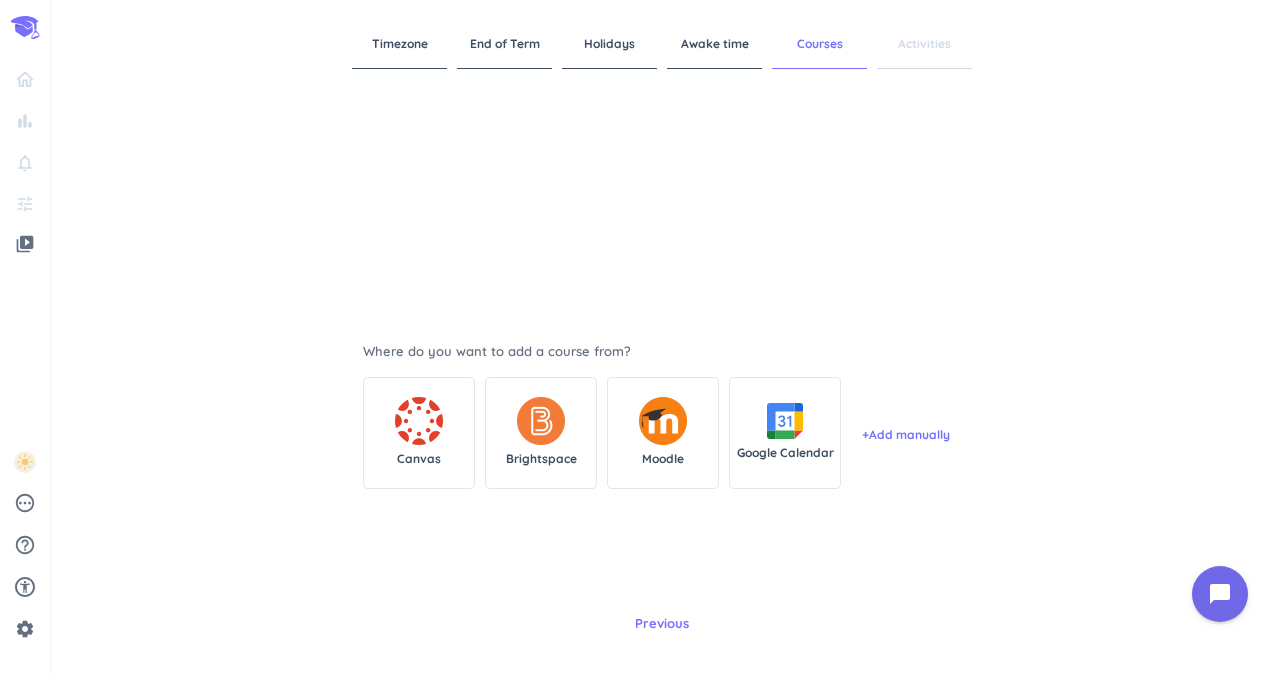 scroll, scrollTop: 239, scrollLeft: 0, axis: vertical 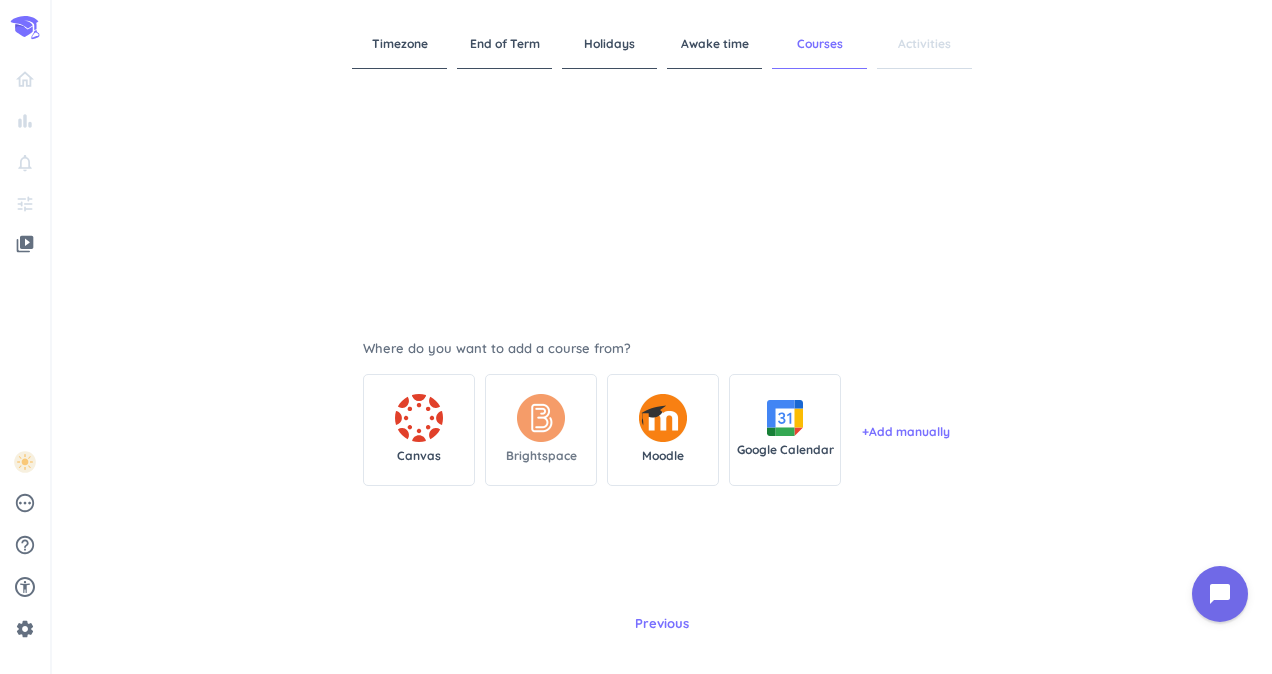 click at bounding box center [541, 418] 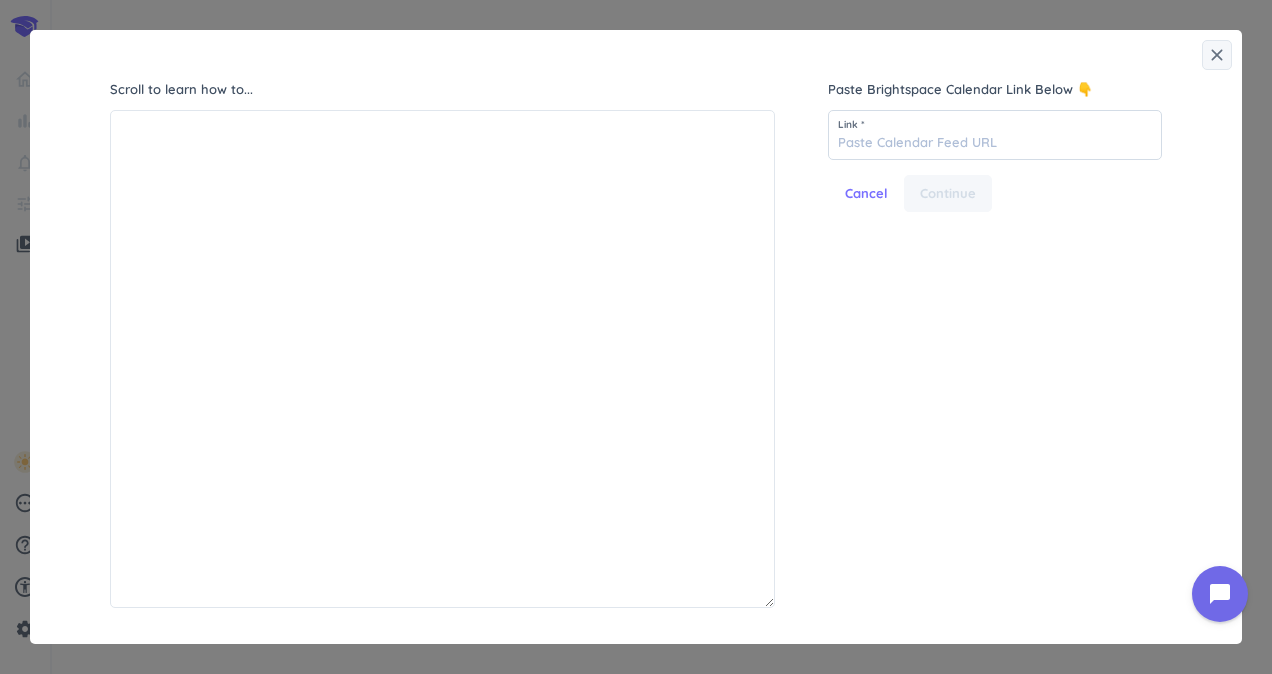 scroll, scrollTop: 9, scrollLeft: 9, axis: both 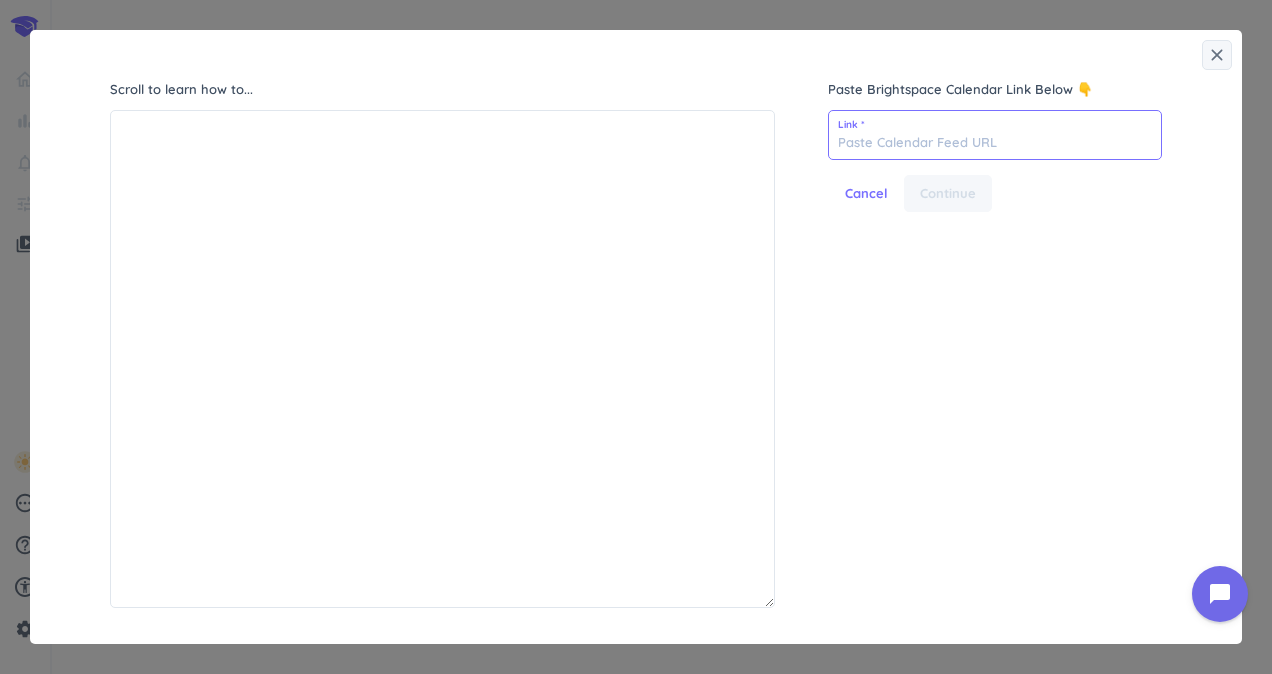 click at bounding box center (995, 135) 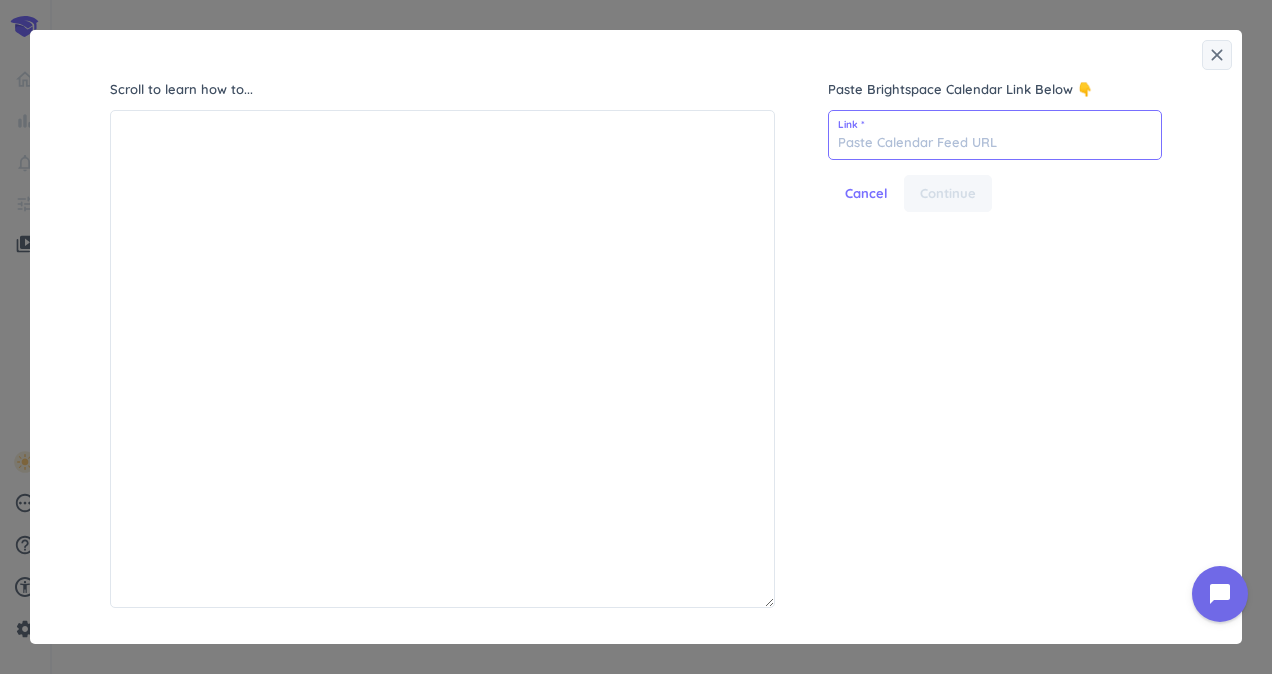paste on "[URL][DOMAIN_NAME]" 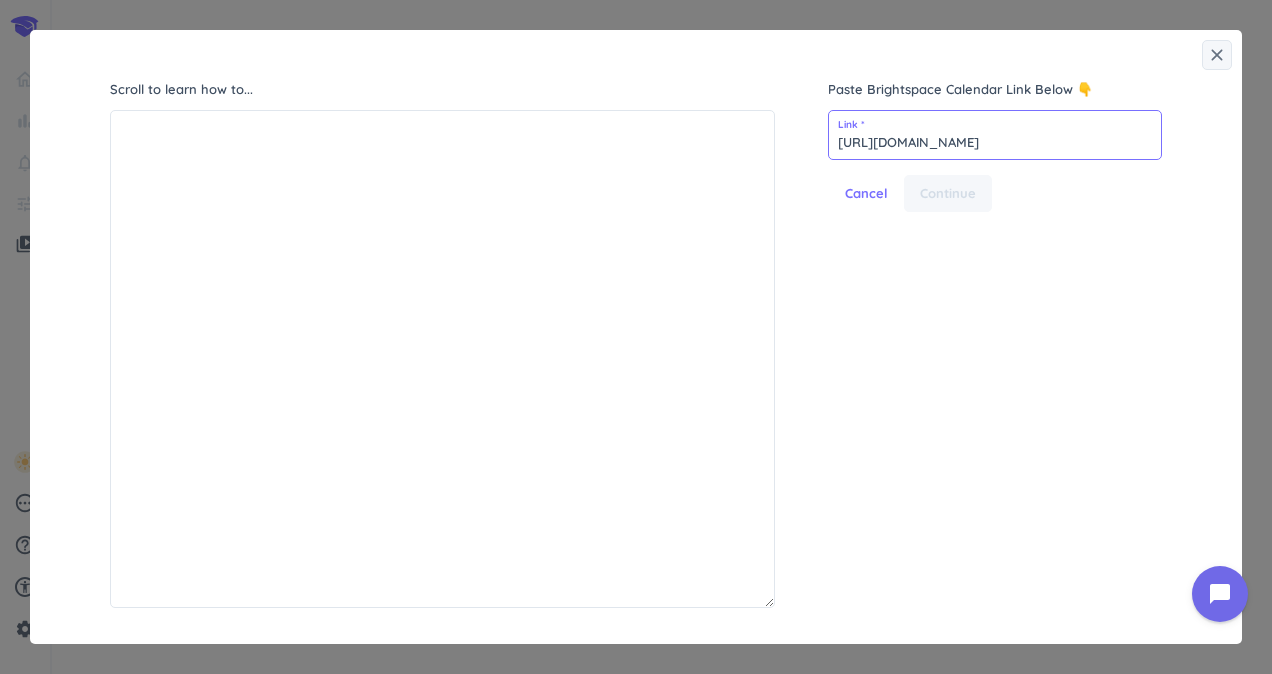 scroll, scrollTop: 0, scrollLeft: 314, axis: horizontal 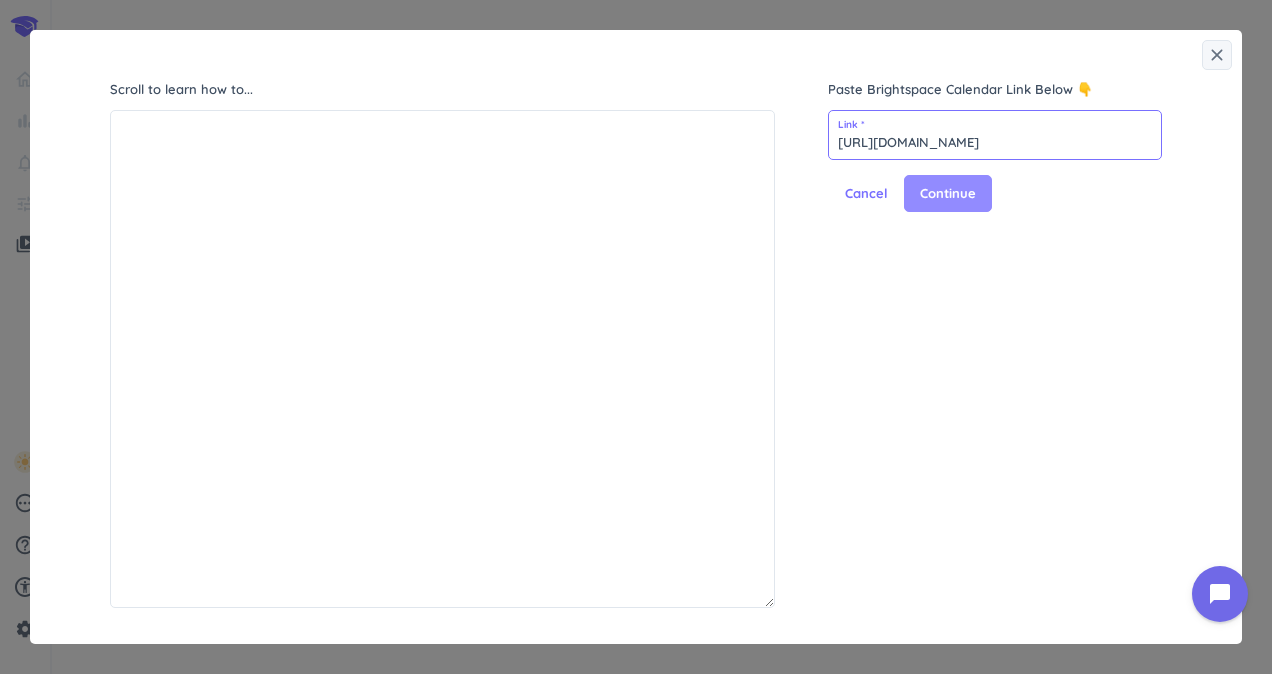 type on "[URL][DOMAIN_NAME]" 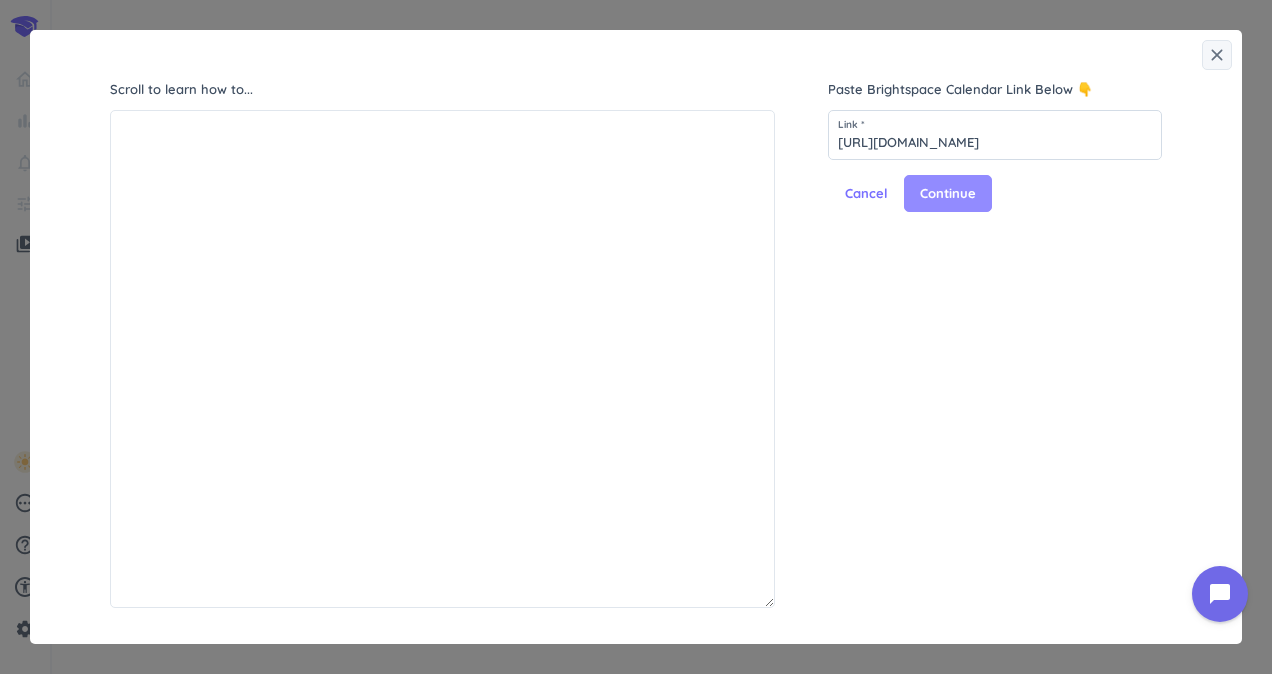 click on "Continue" at bounding box center [948, 194] 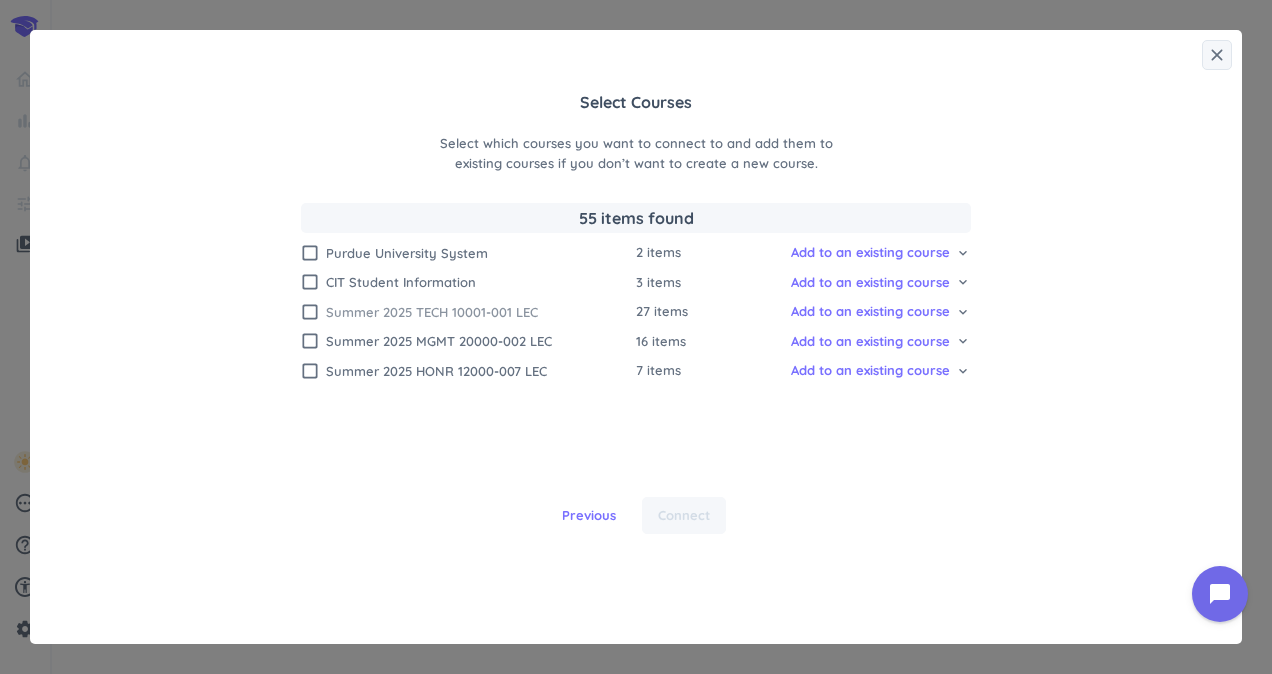 click on "check_box_outline_blank" at bounding box center [310, 312] 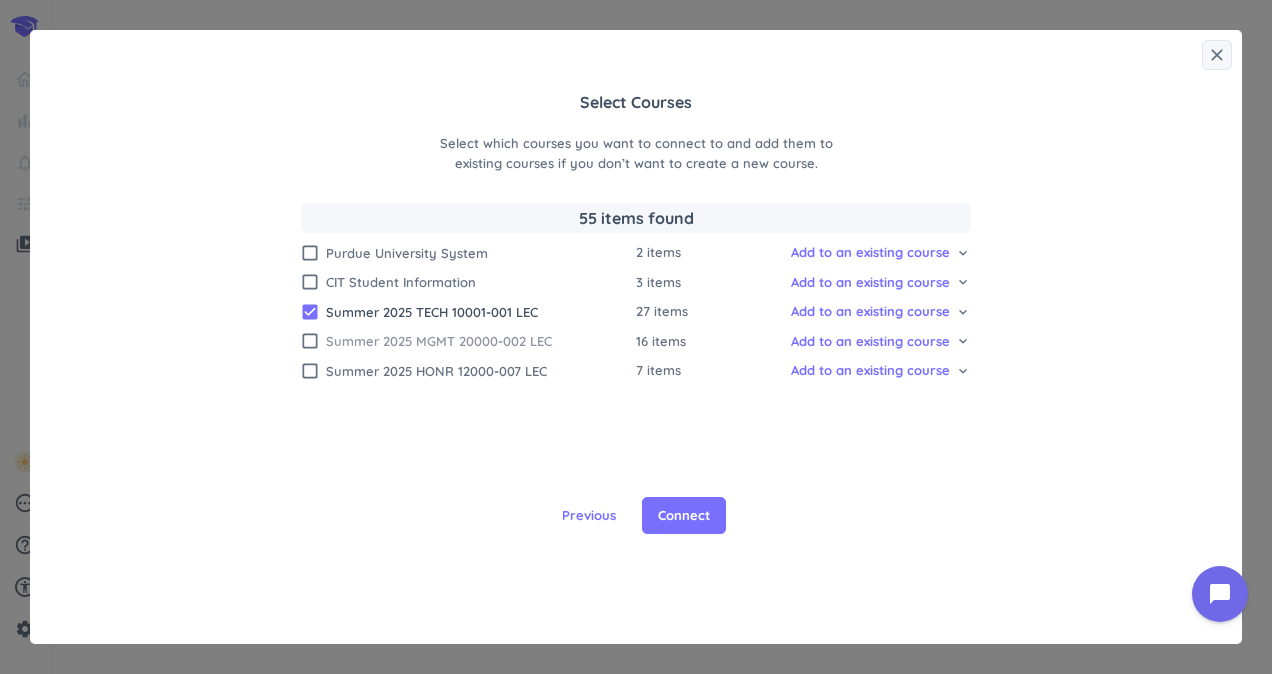 click on "check_box_outline_blank" at bounding box center (310, 341) 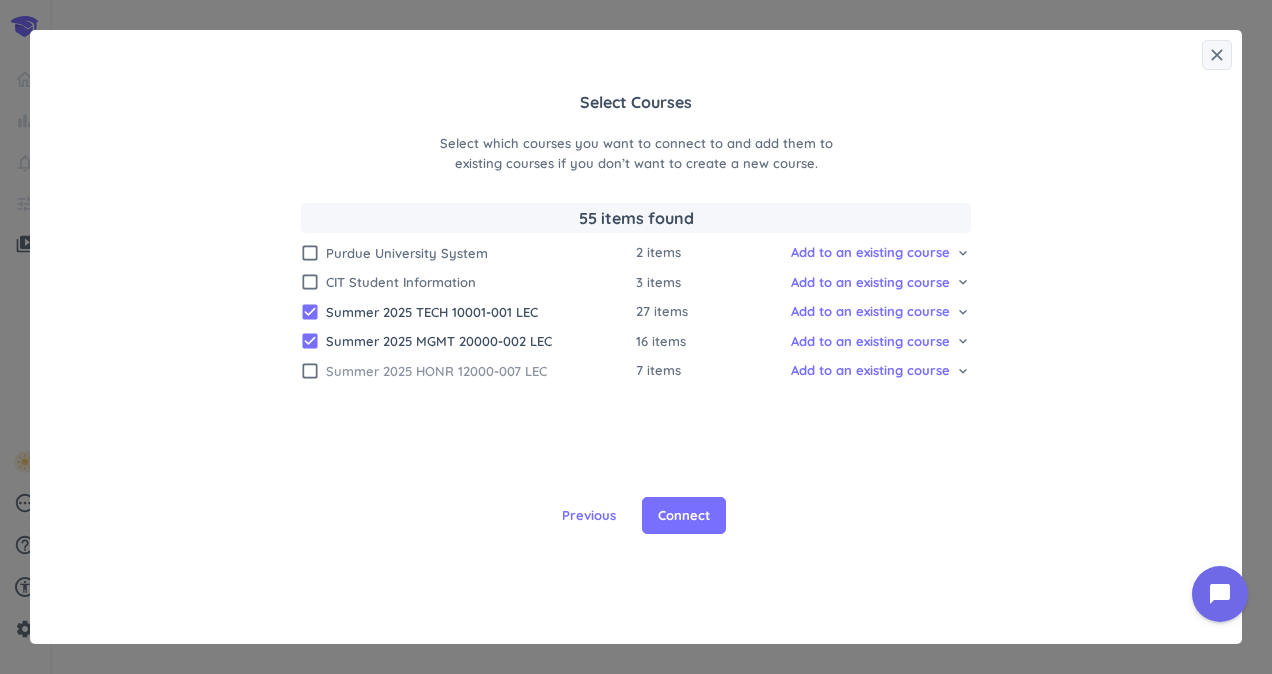 click on "check_box_outline_blank" at bounding box center [310, 371] 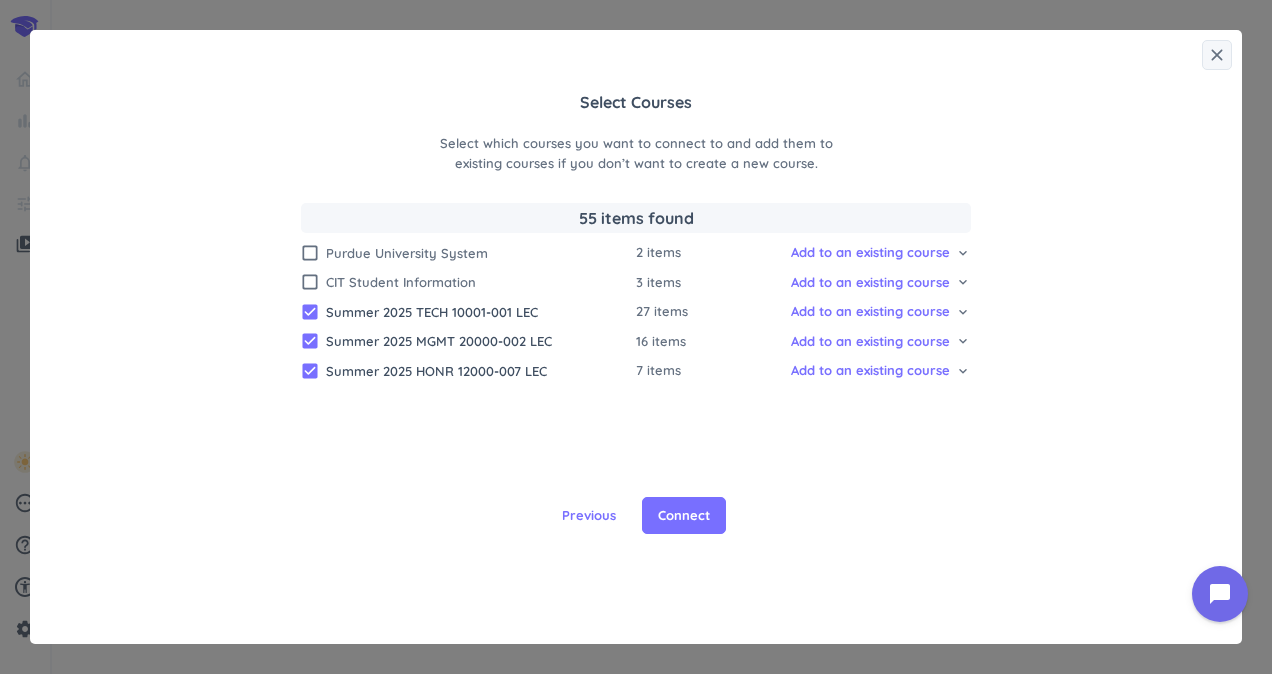 click on "keyboard_arrow_down" at bounding box center [963, 312] 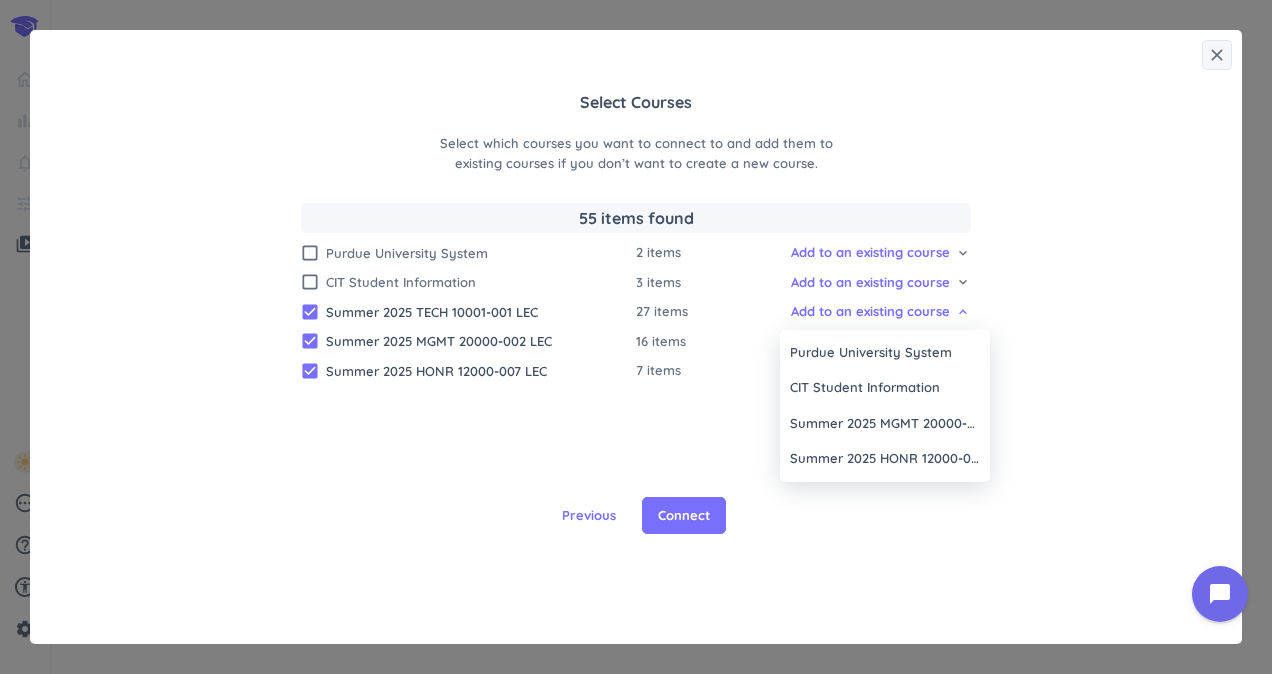 click at bounding box center (636, 337) 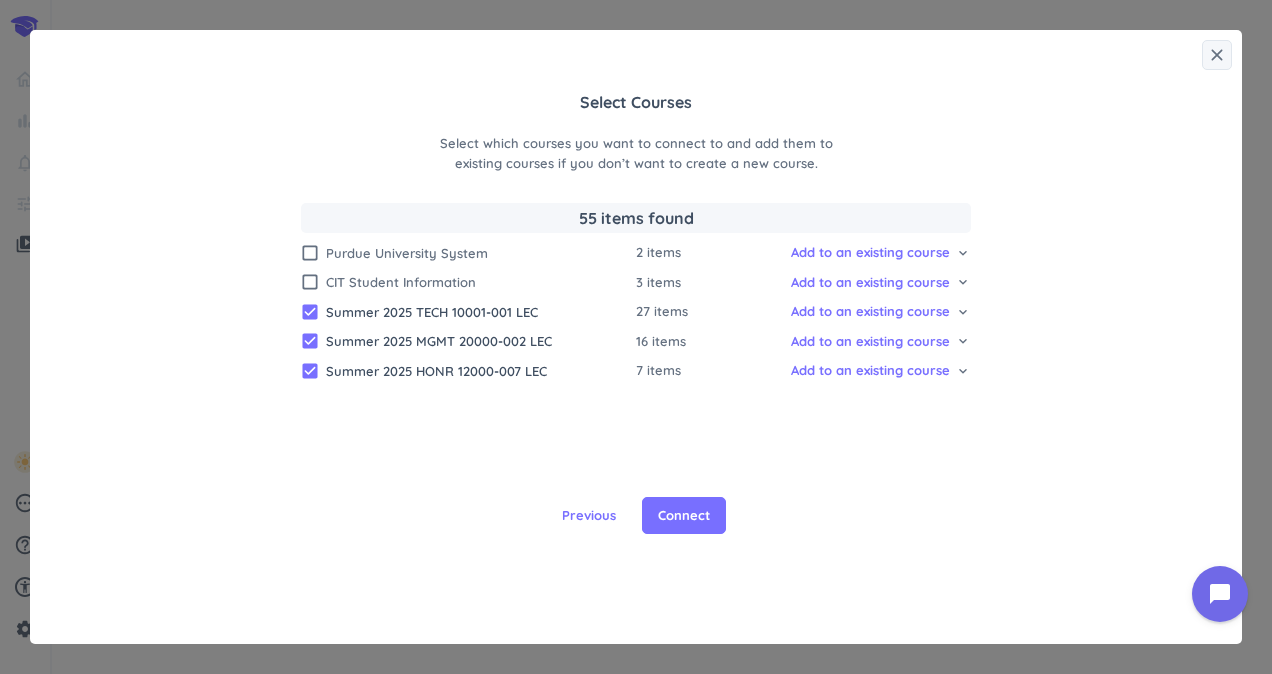 click on "keyboard_arrow_down" at bounding box center [963, 341] 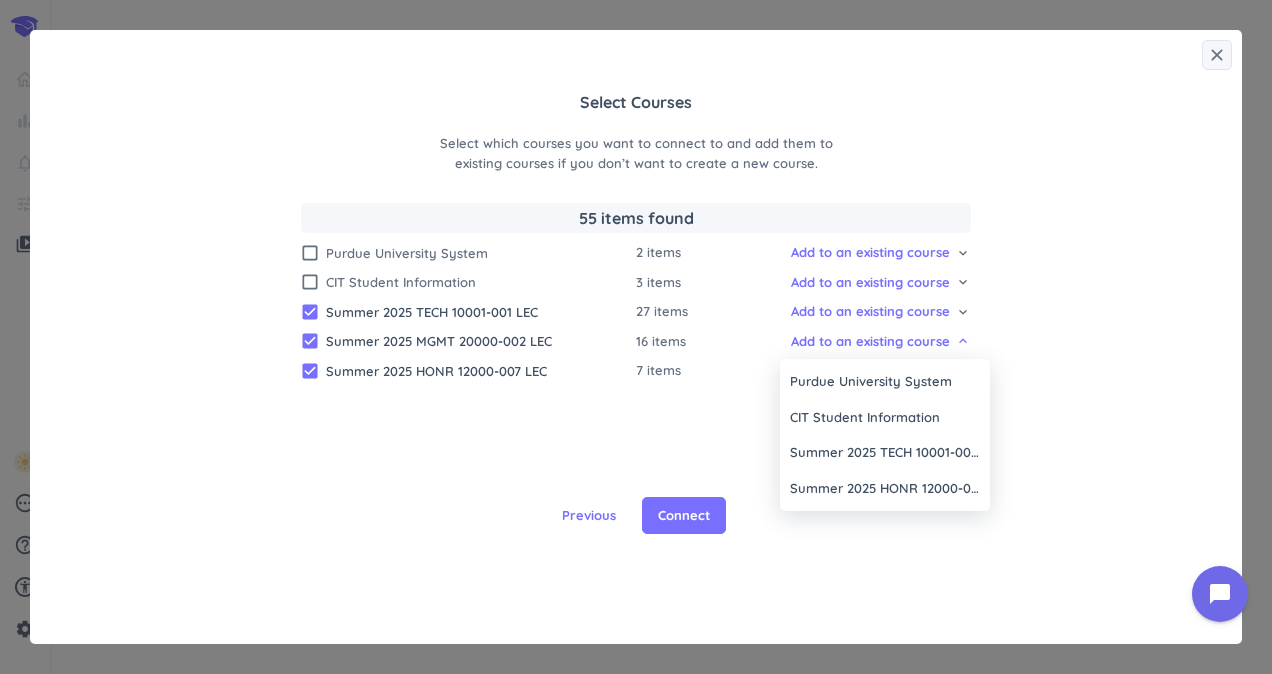 click at bounding box center (636, 337) 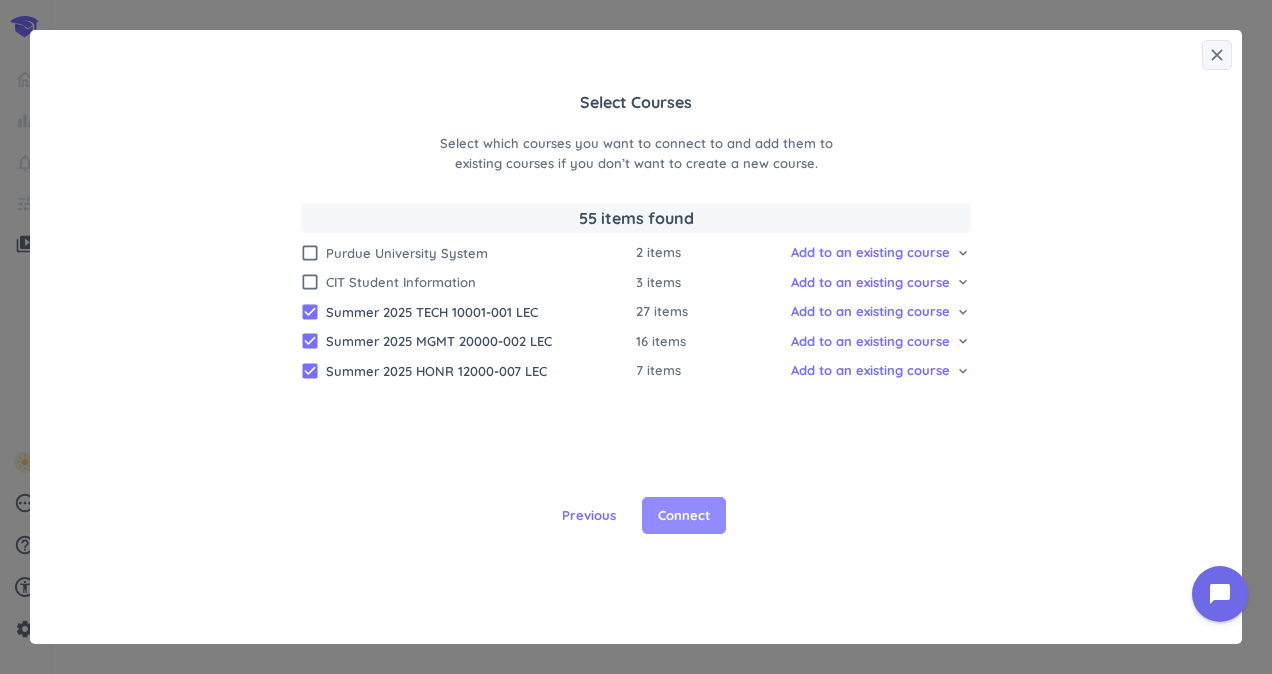 click on "Connect" at bounding box center (684, 516) 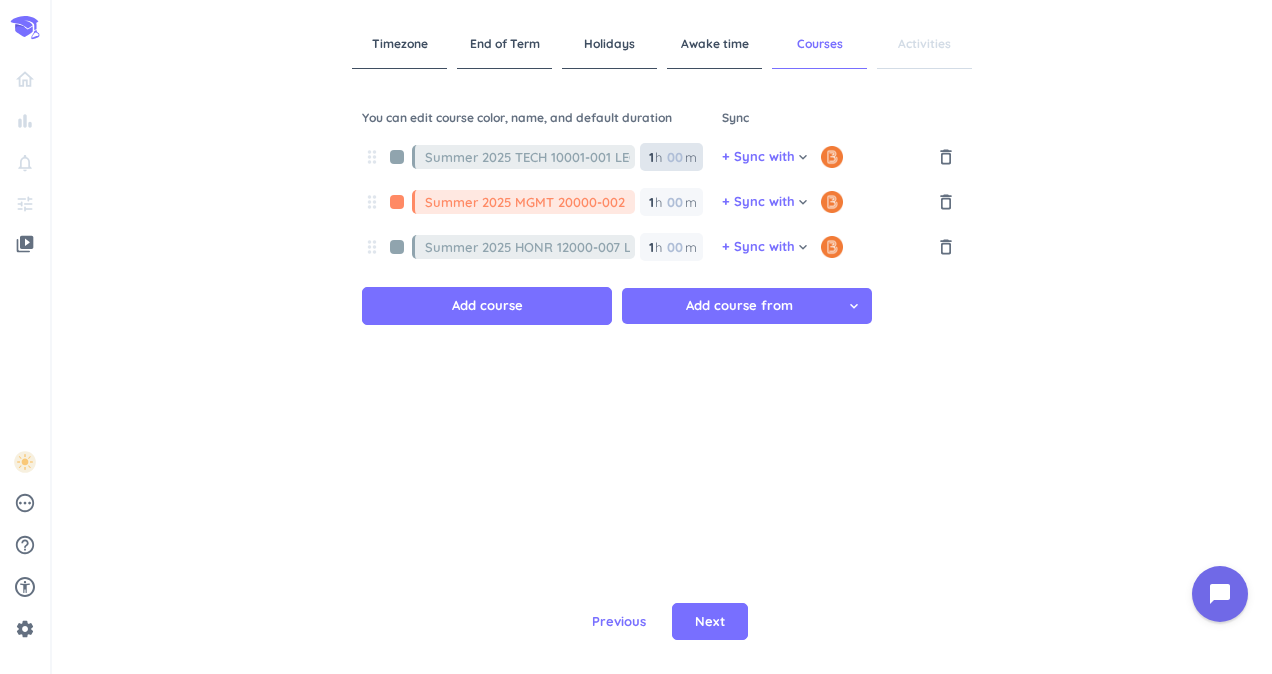 click on "1 1 00" at bounding box center [655, 157] 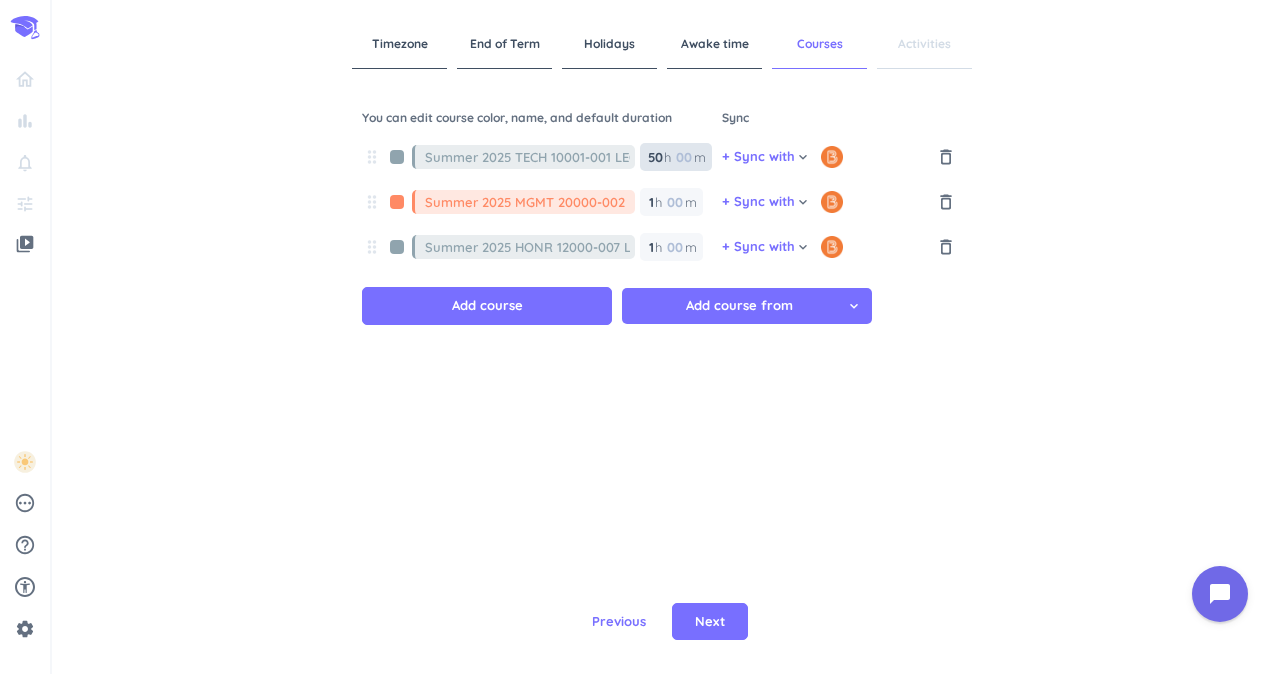 type on "5" 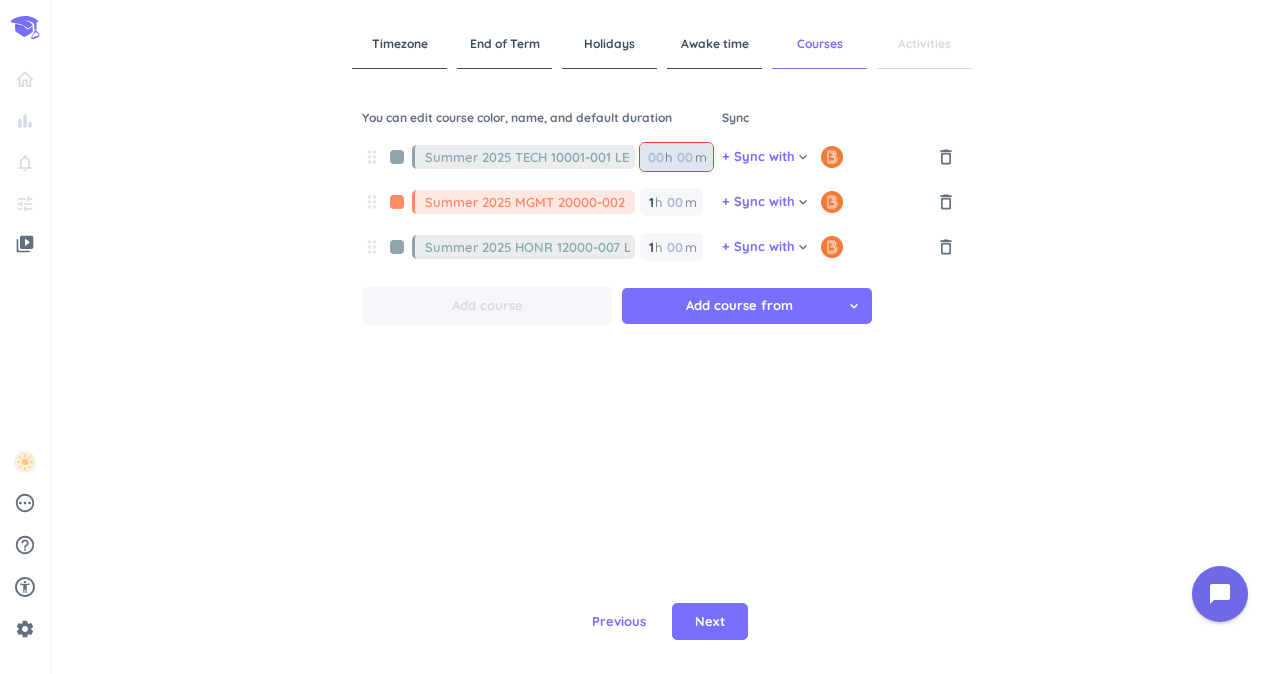 type 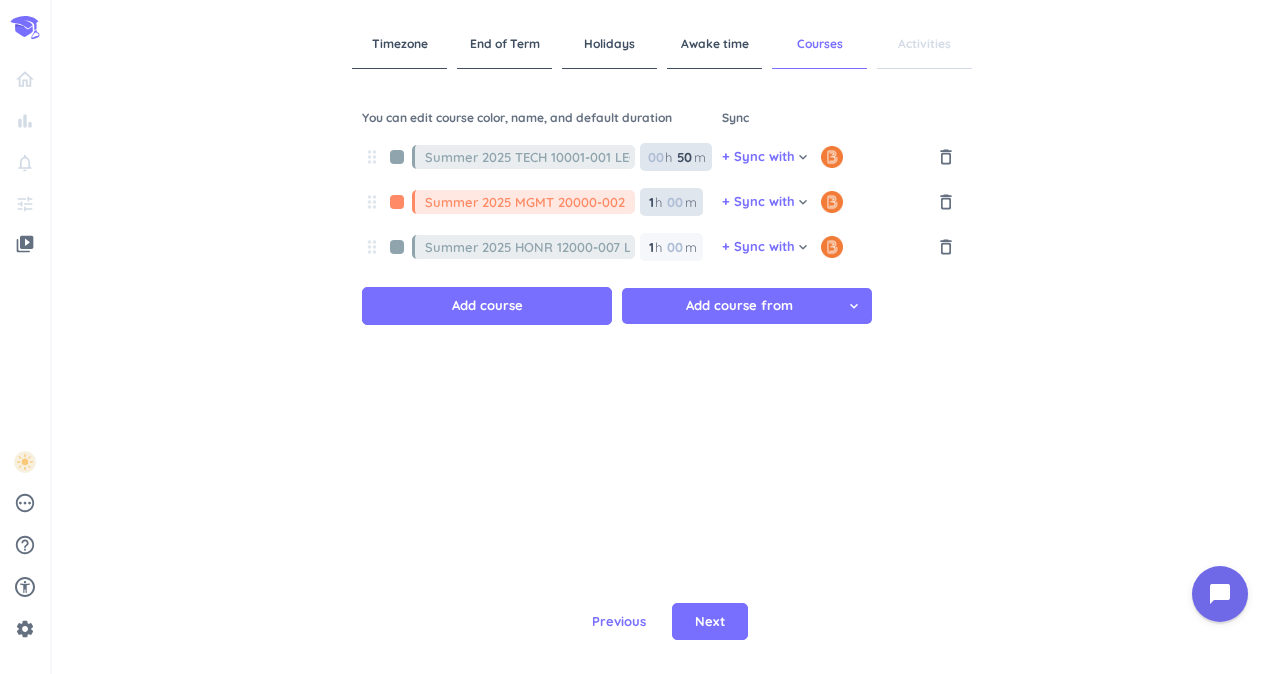 type on "50" 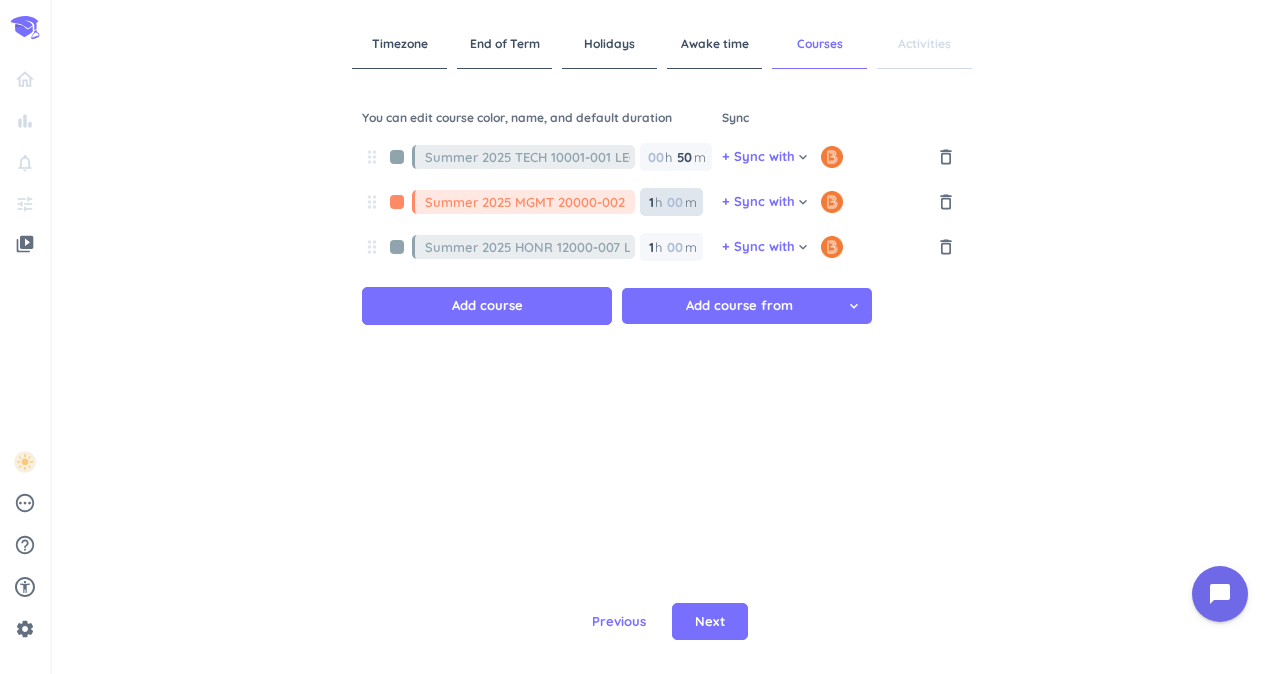 click at bounding box center (674, 202) 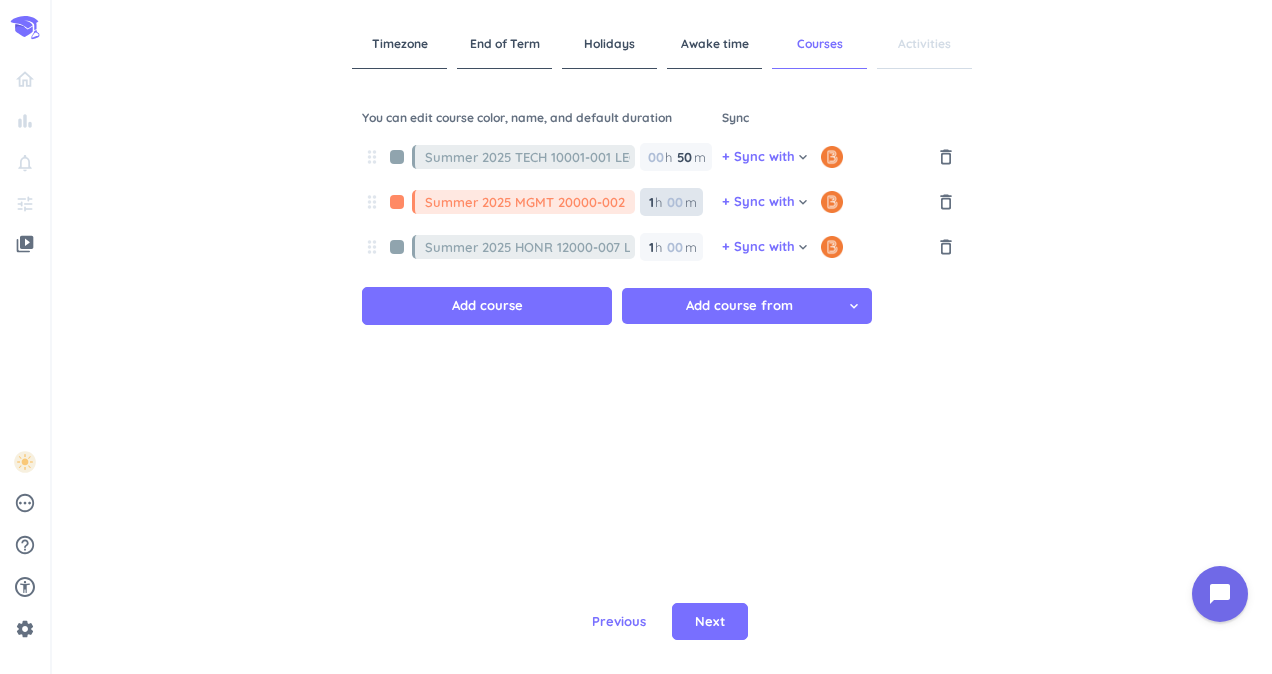 click on "1" at bounding box center (650, 202) 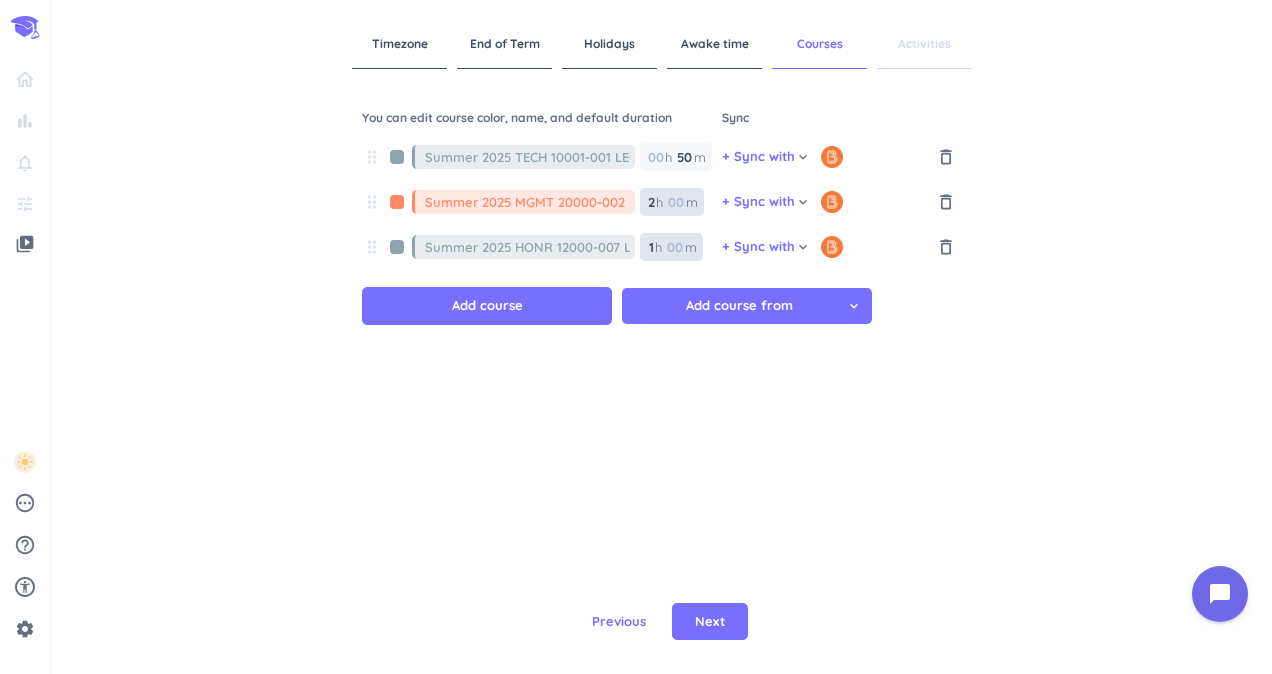 type on "2" 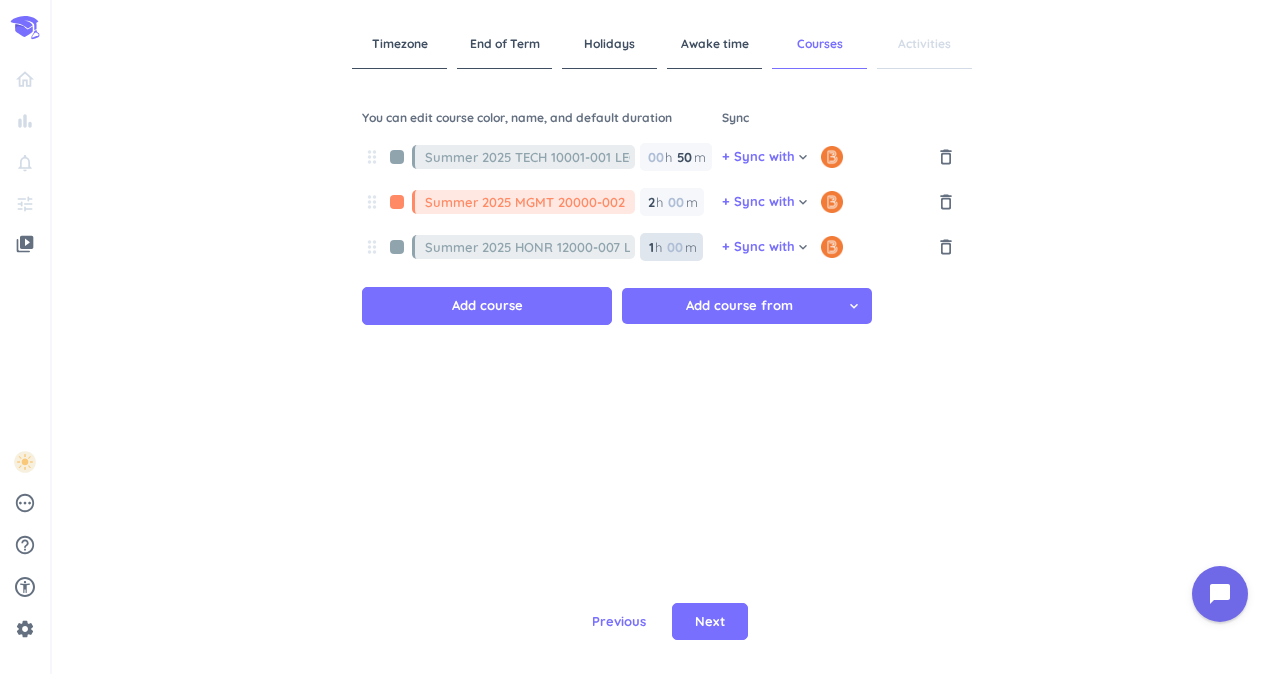 click on "1 1 00" at bounding box center [655, 247] 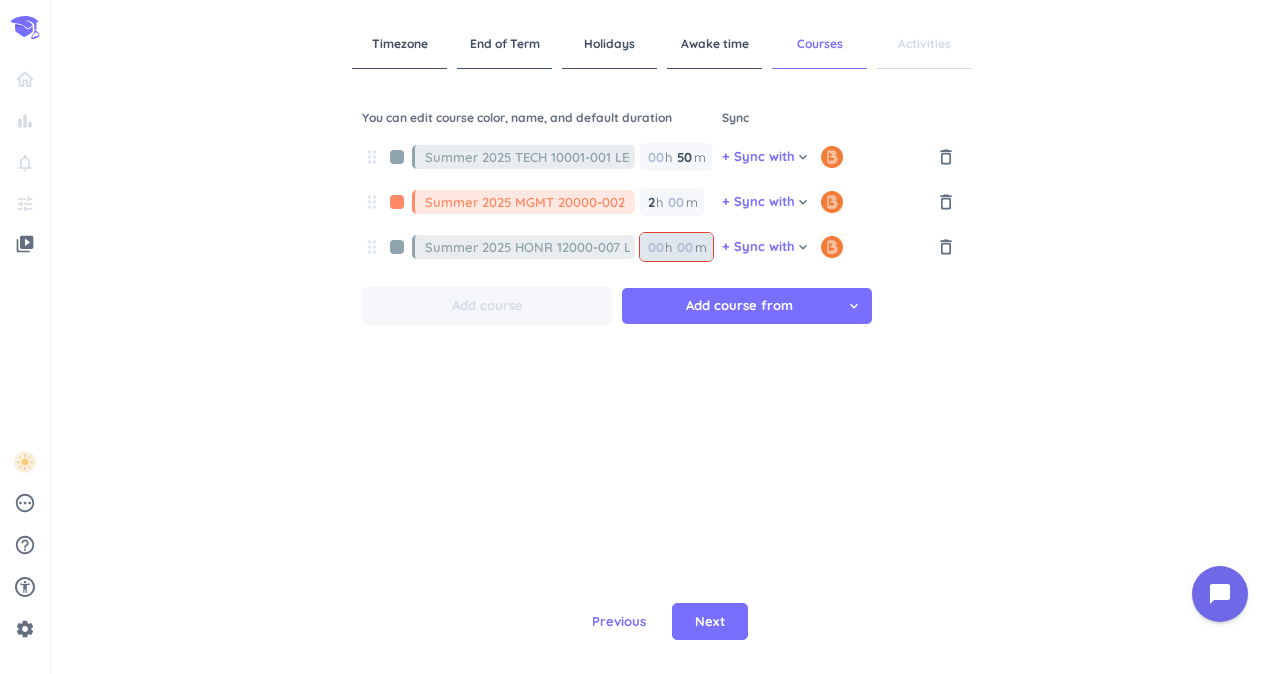 type 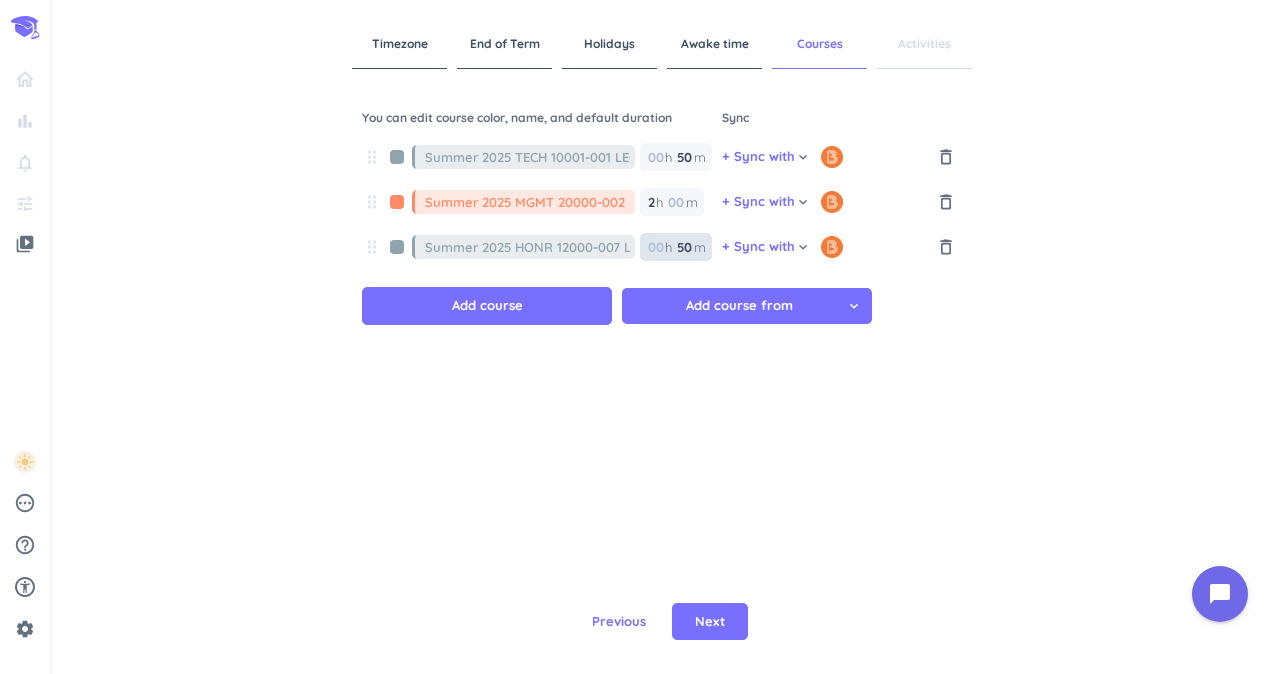 type on "50" 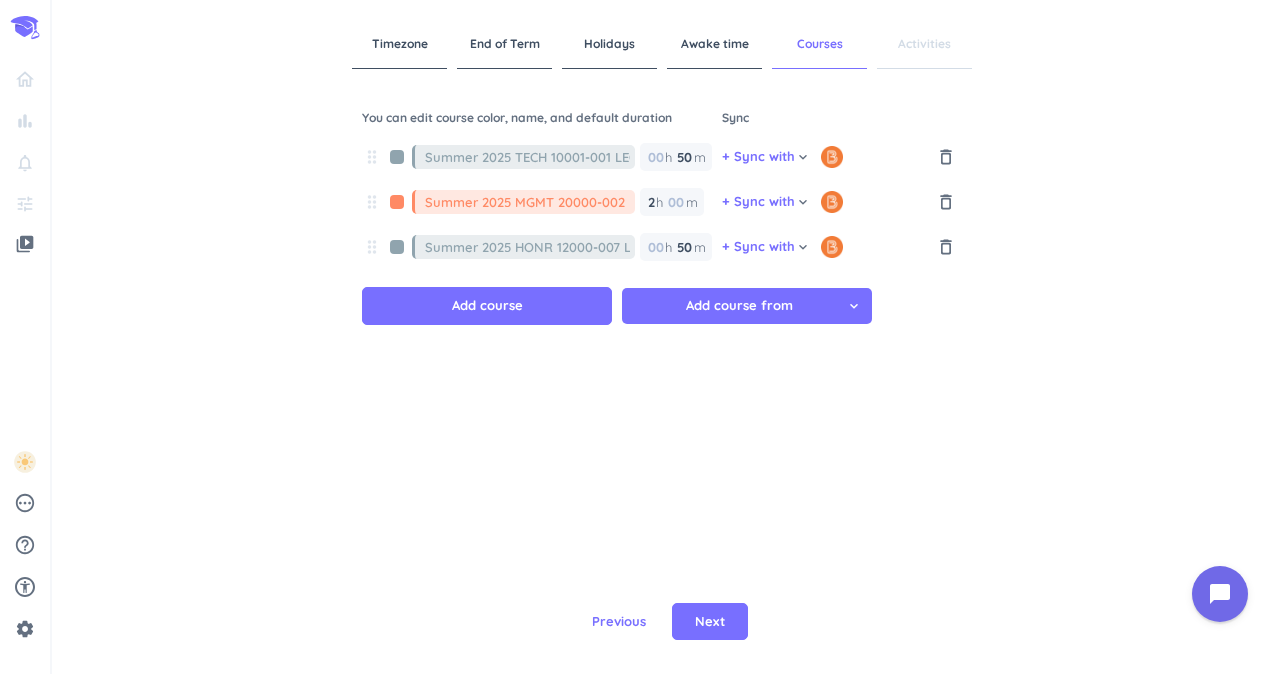 click on "drag_indicator Summer 2025 TECH 10001-001 LEC 00 h 50 50 00 m + Sync with cancel keyboard_arrow_down cancel delete_outline drag_indicator Summer 2025 MGMT 20000-002 LEC 2 2 00 h 00 m + Sync with cancel keyboard_arrow_down cancel delete_outline drag_indicator Summer 2025 HONR 12000-007 LEC 00 h 50 50 00 m + Sync with cancel keyboard_arrow_down cancel delete_outline Add course Add course from cancel keyboard_arrow_down" at bounding box center (662, 340) 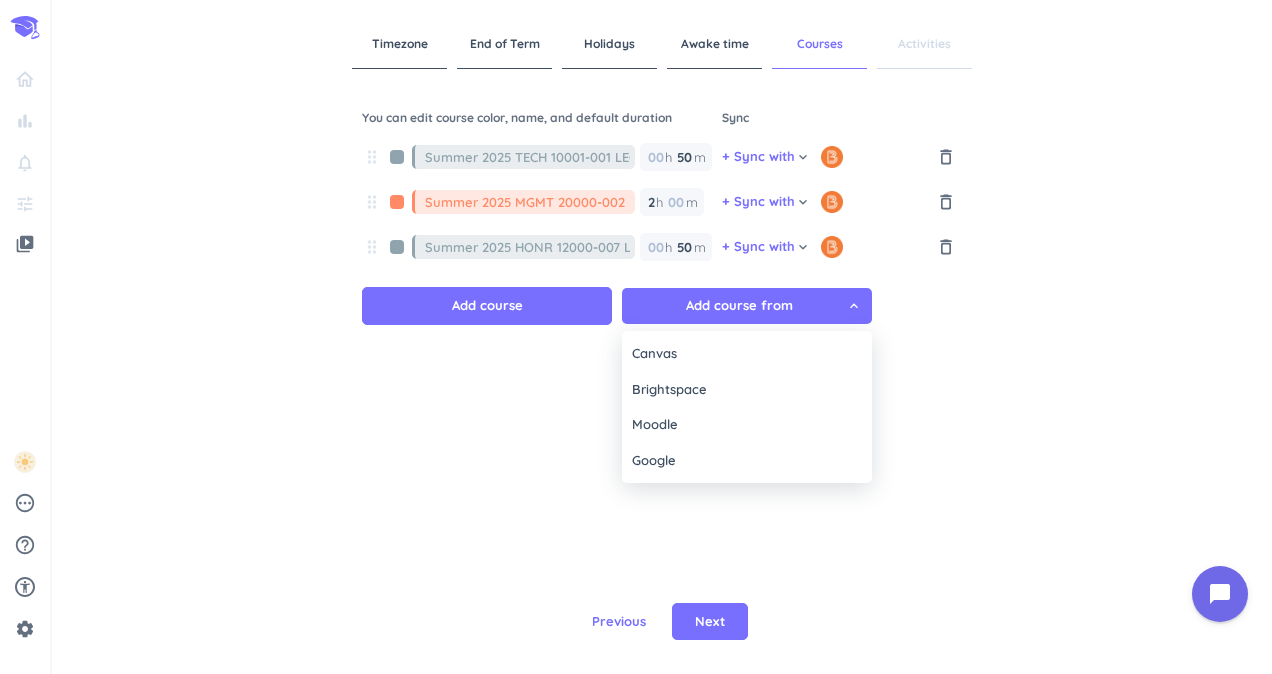 click at bounding box center [636, 337] 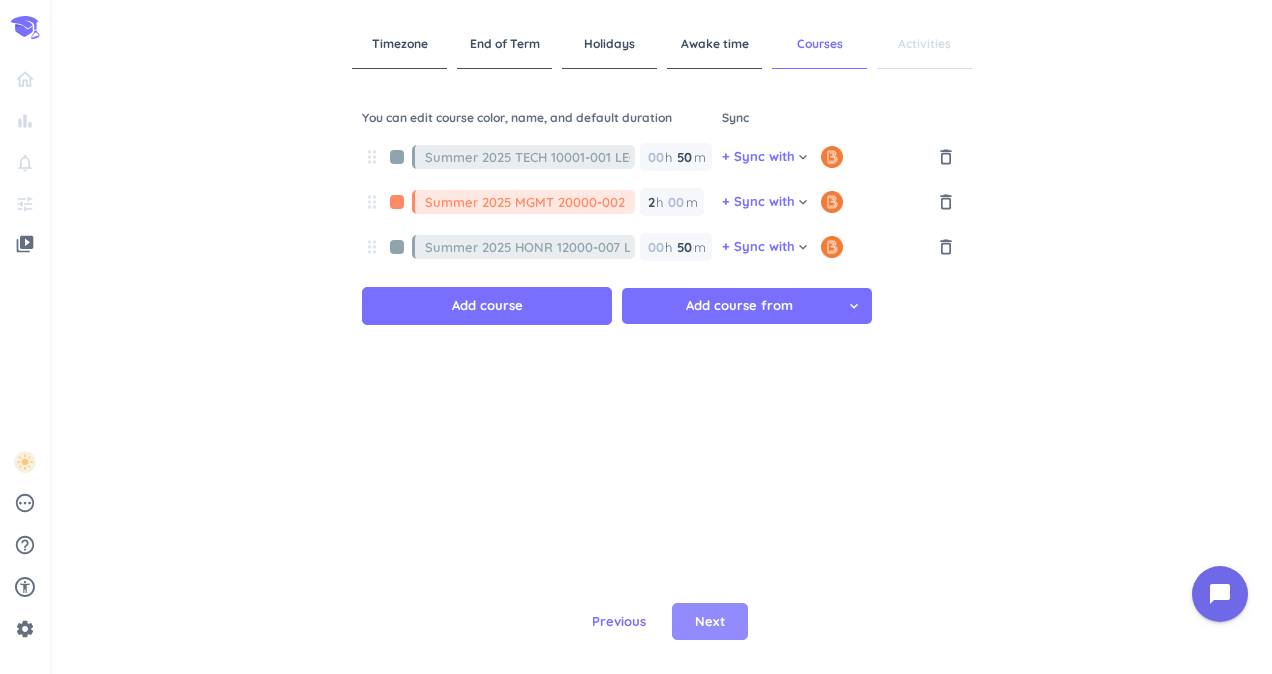 click on "Next" at bounding box center (710, 622) 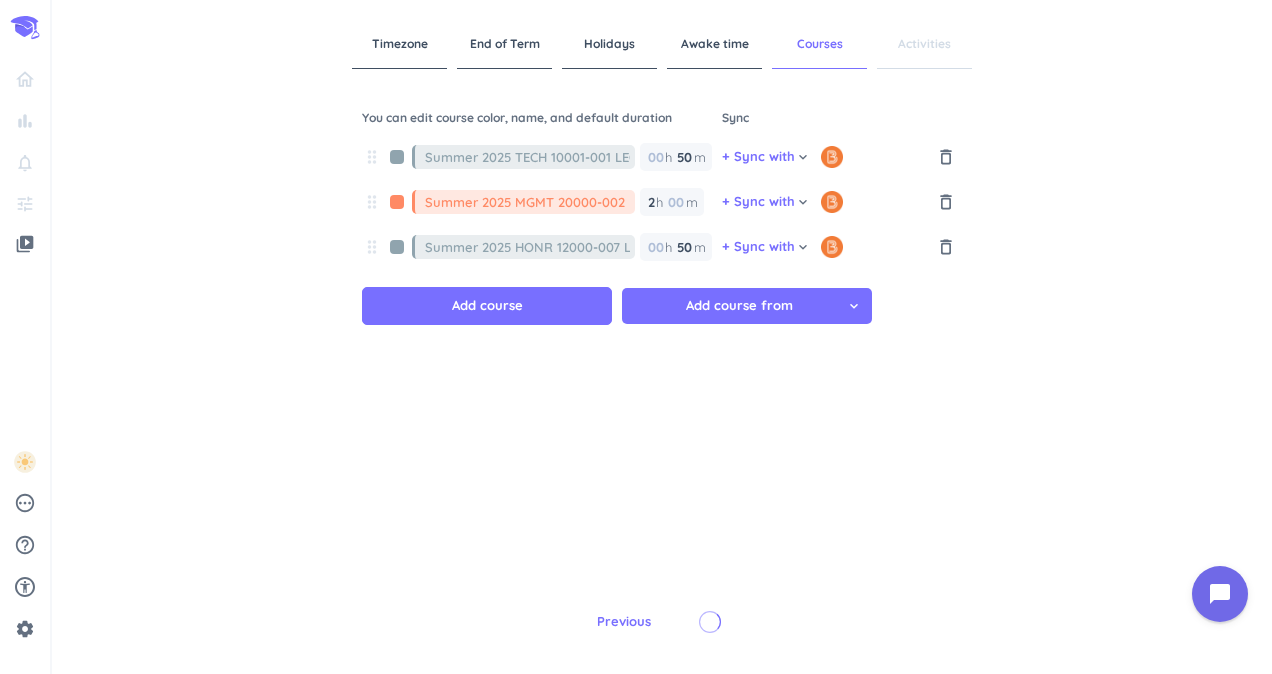 type on "1" 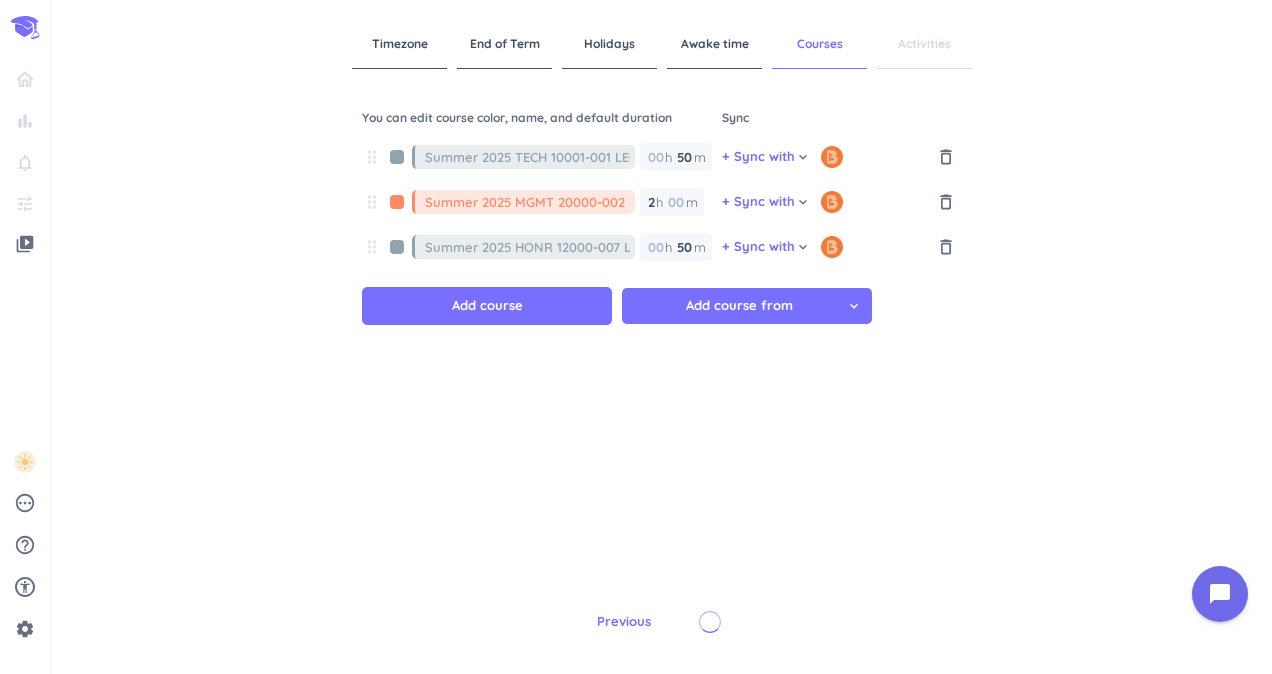 type 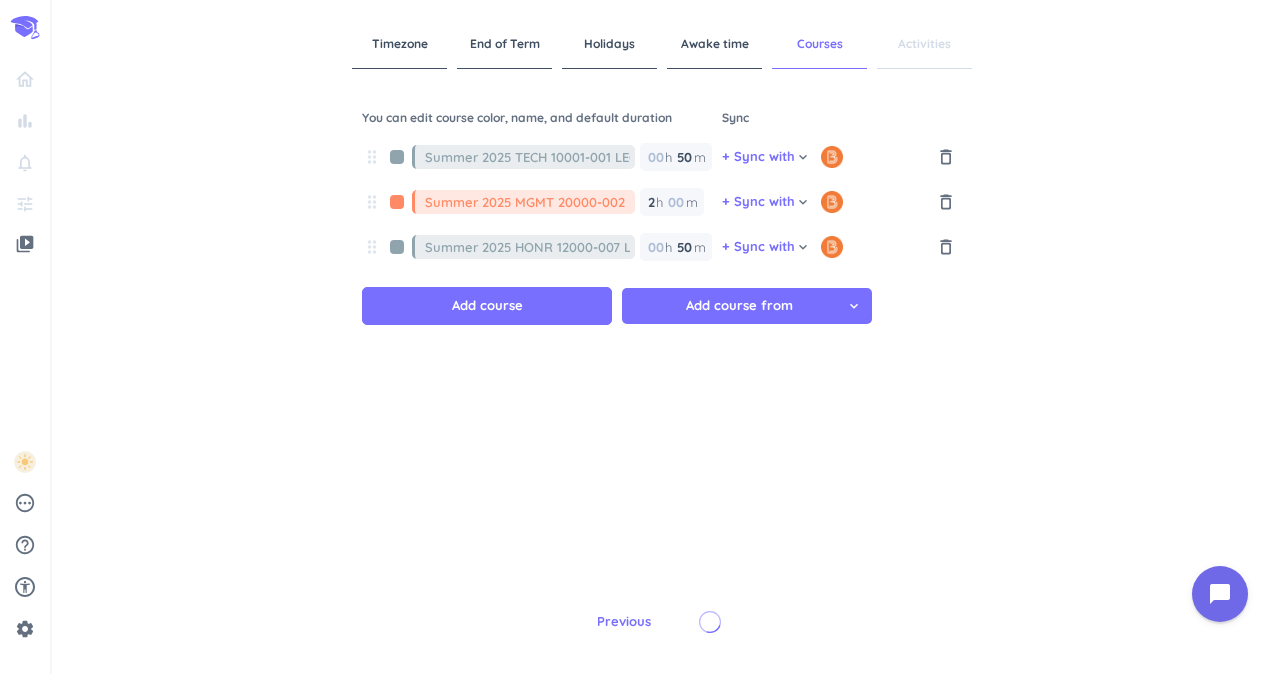 type on "1" 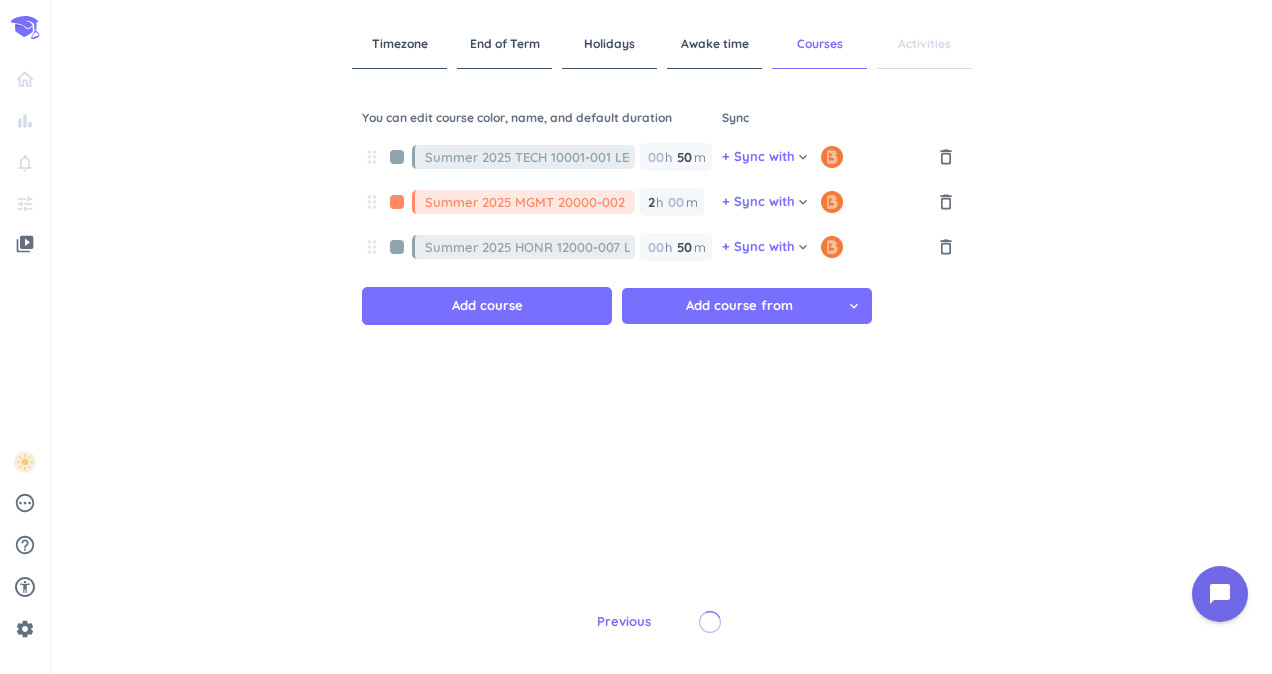 type on "1" 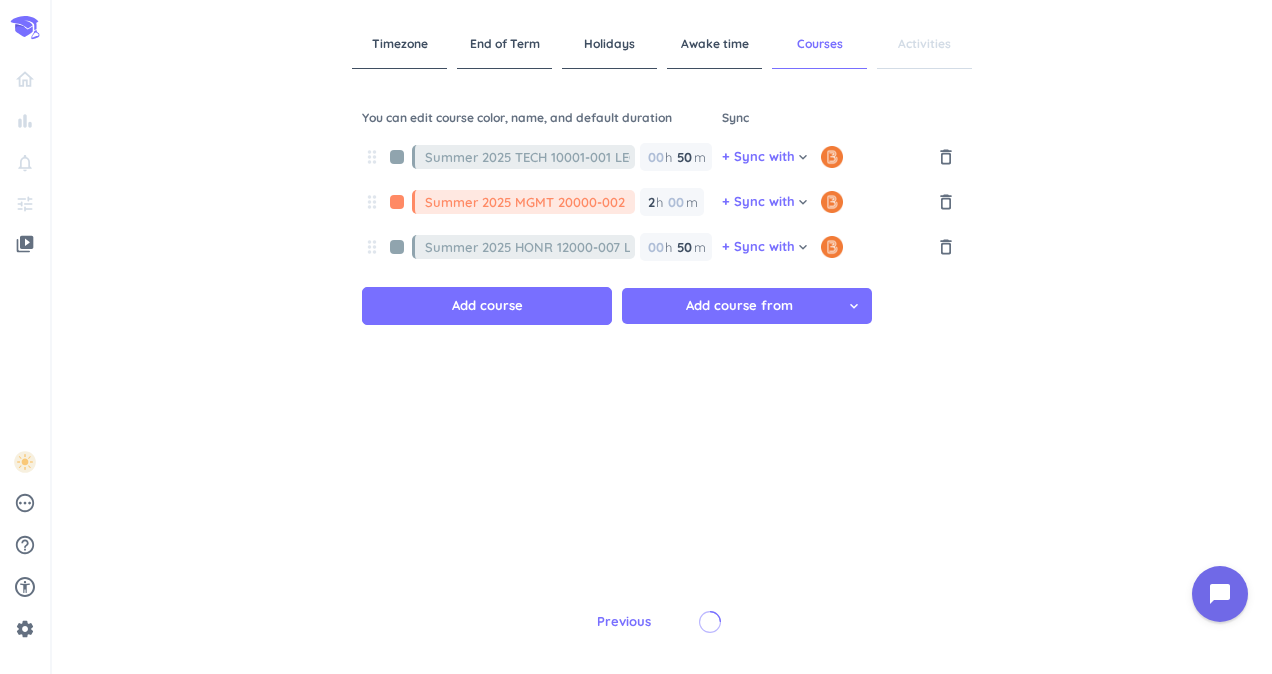 type 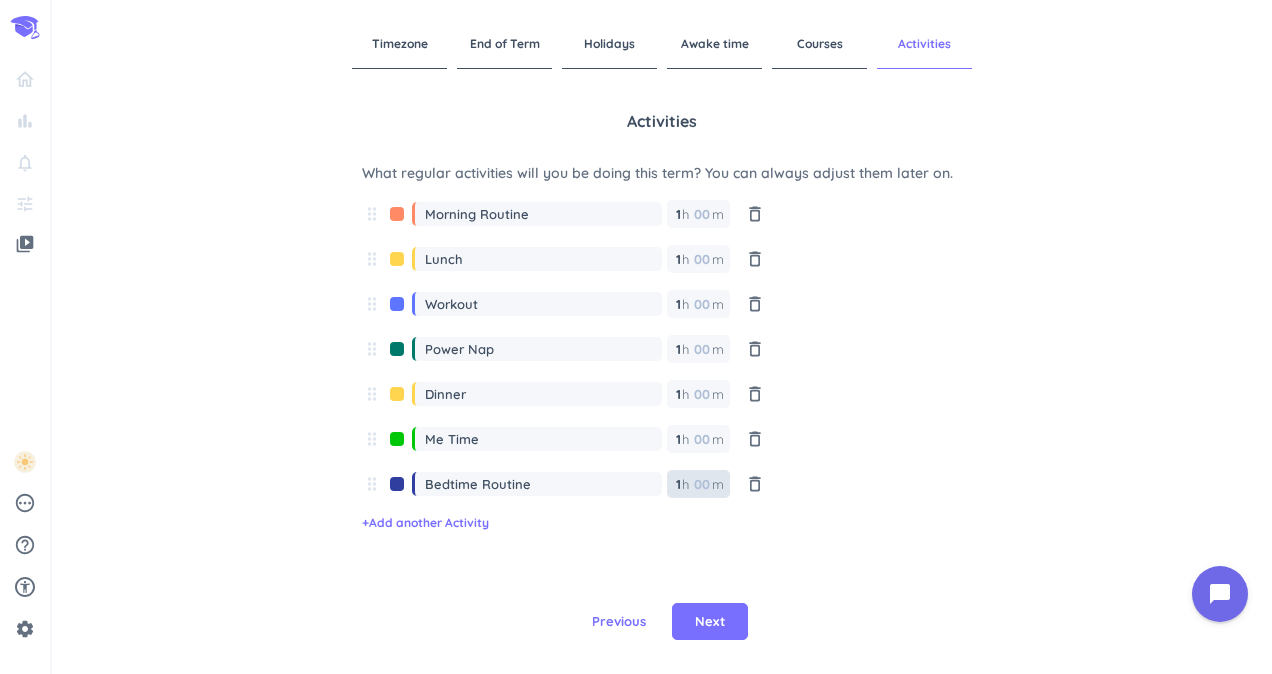 click on "1 1 00" at bounding box center [682, 484] 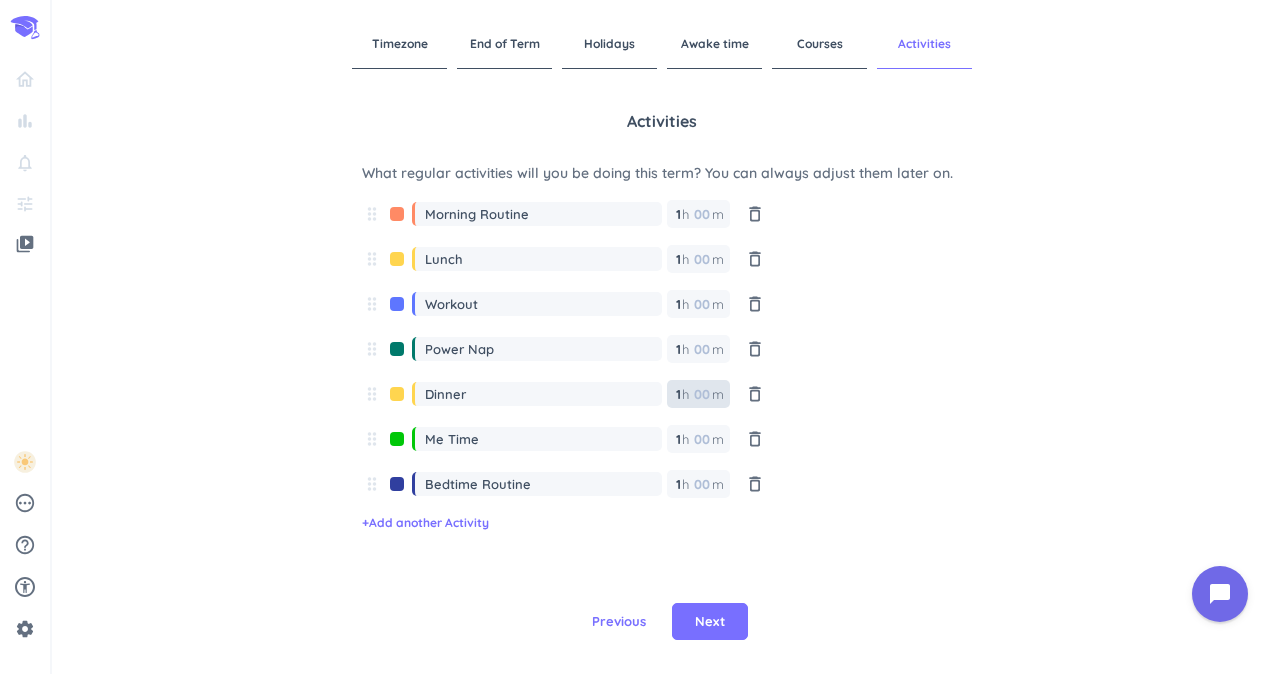 click on "1" at bounding box center (677, 394) 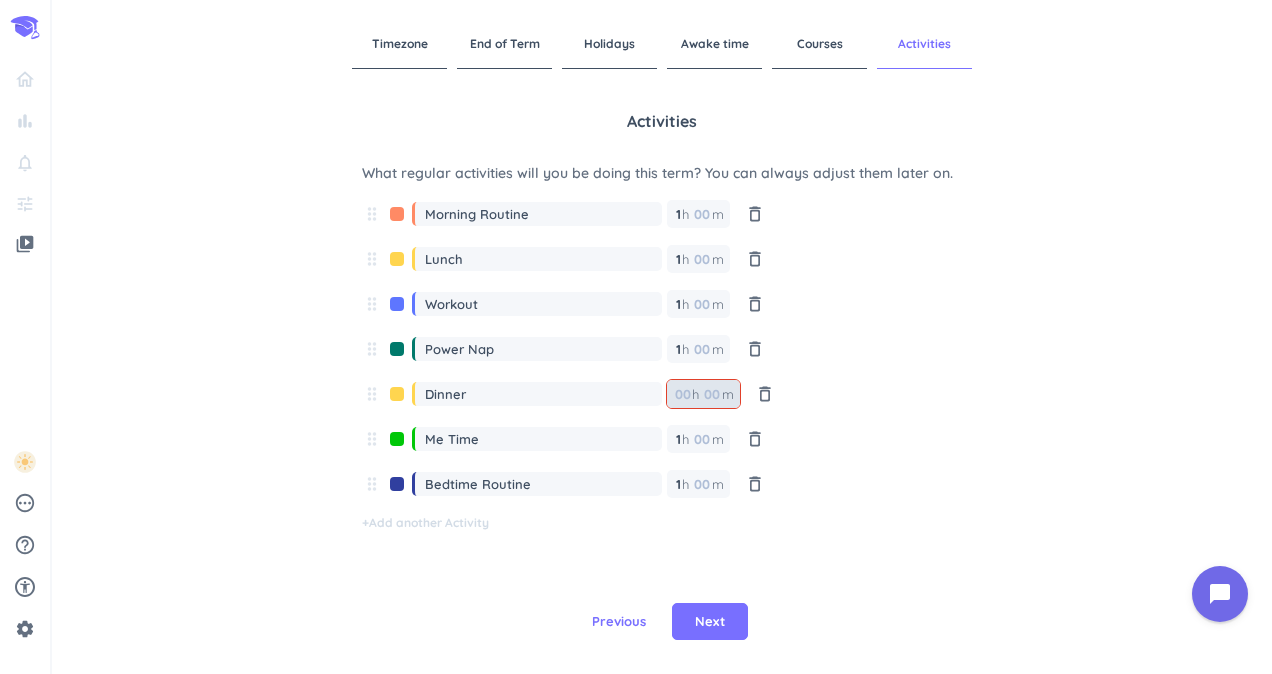 type 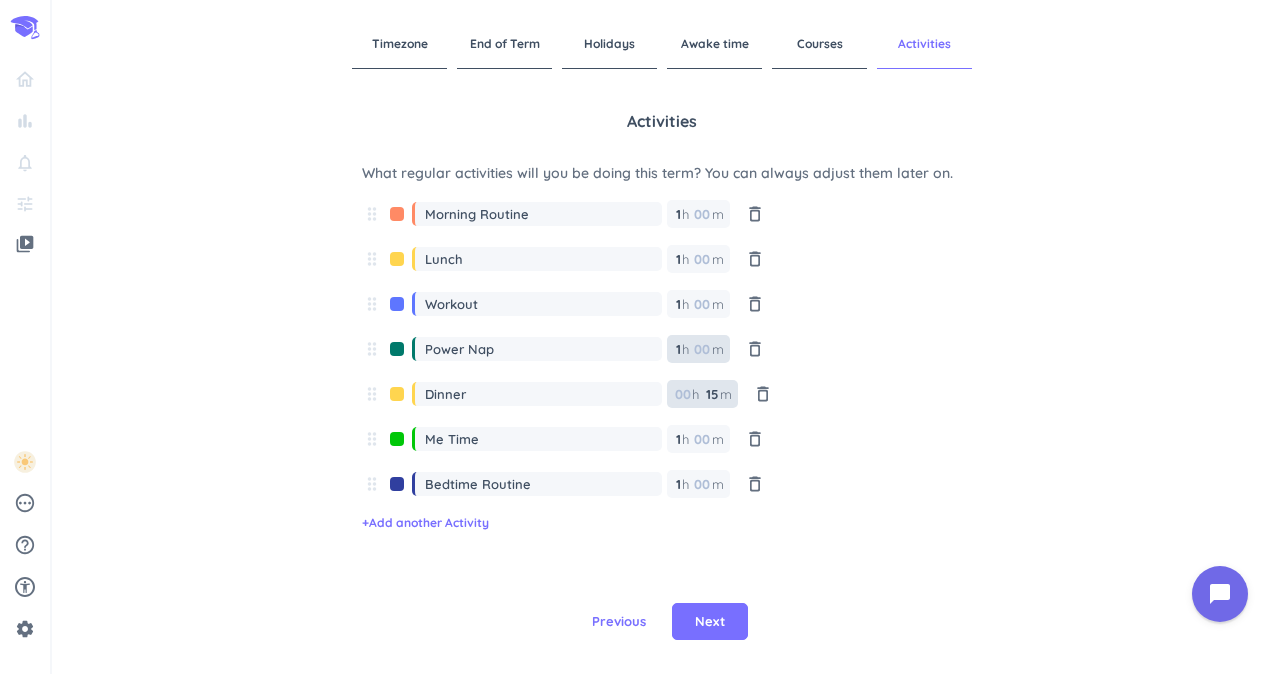 type on "15" 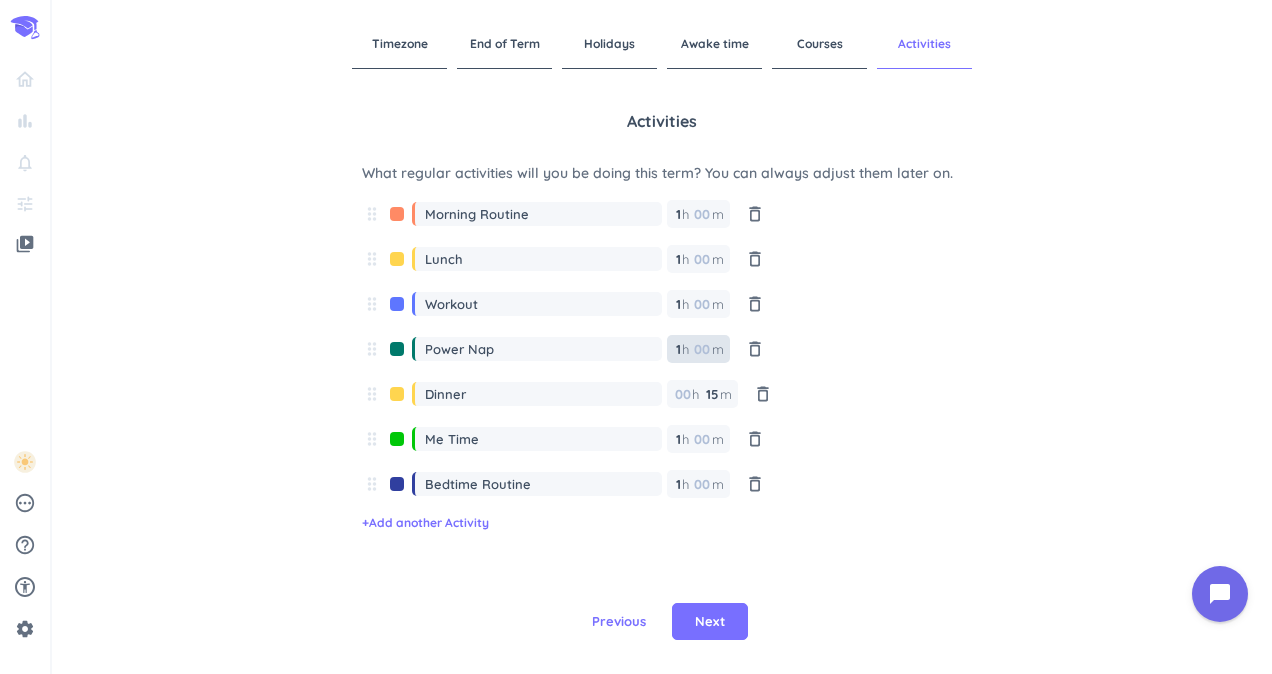 click on "1 1 00" at bounding box center (682, 349) 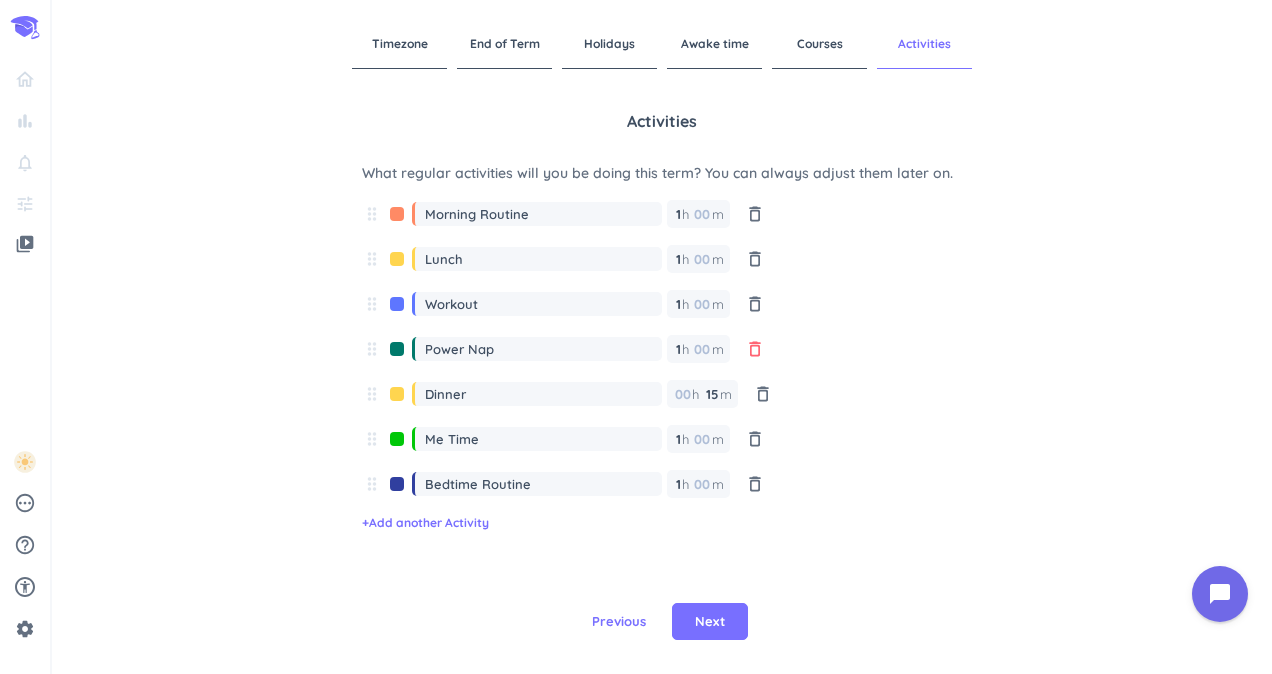 click on "delete_outline" at bounding box center [755, 349] 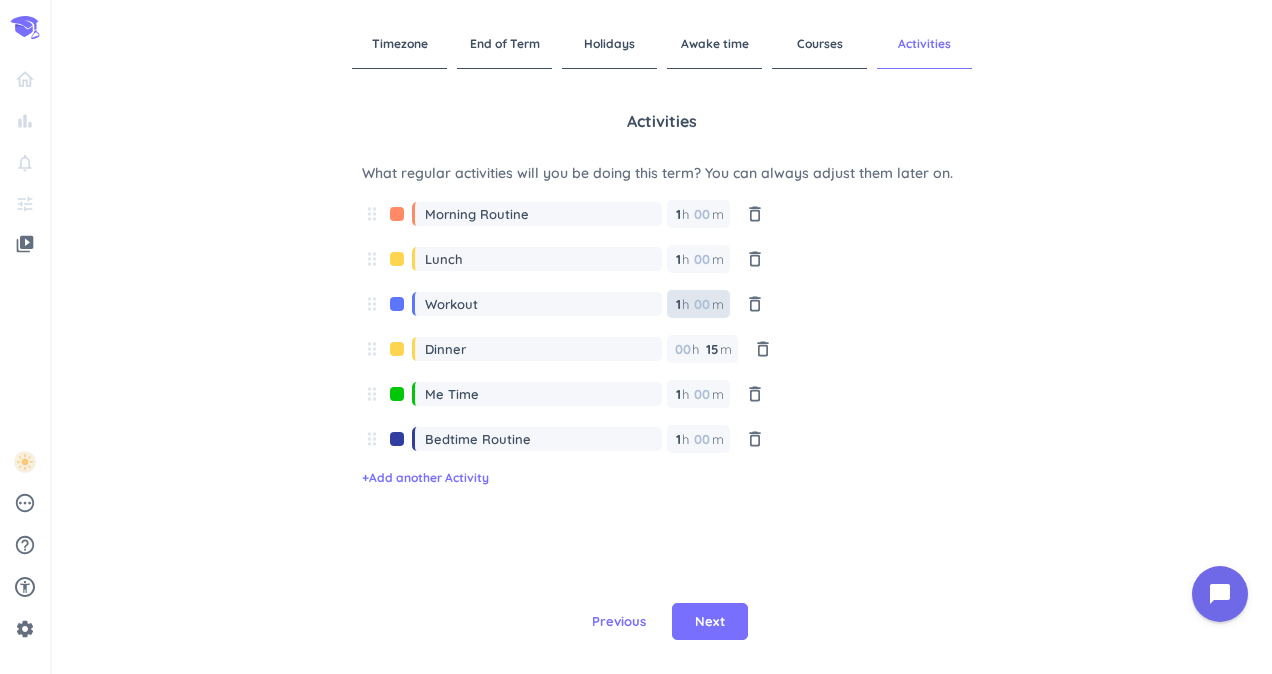 click on "1 1 00" at bounding box center (682, 304) 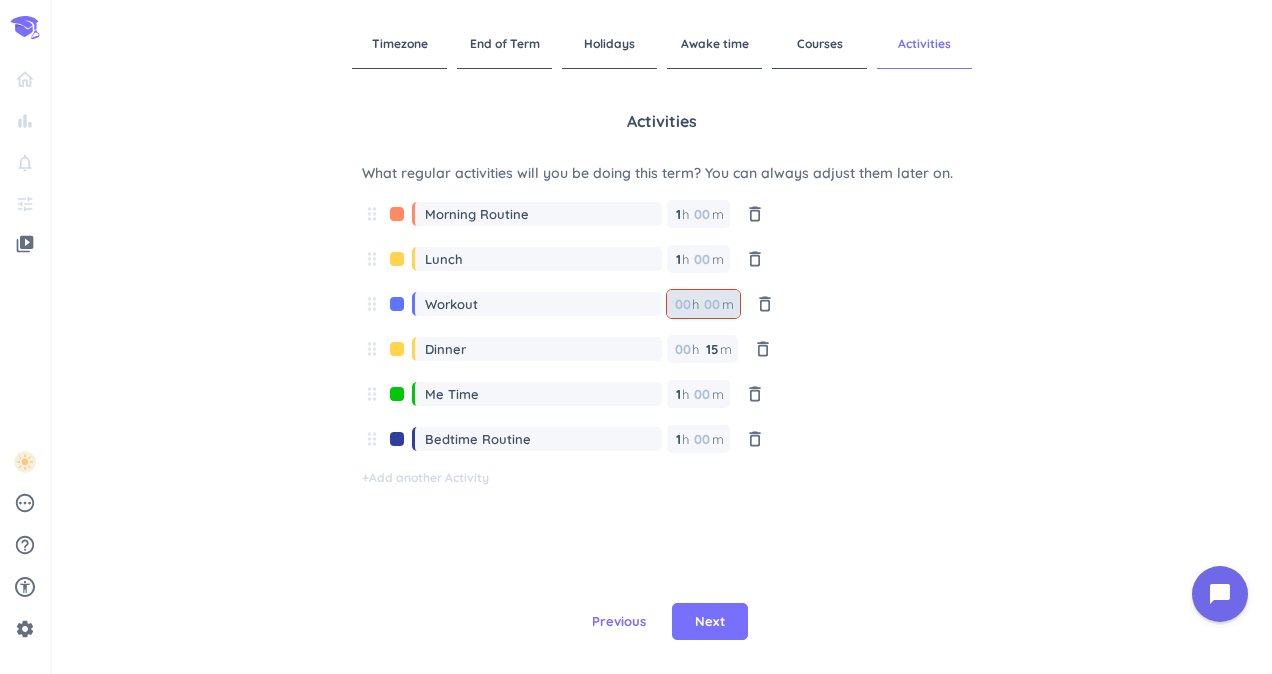 type 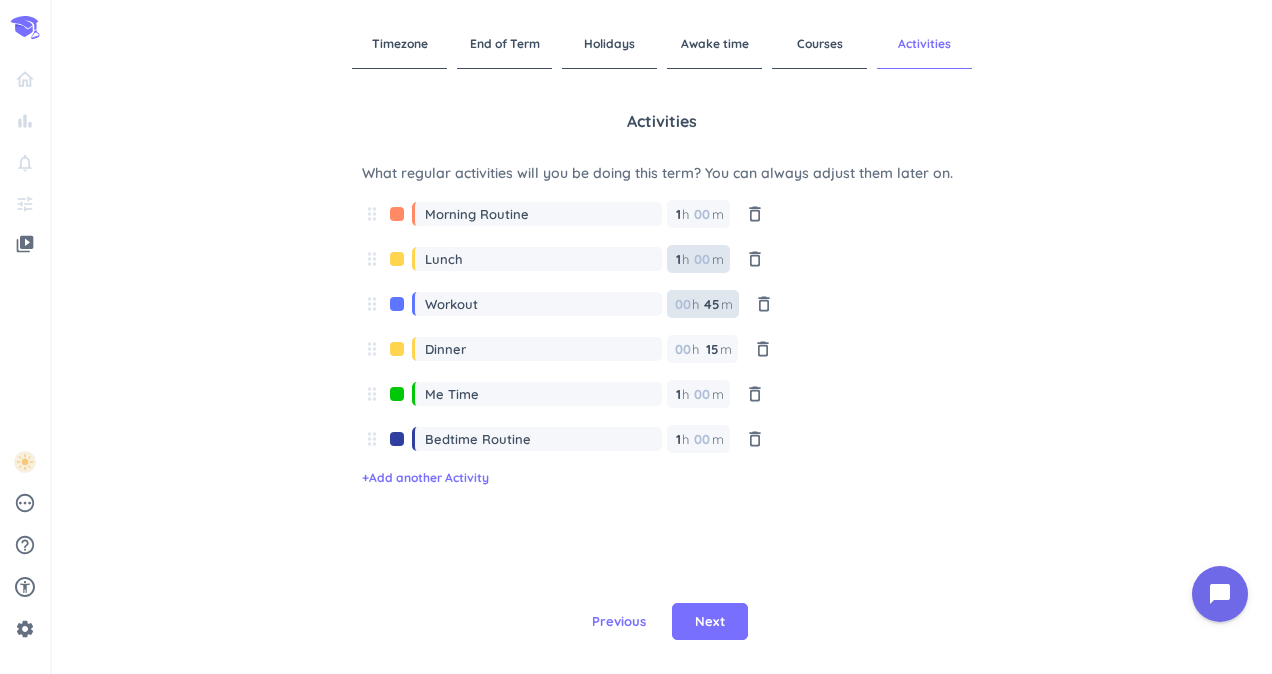 type on "45" 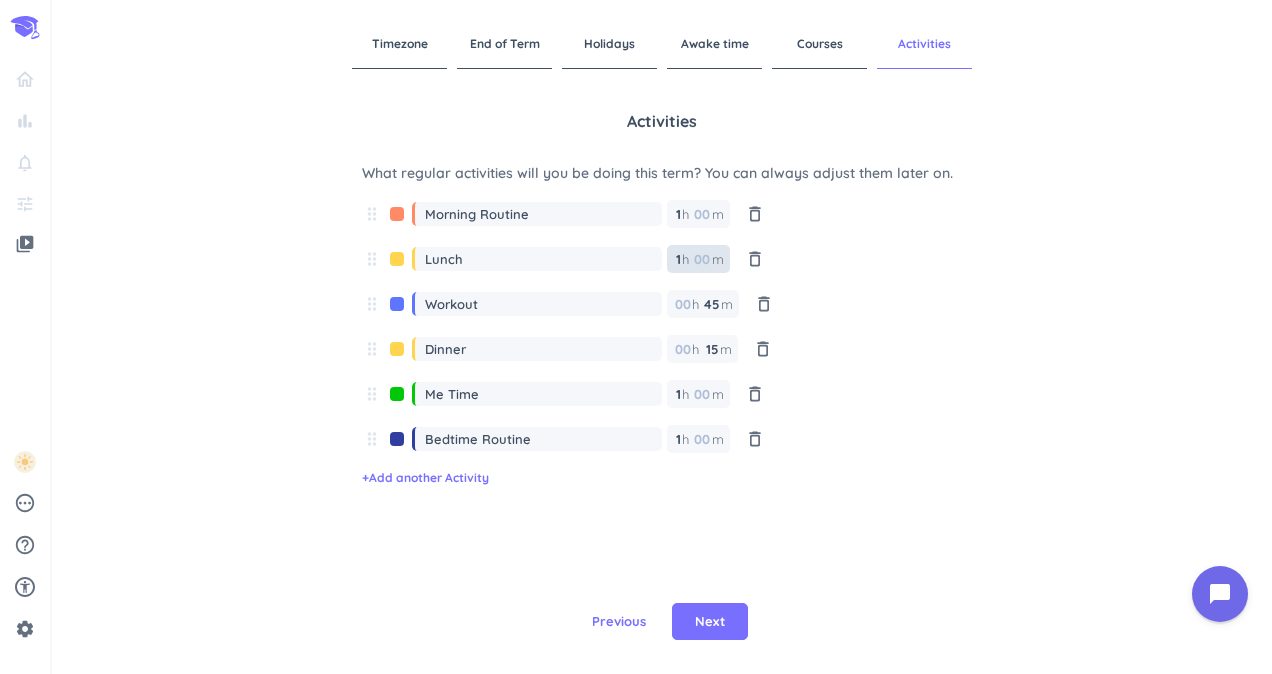 click on "1" at bounding box center [677, 259] 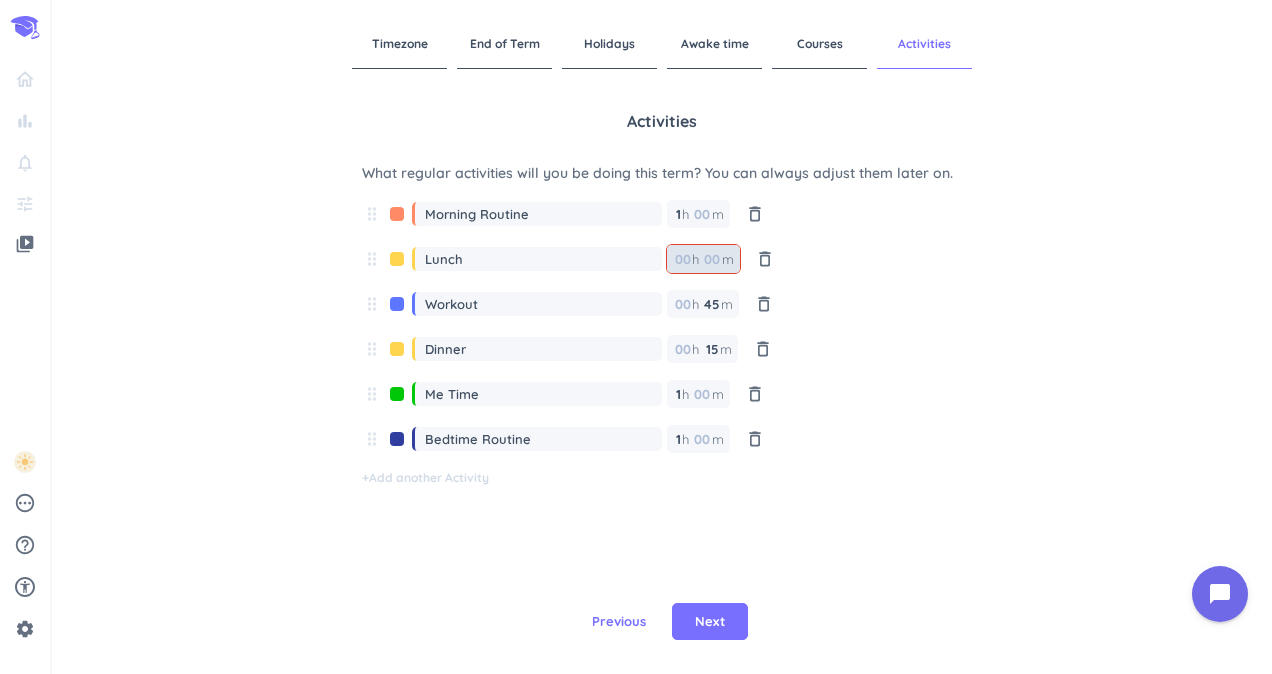 type 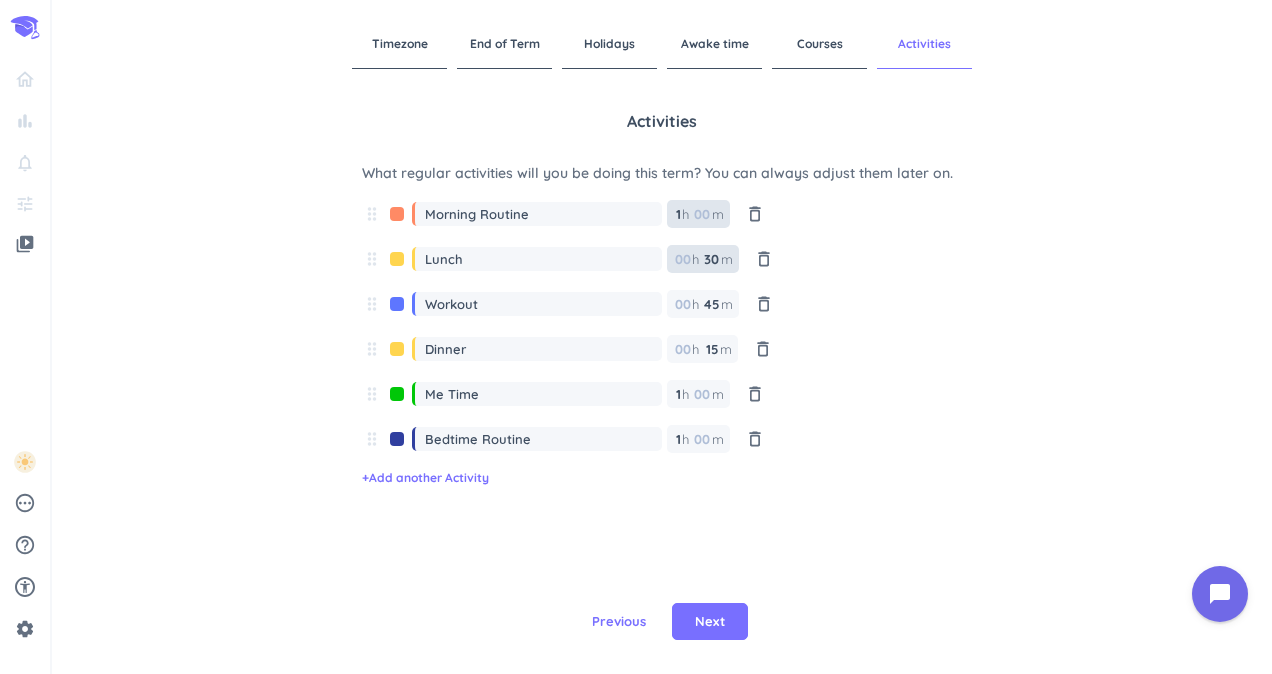 type on "30" 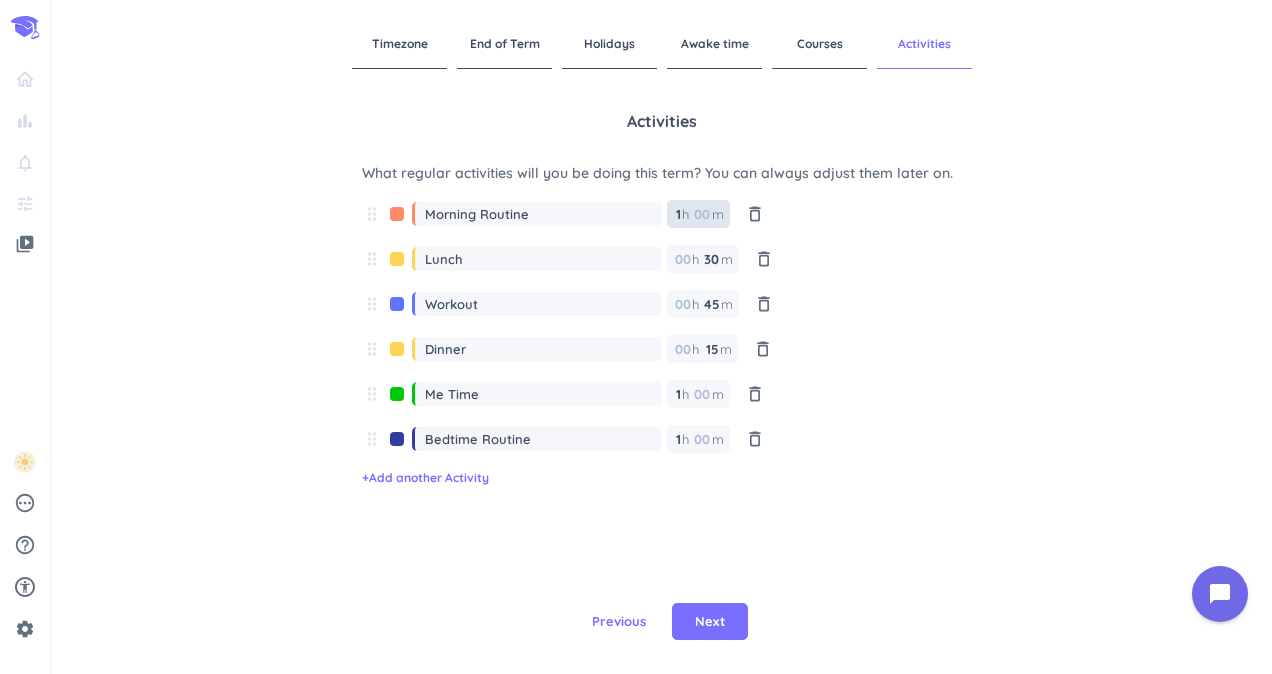 click on "1" at bounding box center (677, 214) 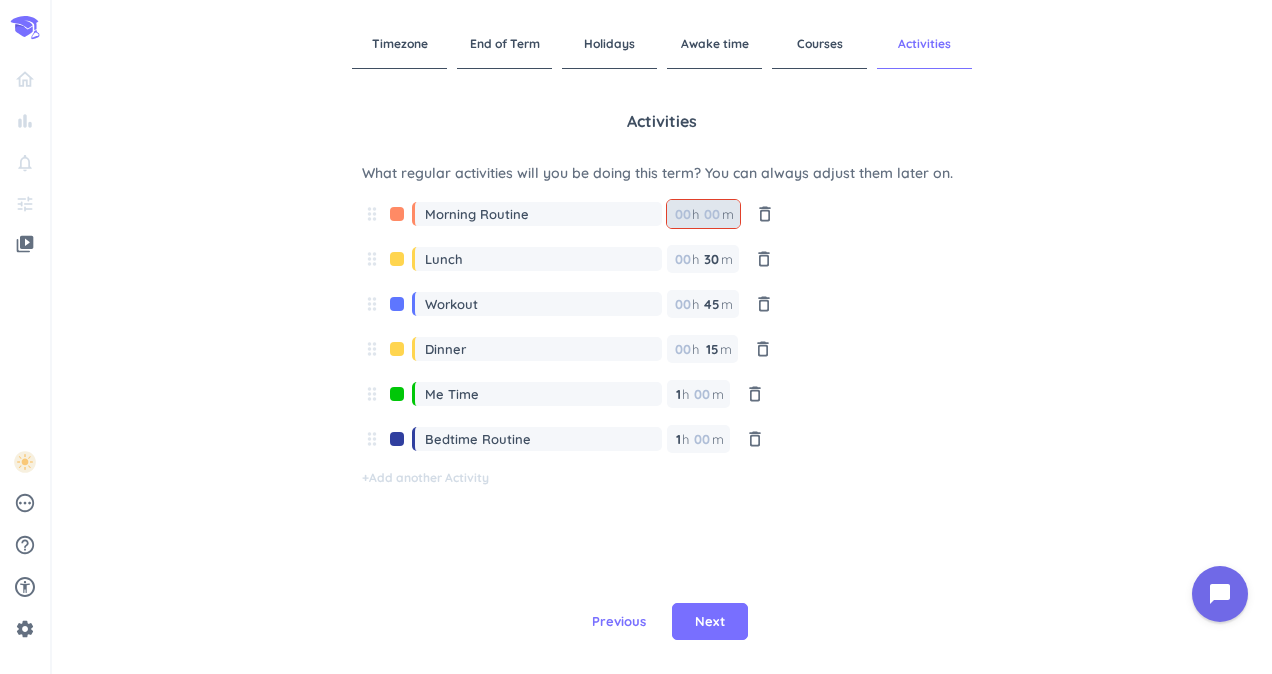 type 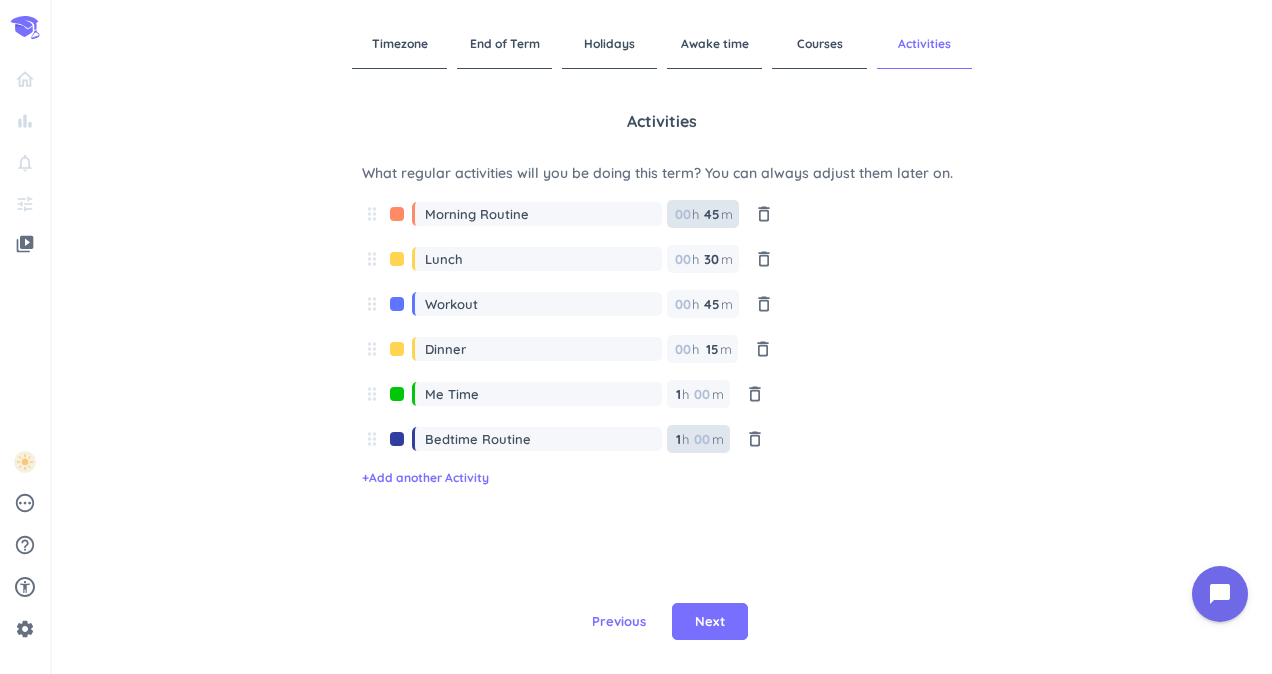 type on "45" 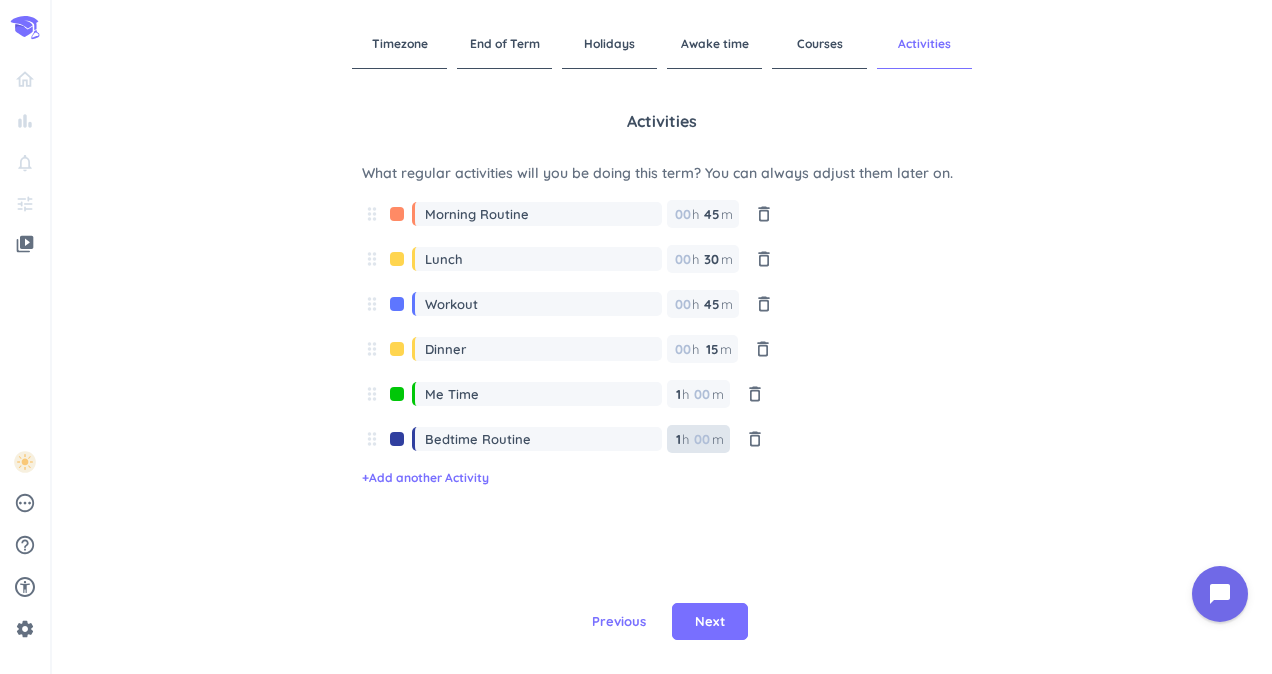 click on "1" at bounding box center (677, 439) 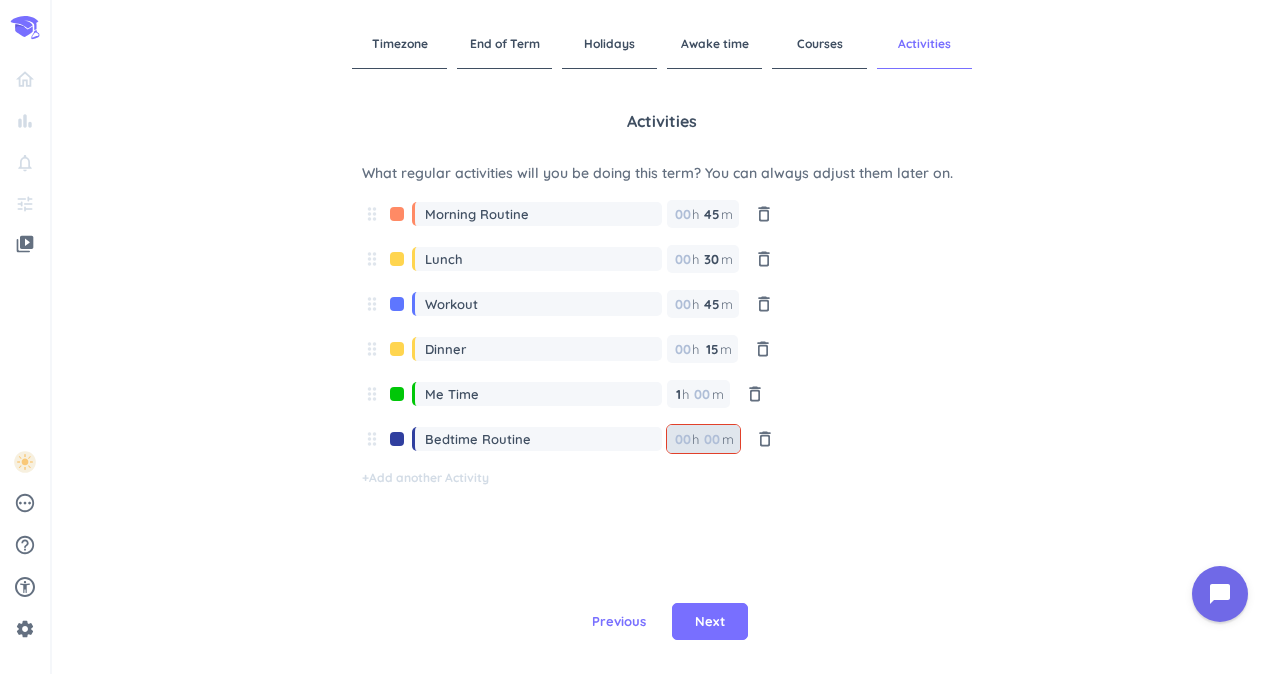 type 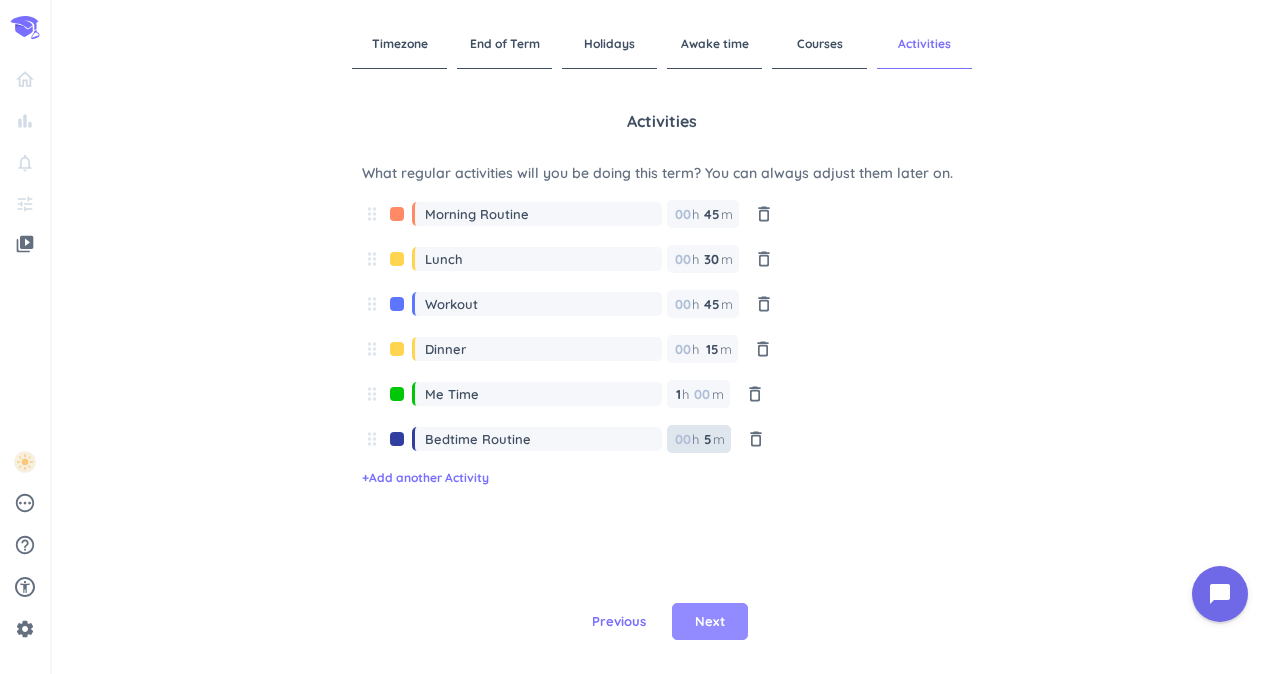 type on "5" 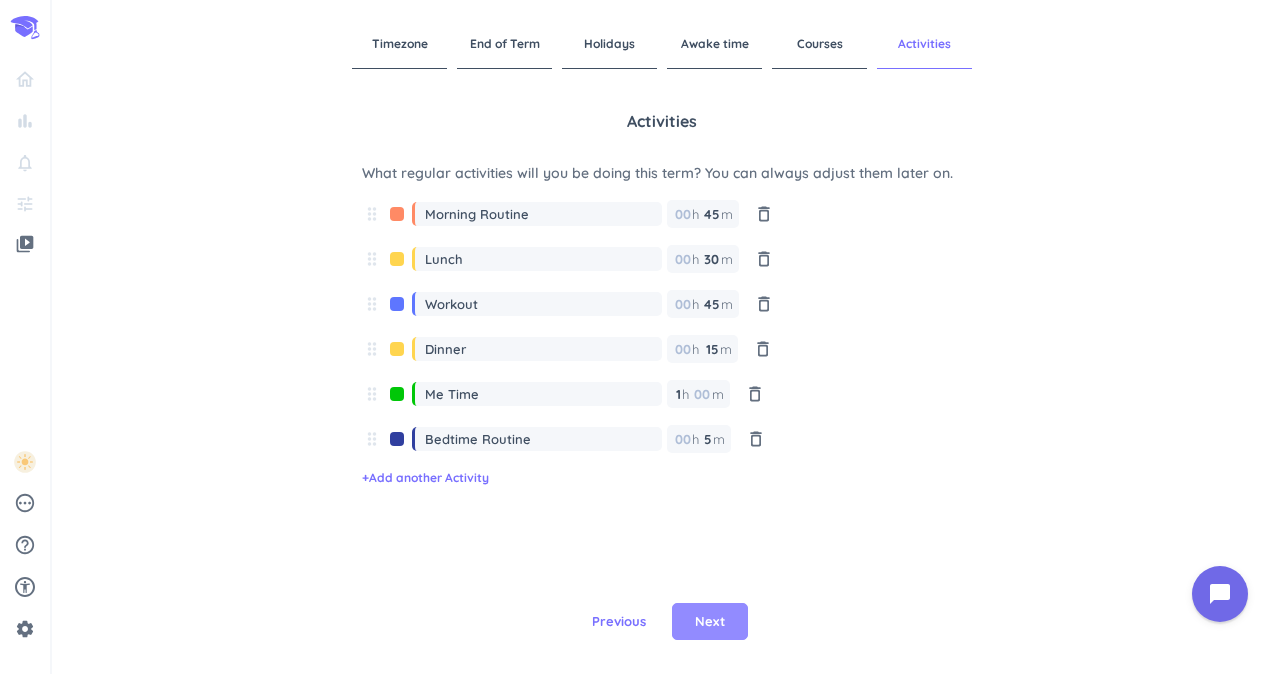 click on "Next" at bounding box center [710, 622] 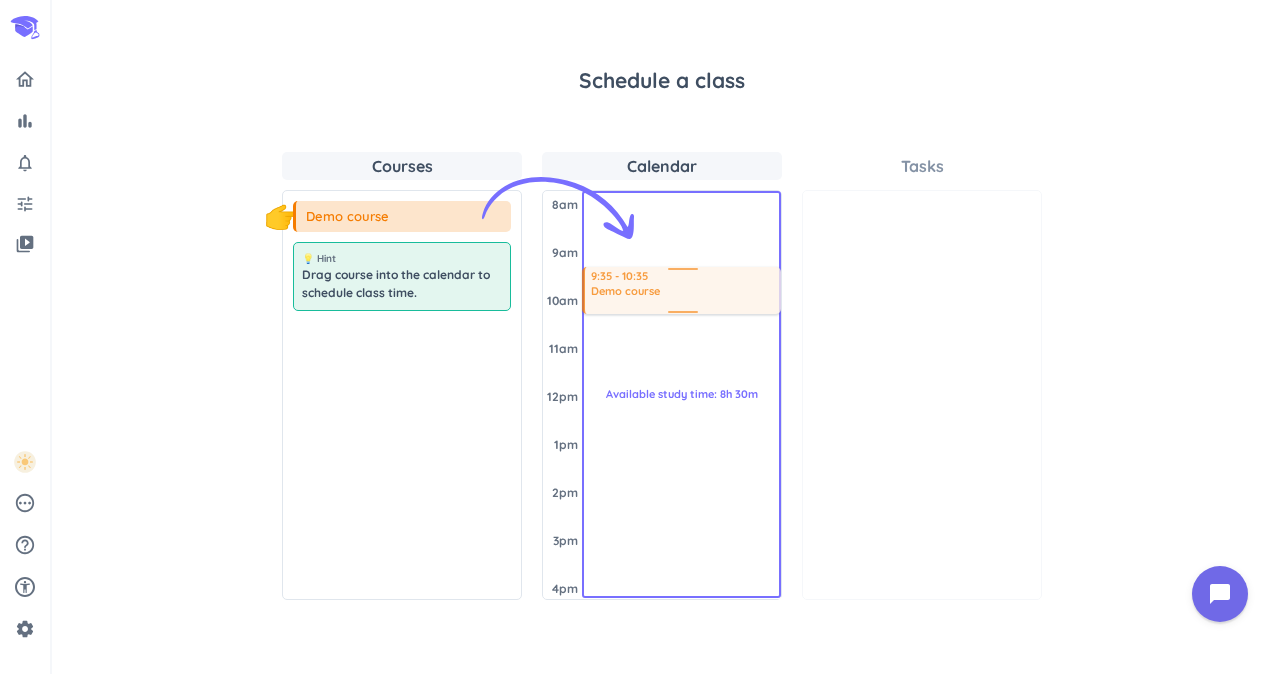 drag, startPoint x: 366, startPoint y: 224, endPoint x: 639, endPoint y: 270, distance: 276.84833 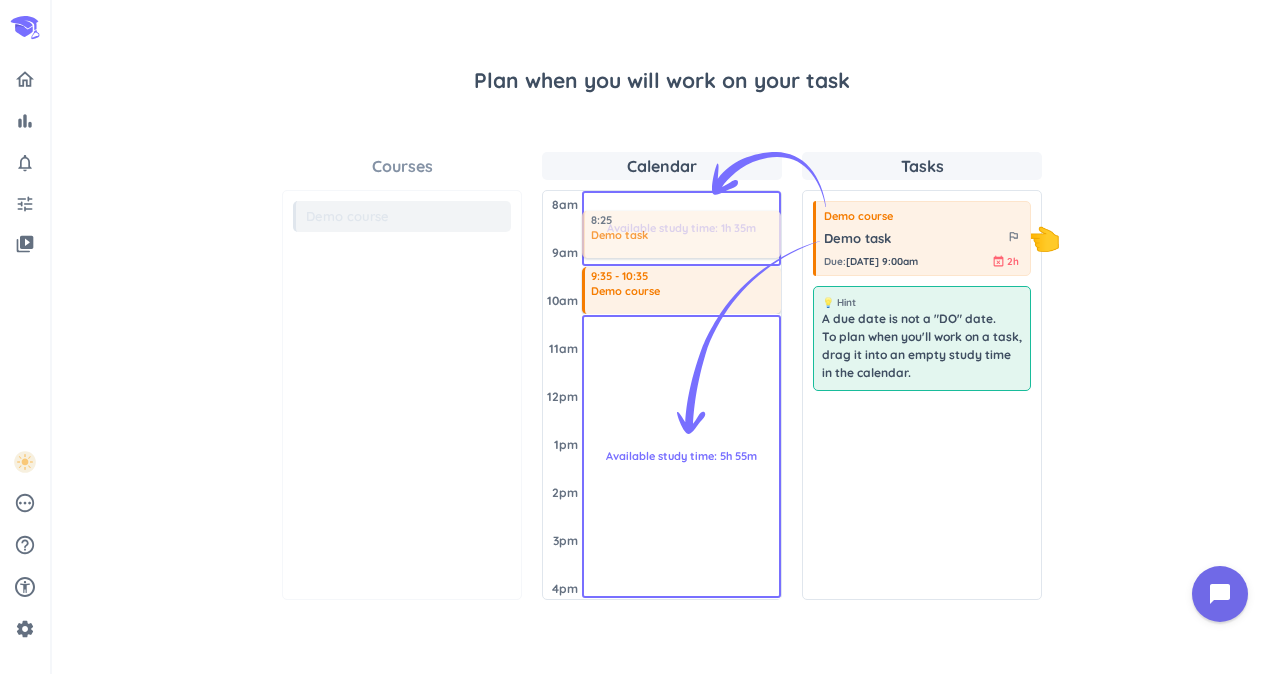 drag, startPoint x: 859, startPoint y: 238, endPoint x: 674, endPoint y: 213, distance: 186.68155 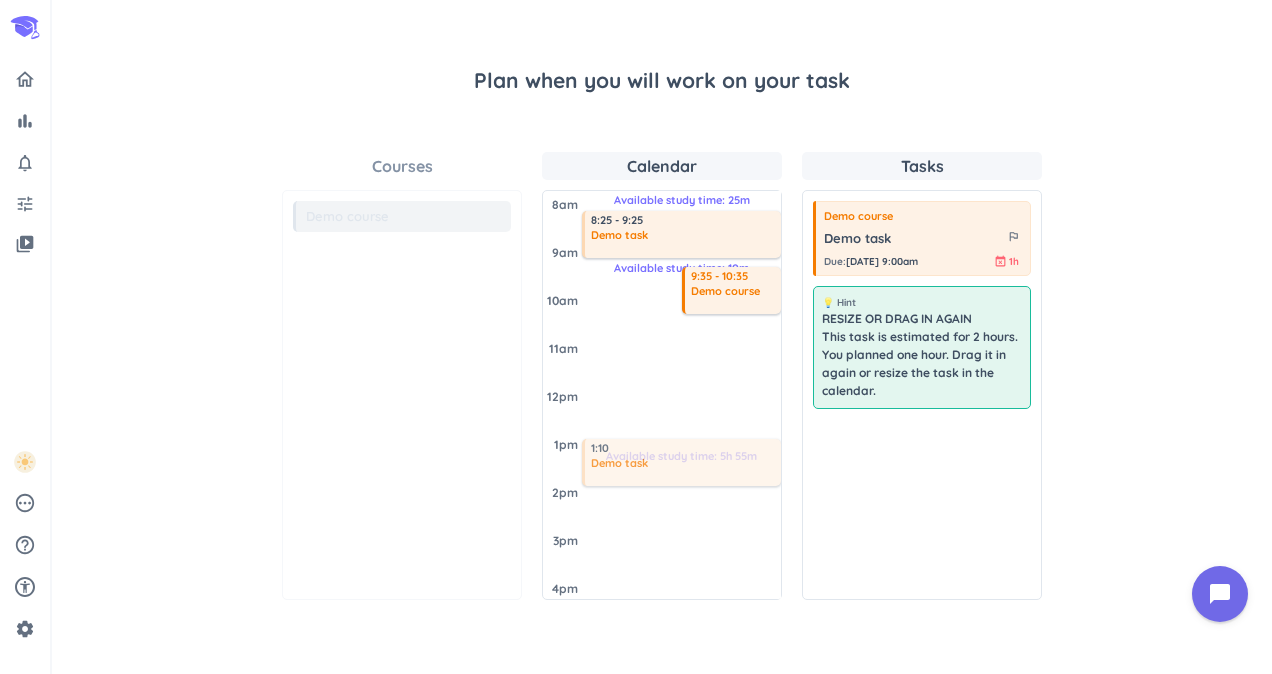 drag, startPoint x: 906, startPoint y: 236, endPoint x: 698, endPoint y: 450, distance: 298.42923 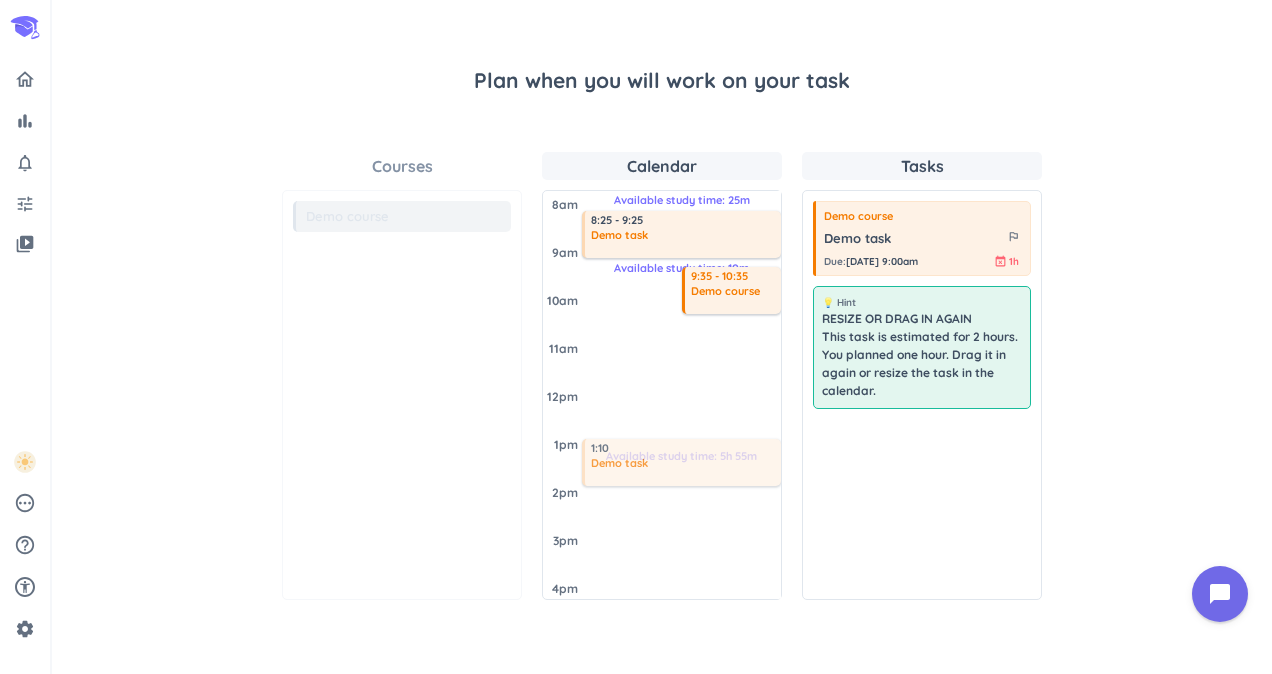 click on "Courses Demo course 💡 Hint RESIZE OR DRAG IN AGAIN
This task is estimated for 2 hours. You planned one hour. Drag it in again or resize the task in the calendar. Calendar [DATE] 8am 9am 10am 11am 12pm 1pm 2pm 3pm 4pm Available study time: 10m 9:35 - 10:35 Demo course Available study time: 25m 8:25 - 9:25 Demo task Available study time: 5h 55m 1:10  Demo task Tasks Demo course Demo task outlined_flag Due :  [DATE] 9:00am event_busy 1h   💡 Hint RESIZE OR DRAG IN AGAIN
This task is estimated for 2 hours. You planned one hour. Drag it in again or resize the task in the calendar." at bounding box center (662, 376) 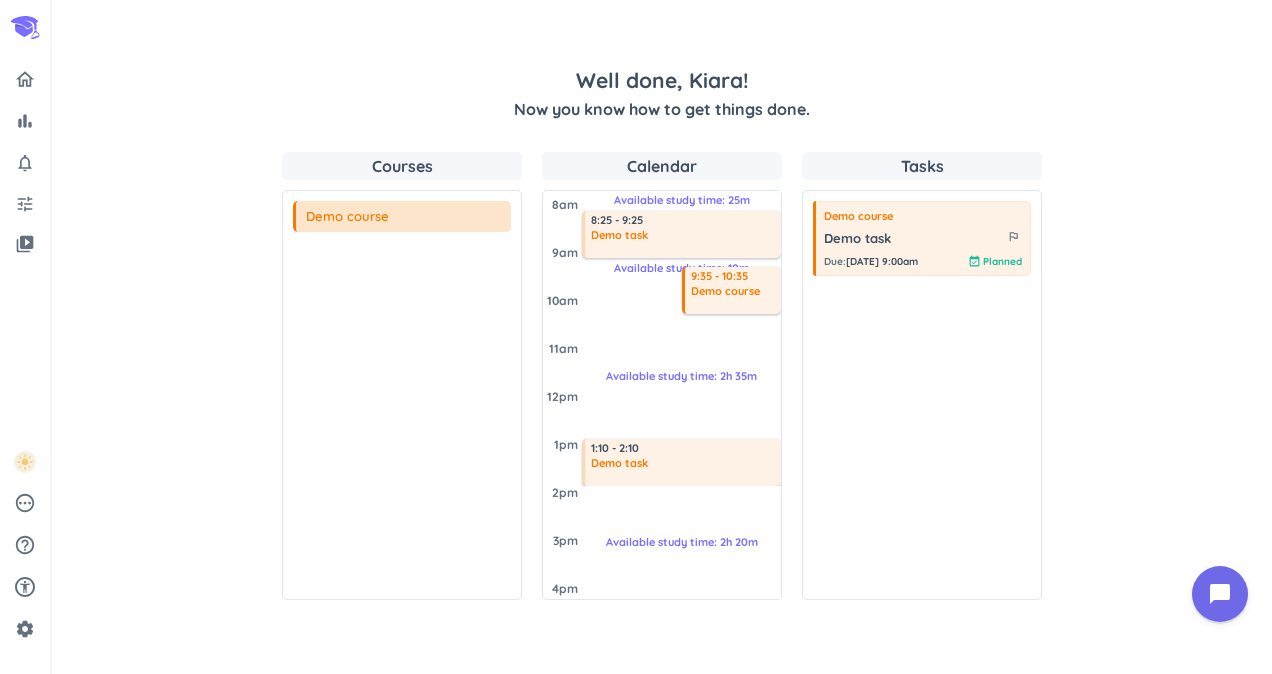 click at bounding box center (0, 0) 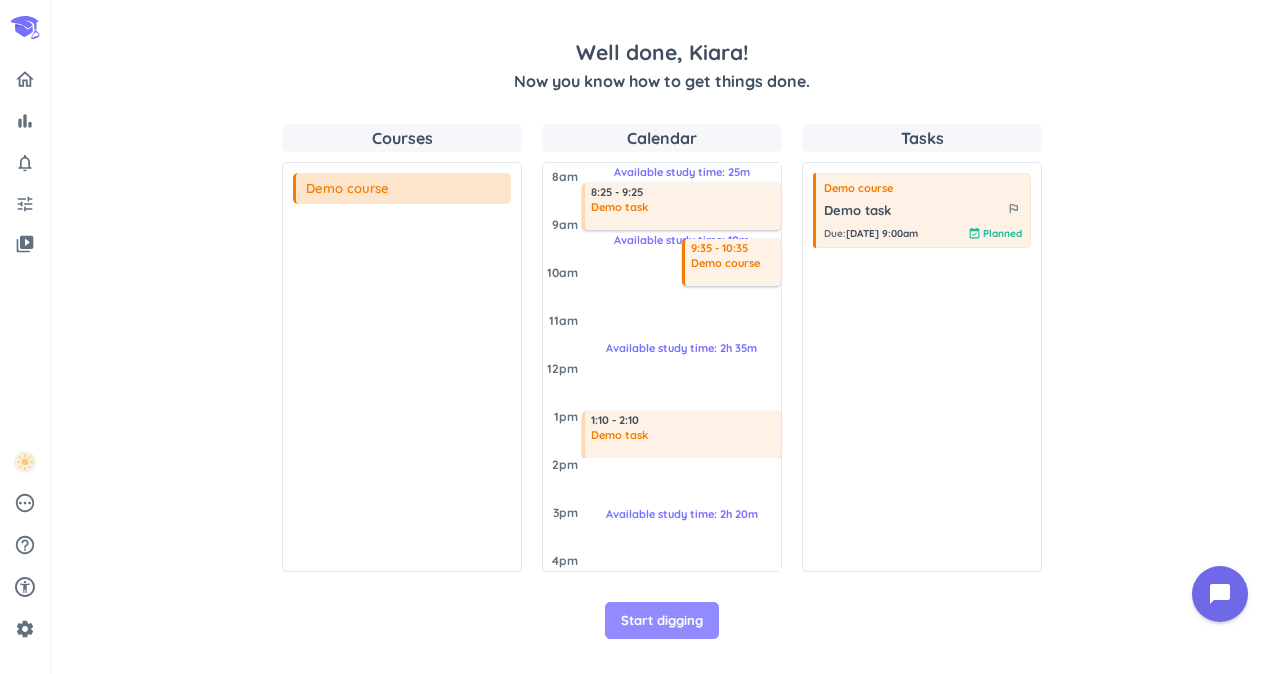 click on "Start digging" at bounding box center [662, 621] 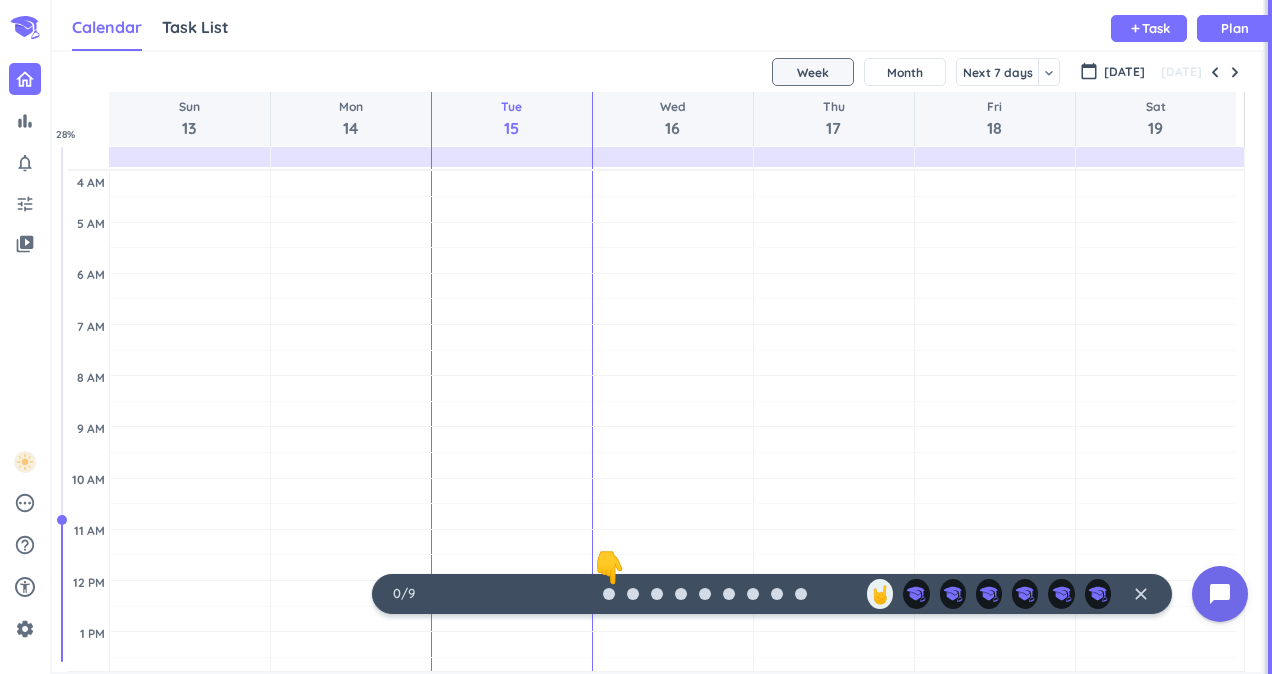 scroll, scrollTop: 42, scrollLeft: 960, axis: both 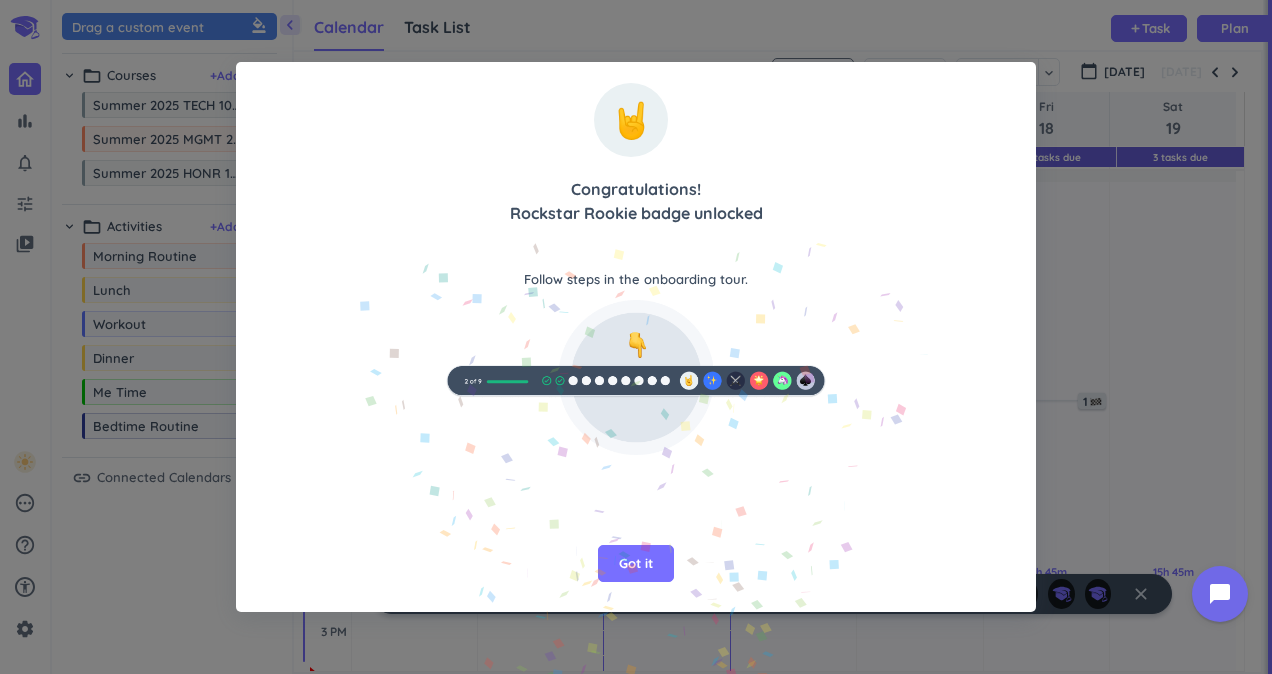 click on "Got it" at bounding box center [636, 564] 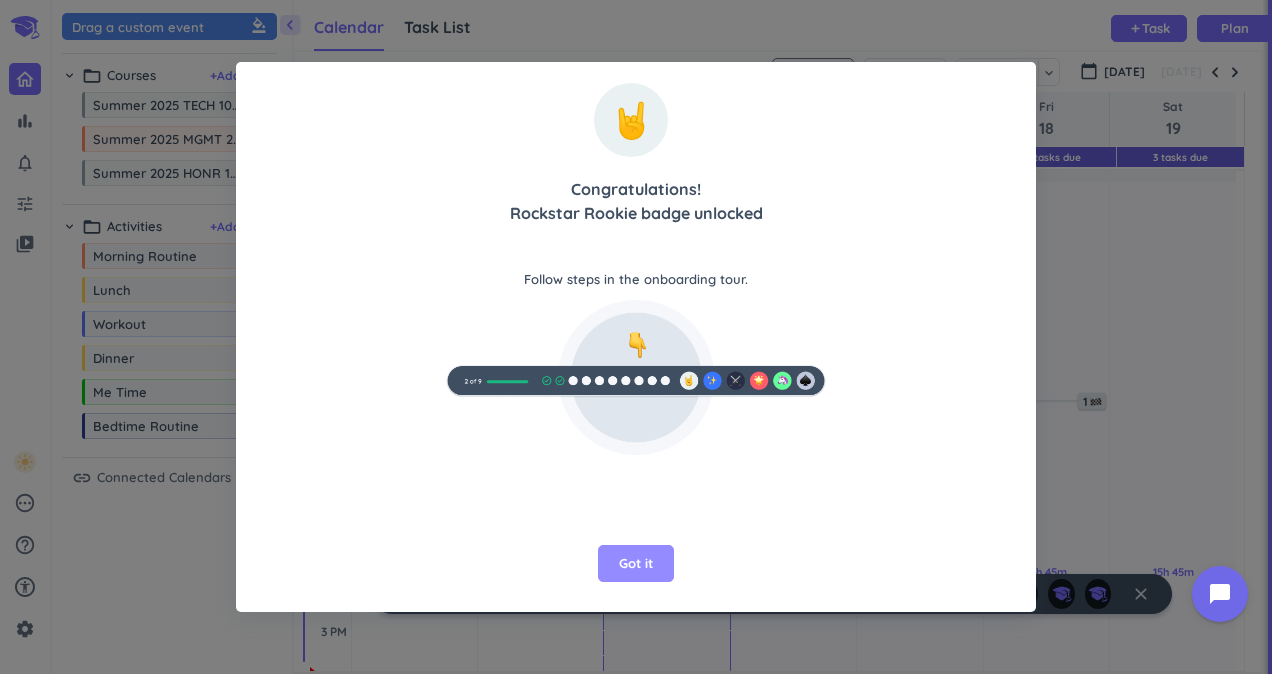 click on "Got it" at bounding box center [636, 564] 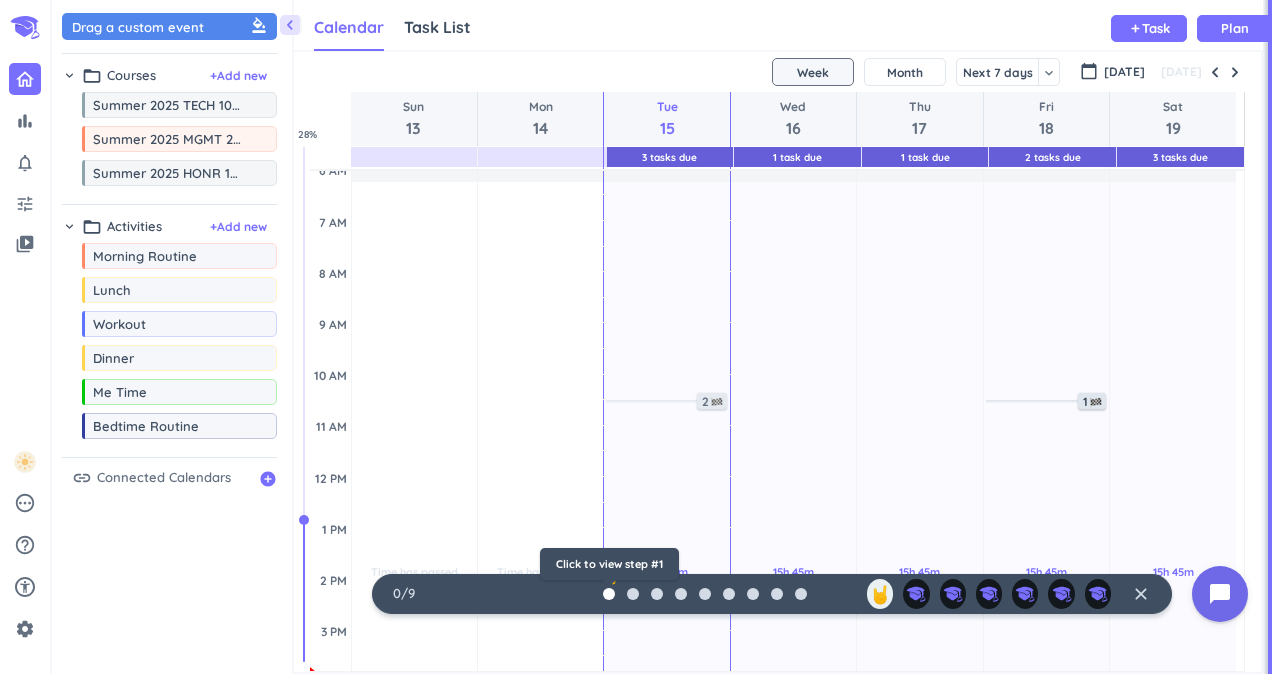click at bounding box center (609, 594) 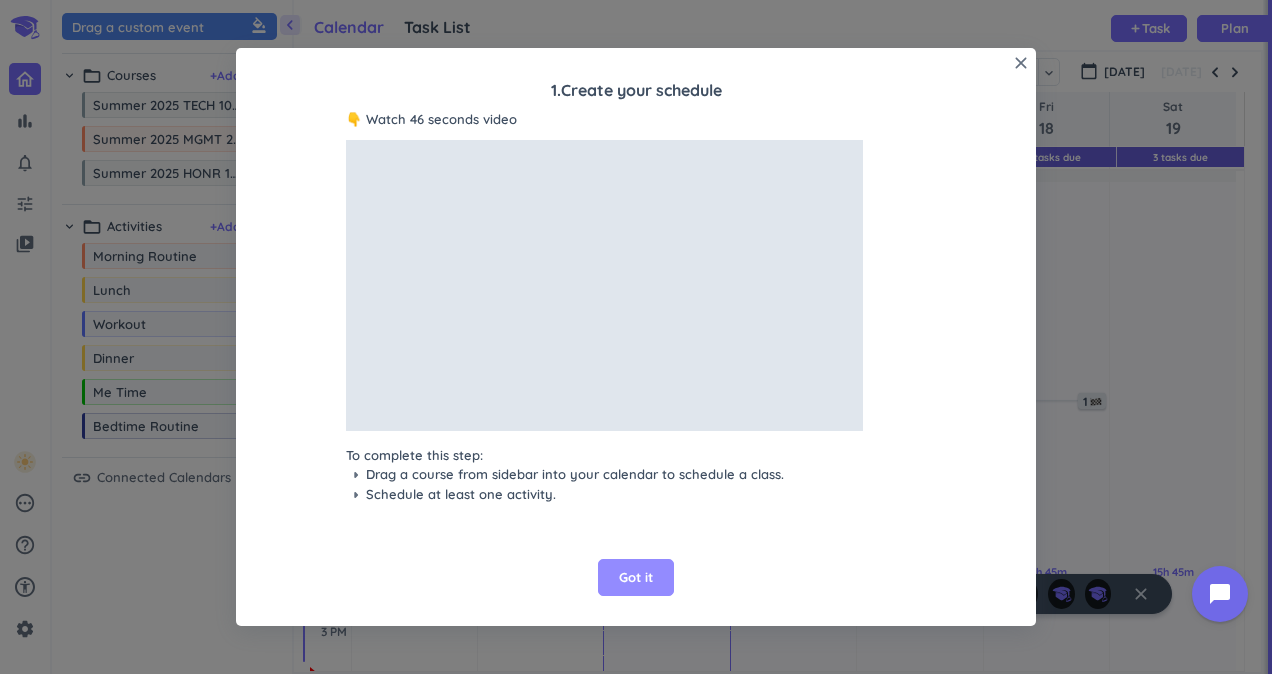 click on "Got it" at bounding box center (636, 578) 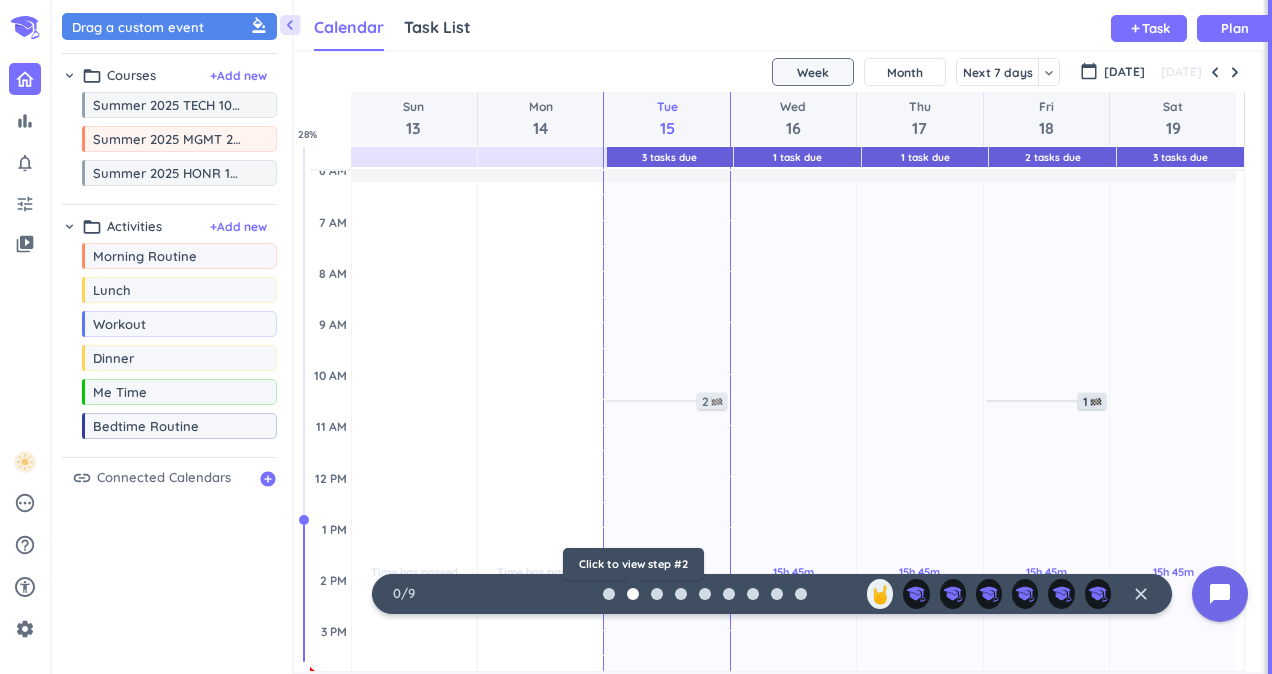 click at bounding box center [633, 594] 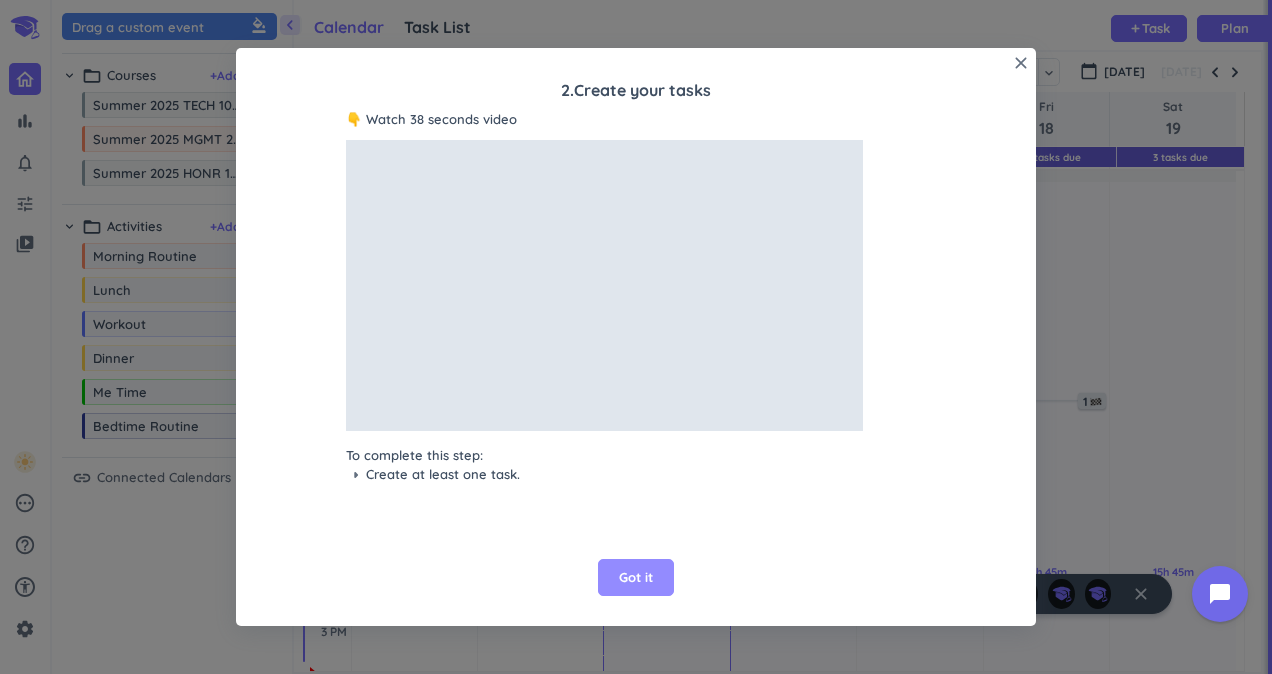 click on "Got it" at bounding box center (636, 578) 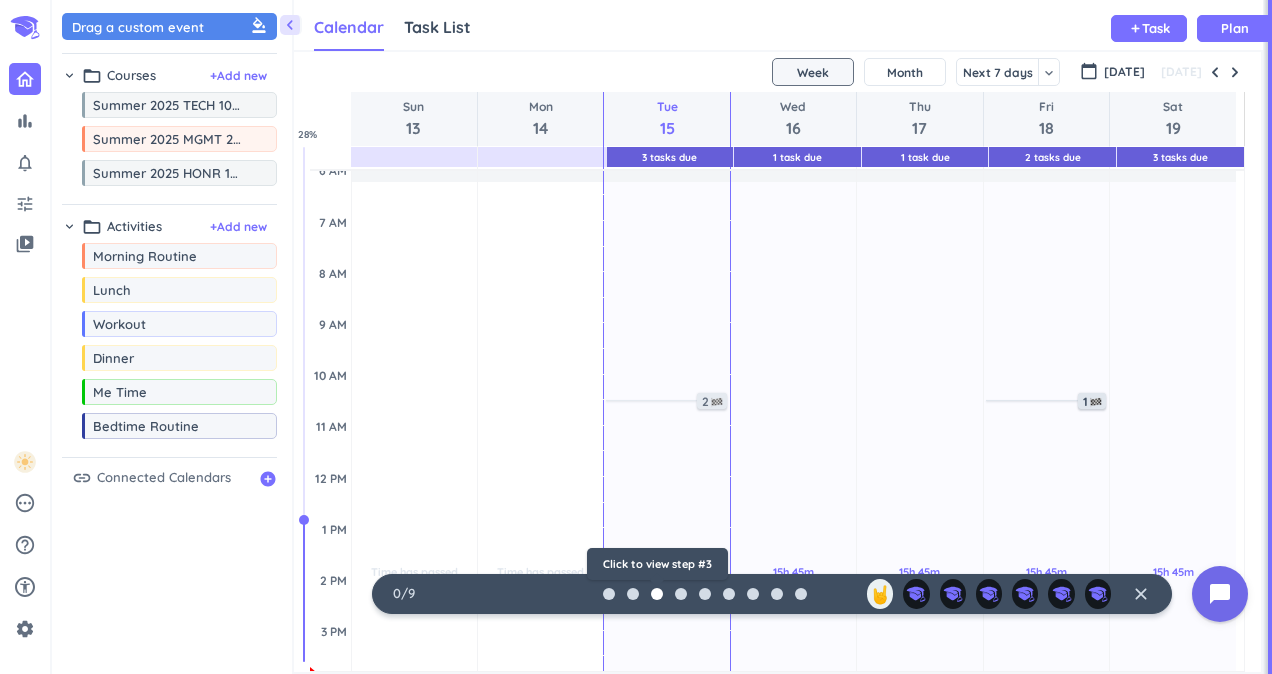 click at bounding box center [657, 594] 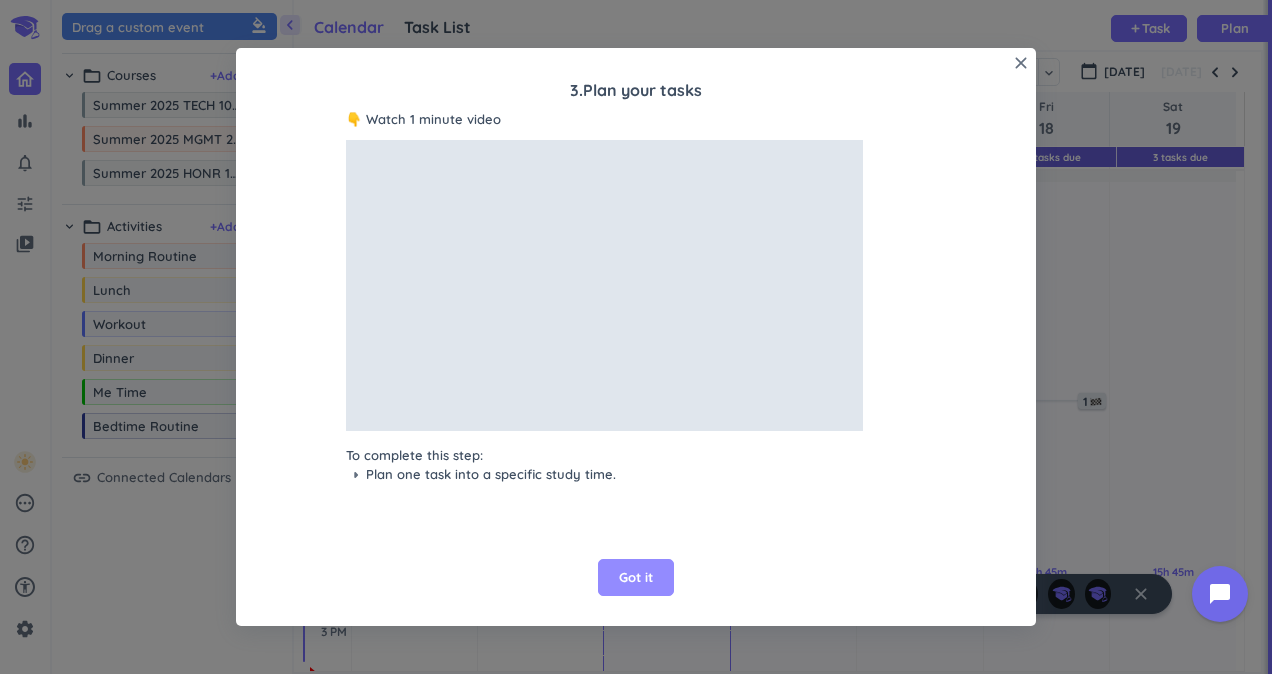 click on "Got it" at bounding box center (636, 578) 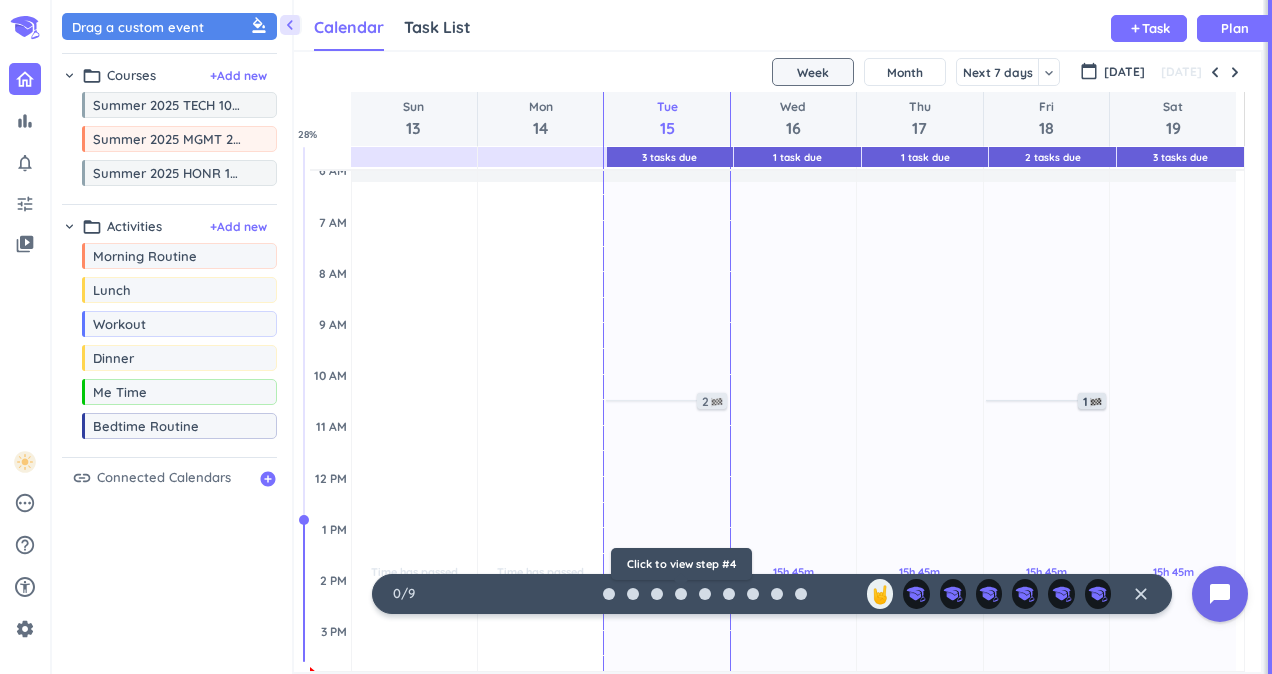 click at bounding box center (681, 594) 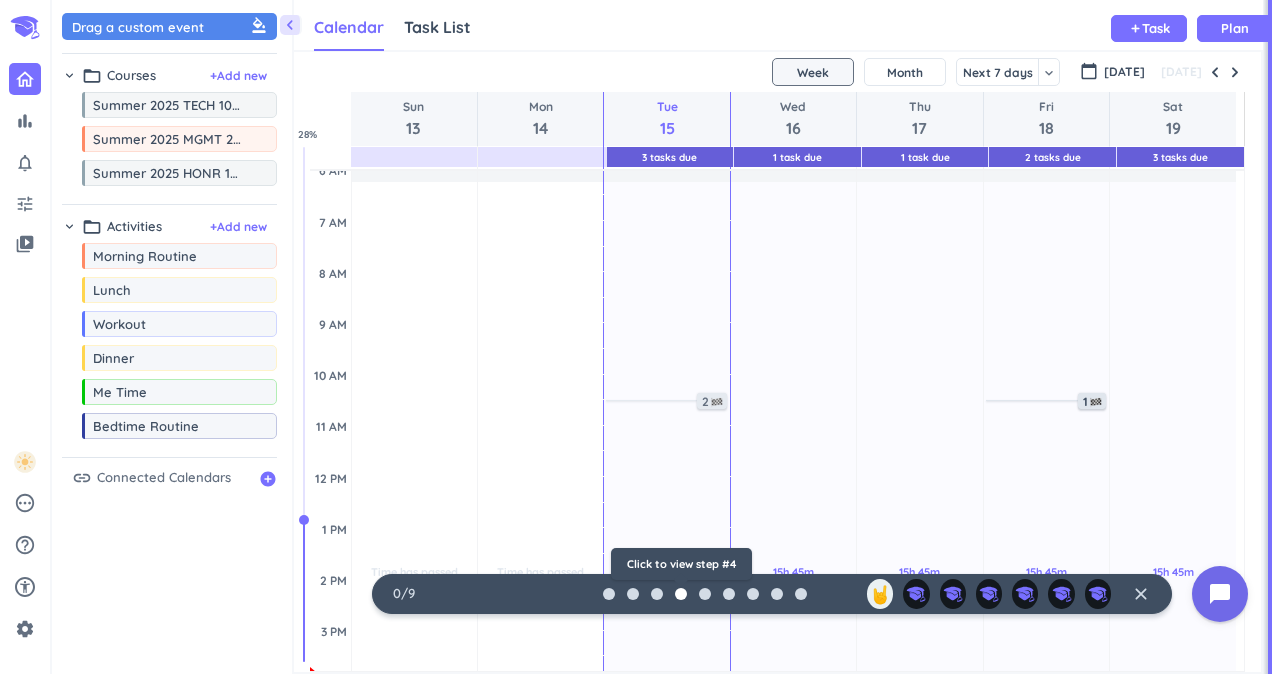 click at bounding box center (681, 594) 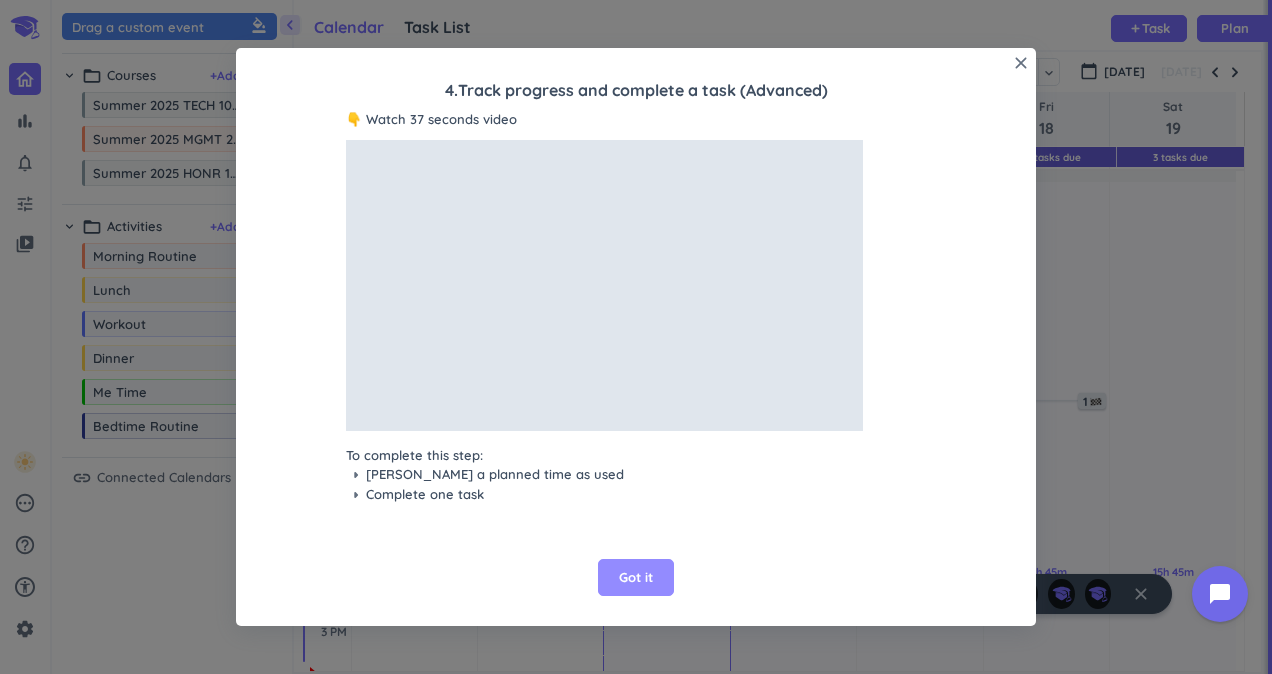 click on "Got it" at bounding box center [636, 578] 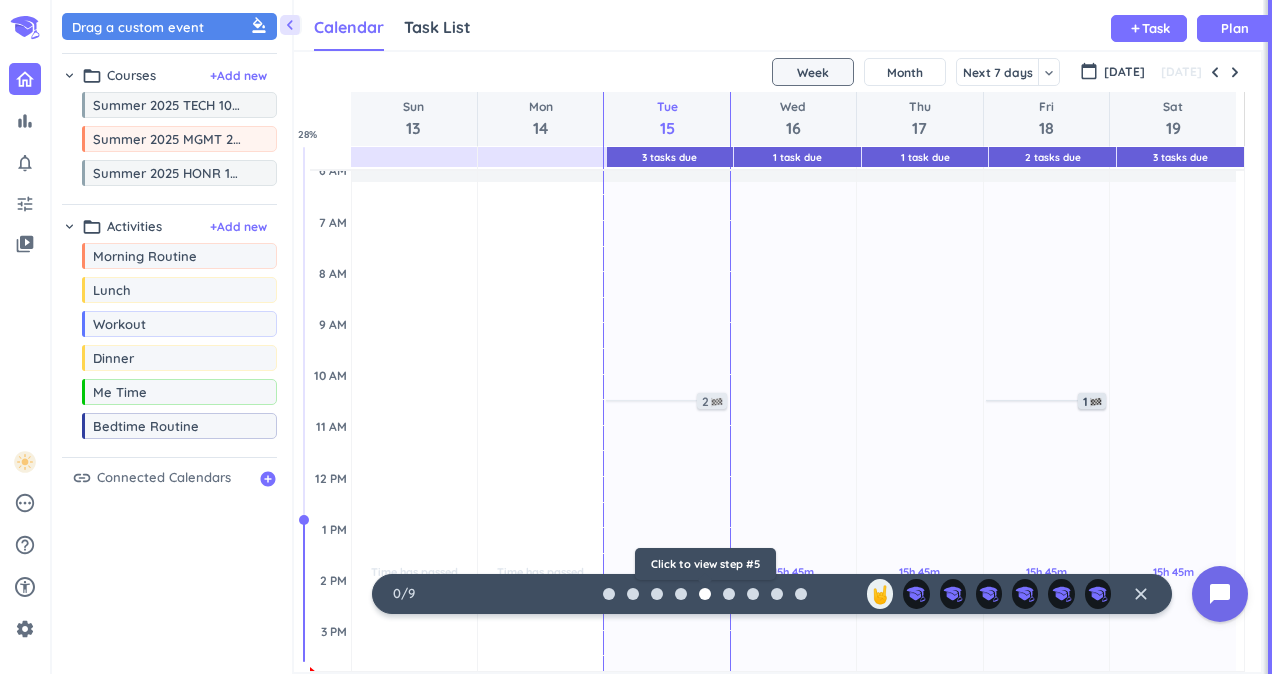 click at bounding box center (705, 594) 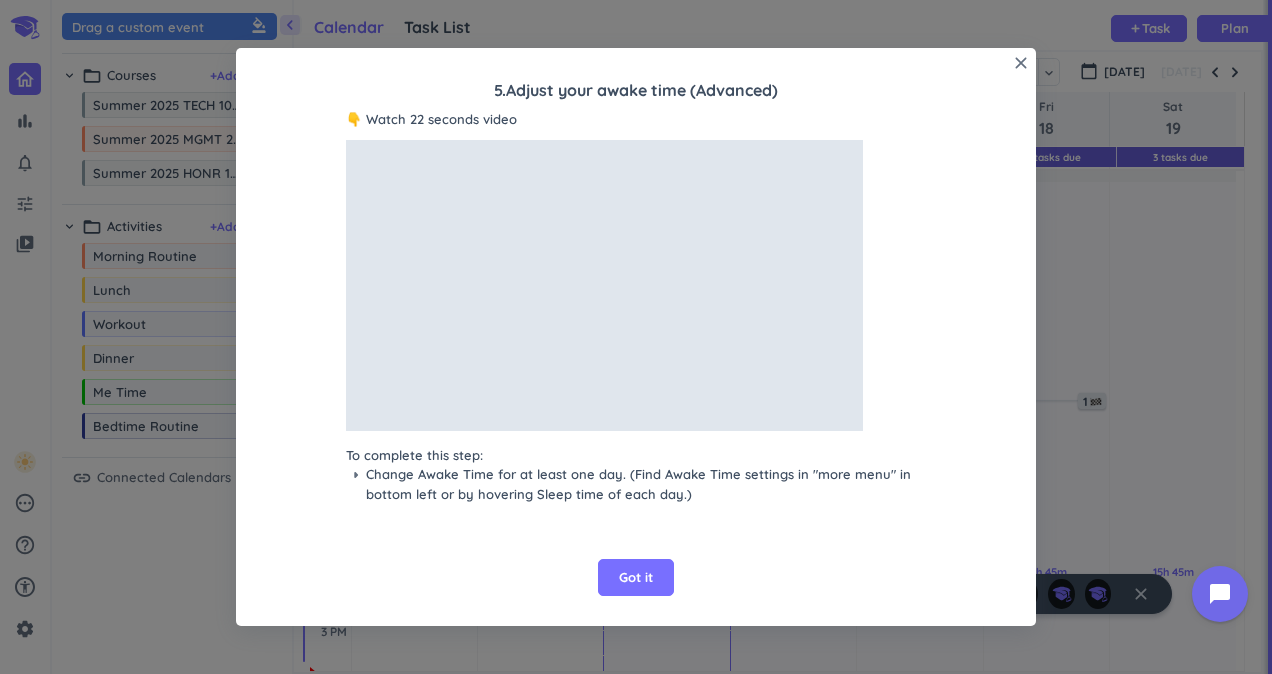 click on "close 5 .  Adjust your awake time (Advanced)   👇 Watch  22 seconds video To complete this step: arrow_right Change Awake Time for at least one day. (Find Awake Time settings in "more menu" in bottom left or by hovering Sleep time of each day.)  Got it" at bounding box center [636, 337] 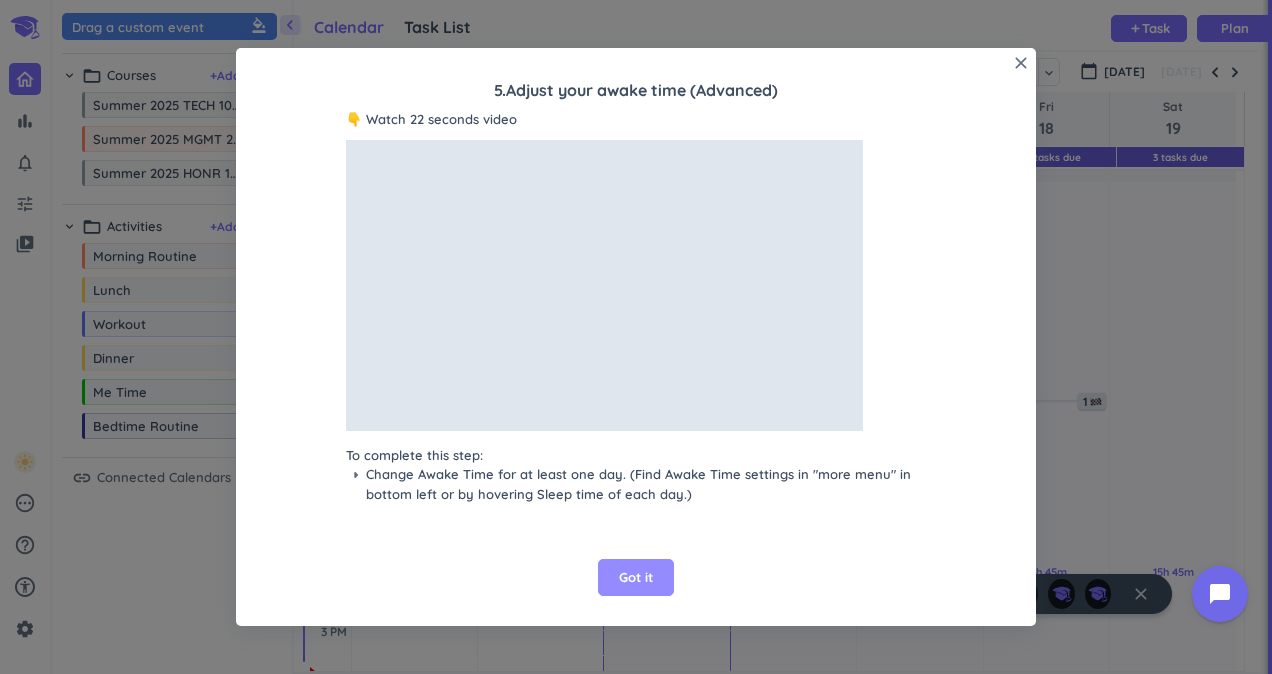 click on "Got it" at bounding box center [636, 578] 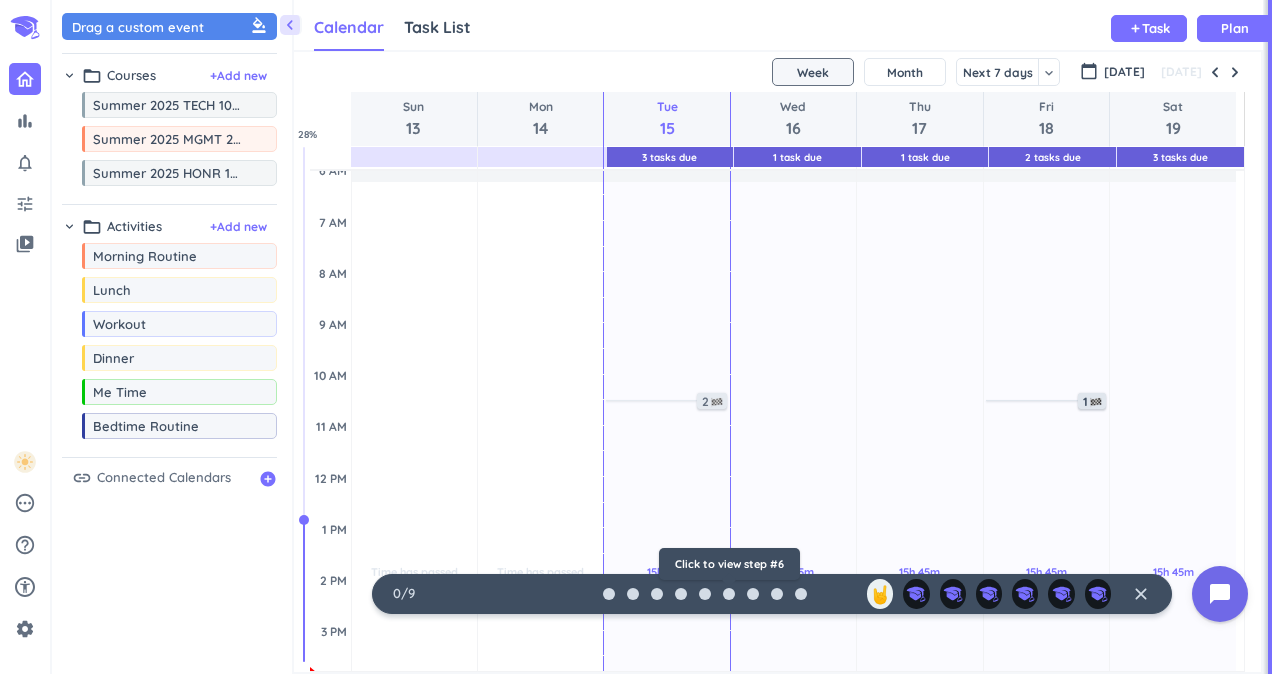 click at bounding box center (729, 594) 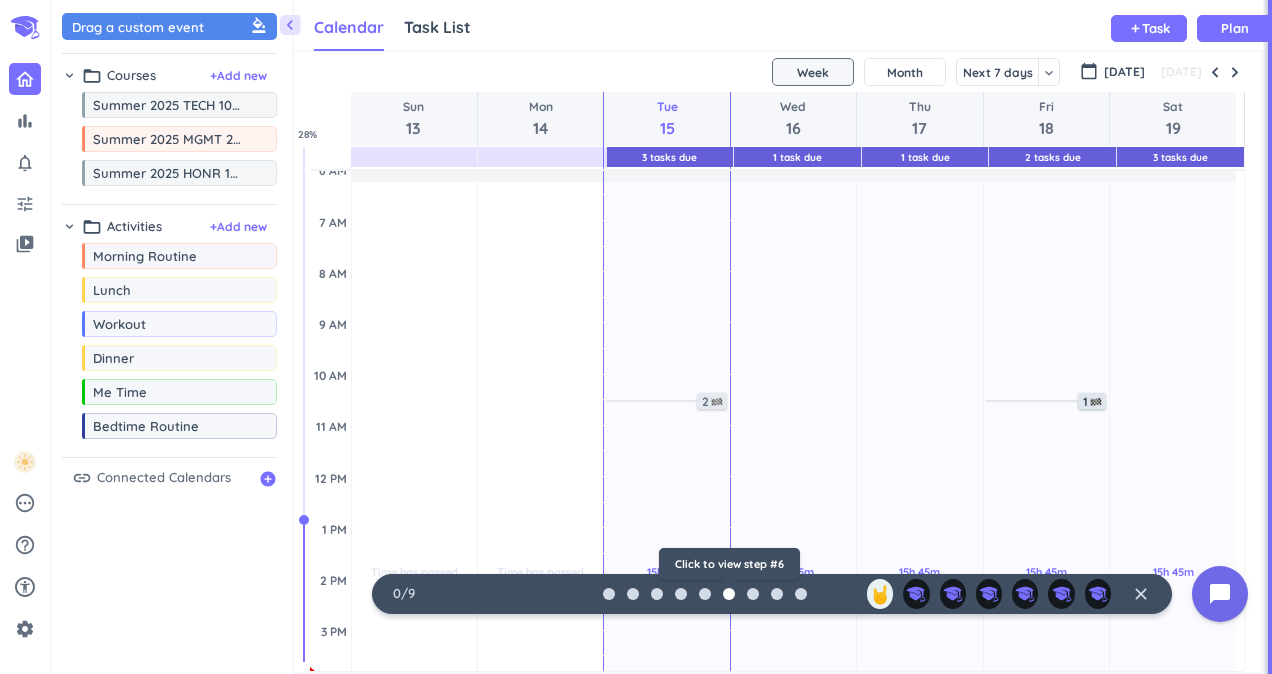 click at bounding box center (729, 594) 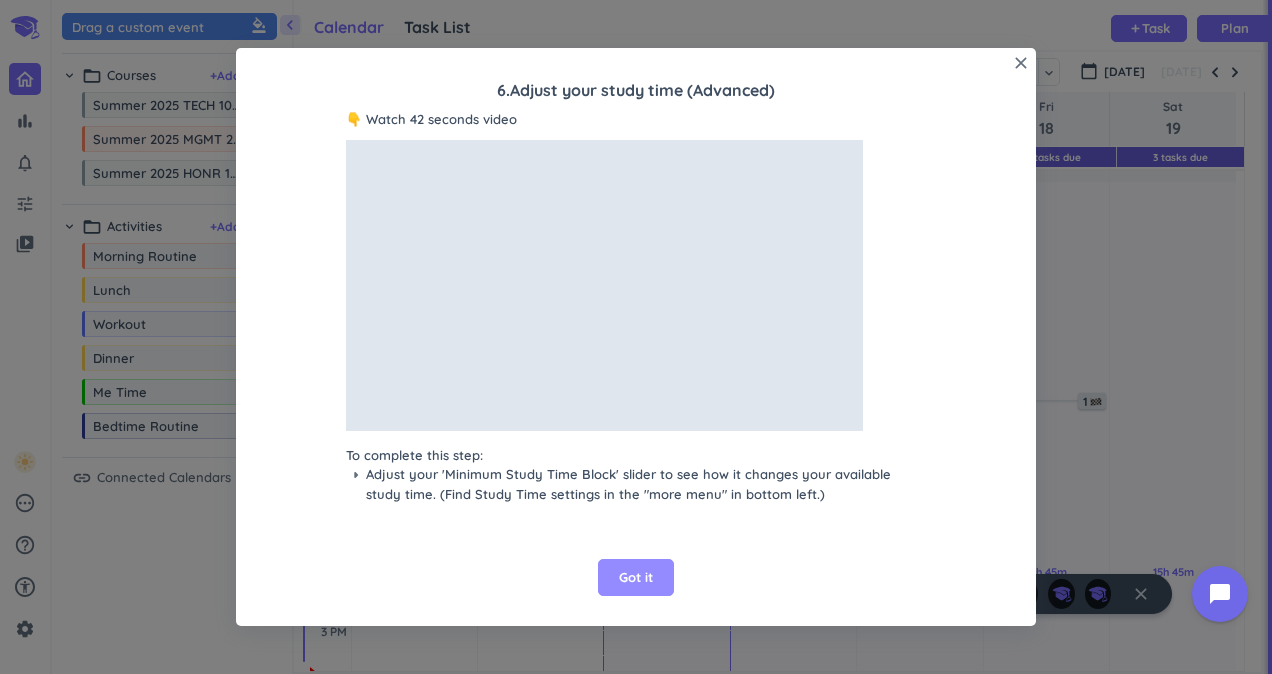 click on "Got it" at bounding box center [636, 578] 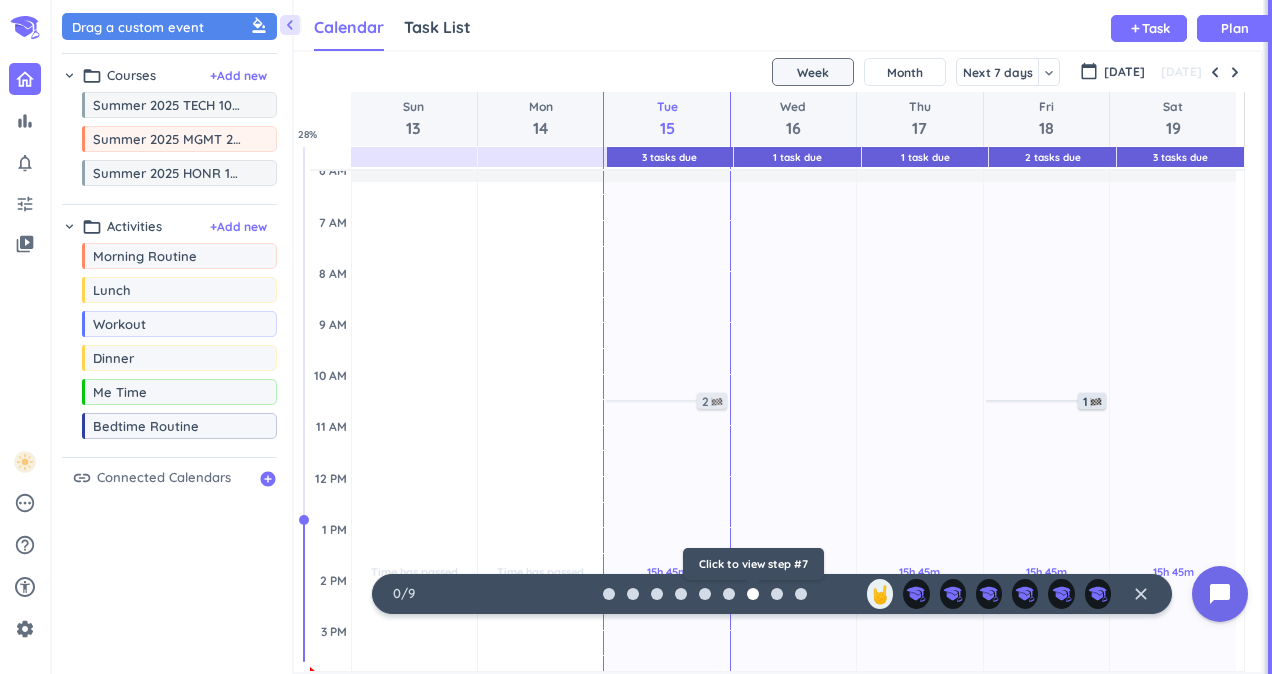 click at bounding box center [753, 594] 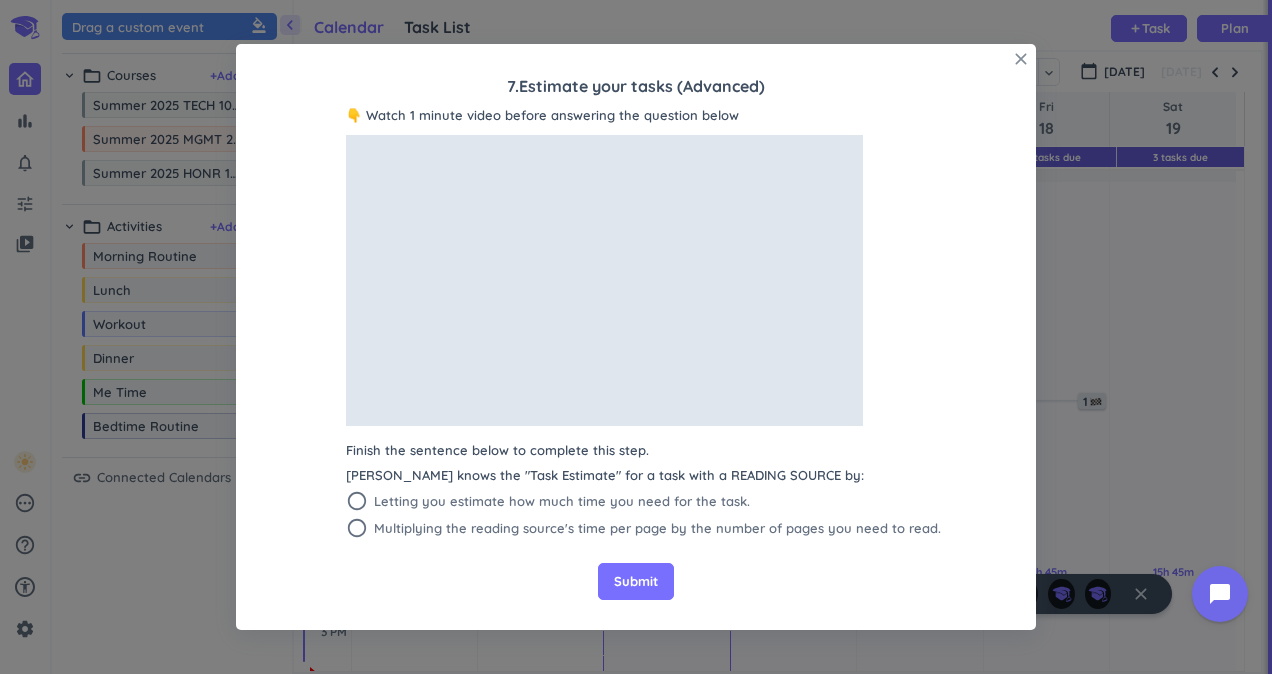 click on "close" at bounding box center (1021, 59) 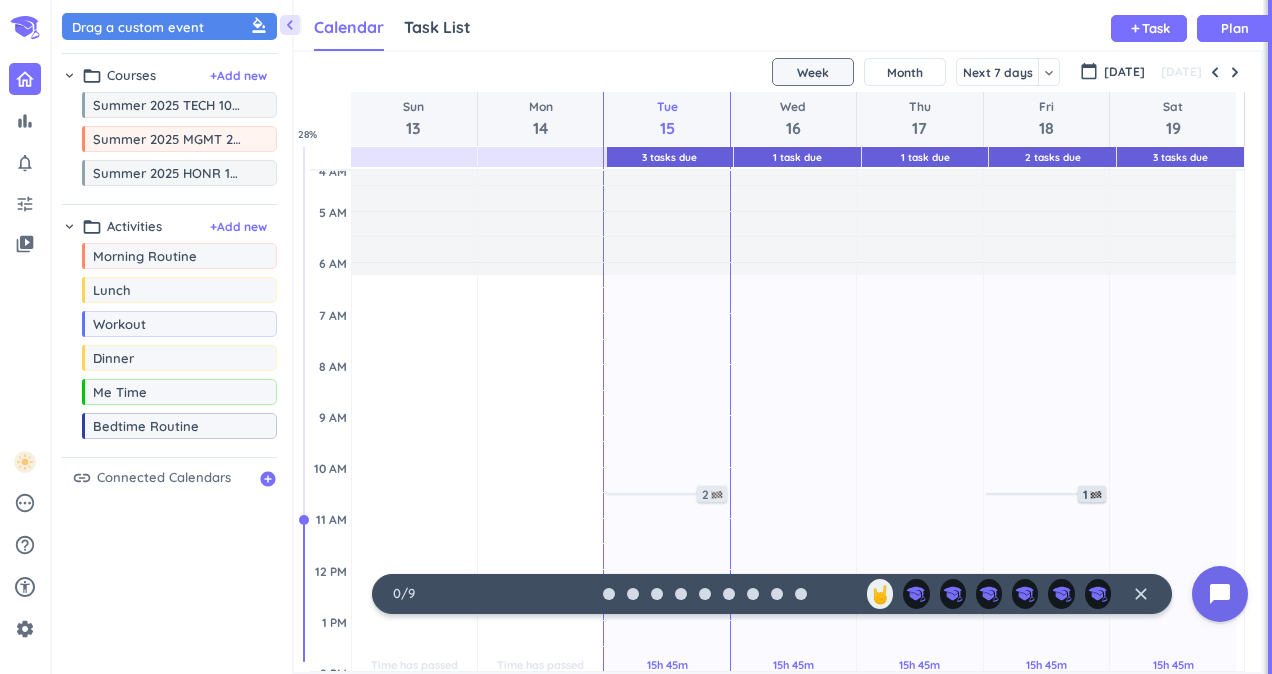 scroll, scrollTop: 0, scrollLeft: 0, axis: both 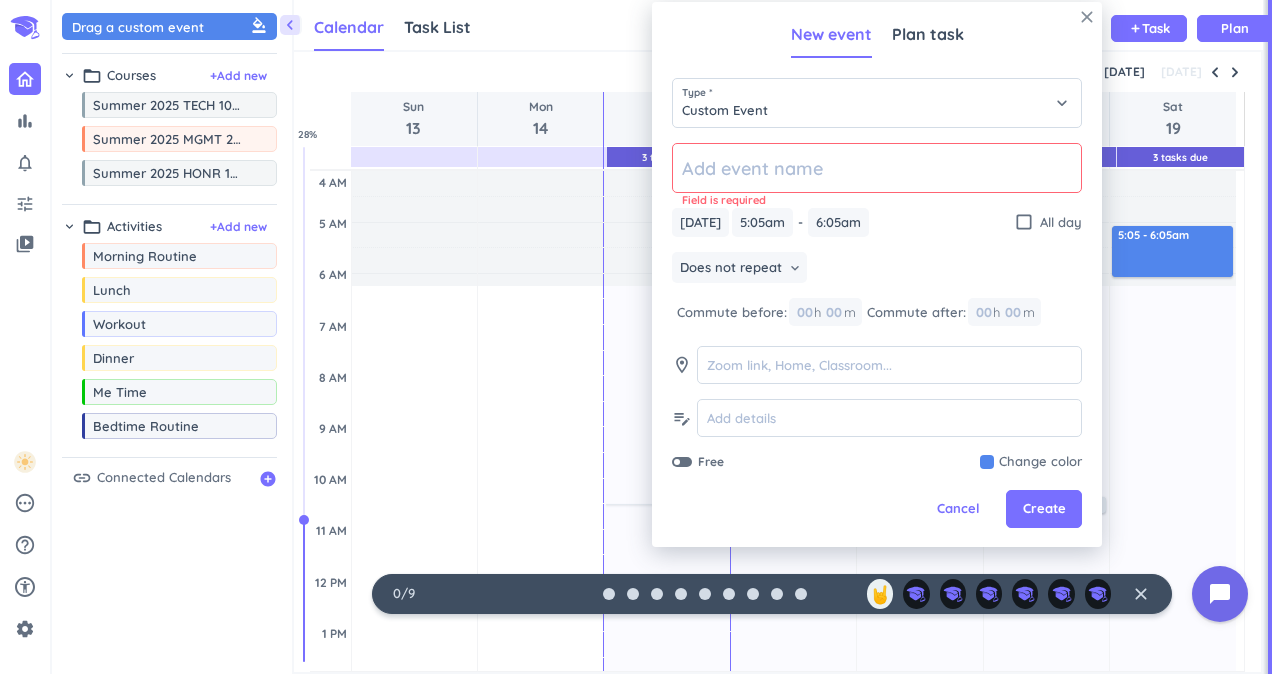 click on "close" at bounding box center (1087, 17) 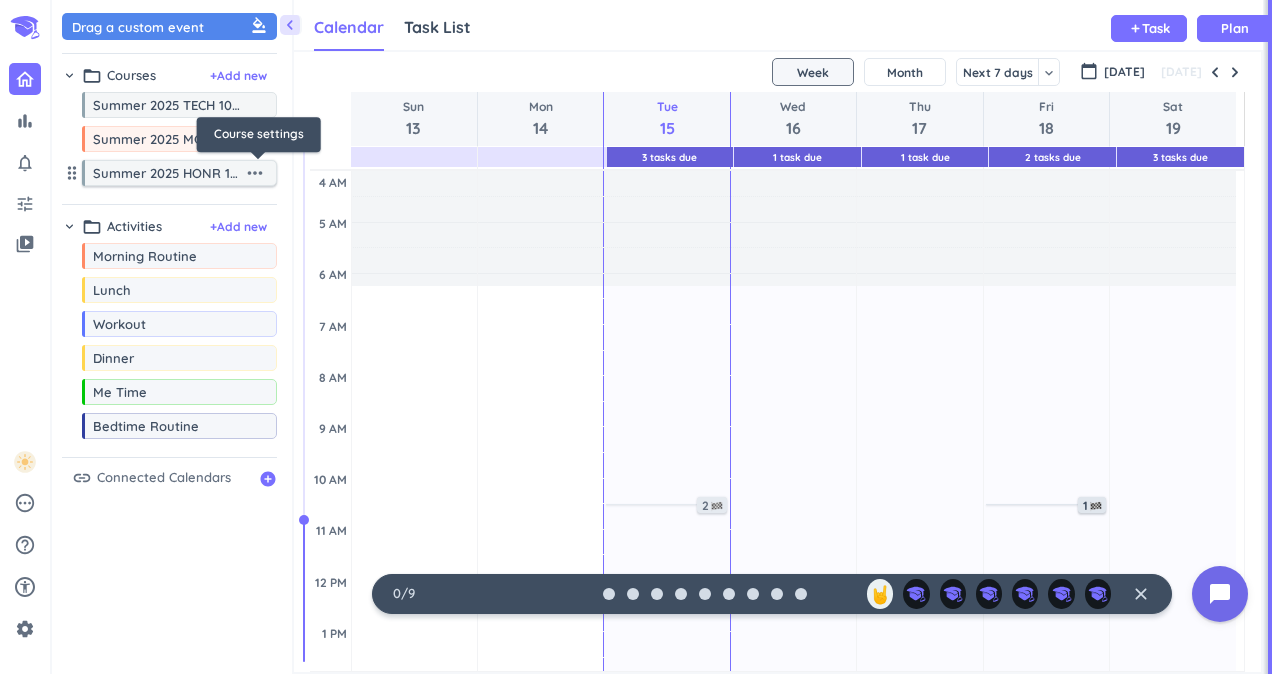 click on "more_horiz" at bounding box center (255, 173) 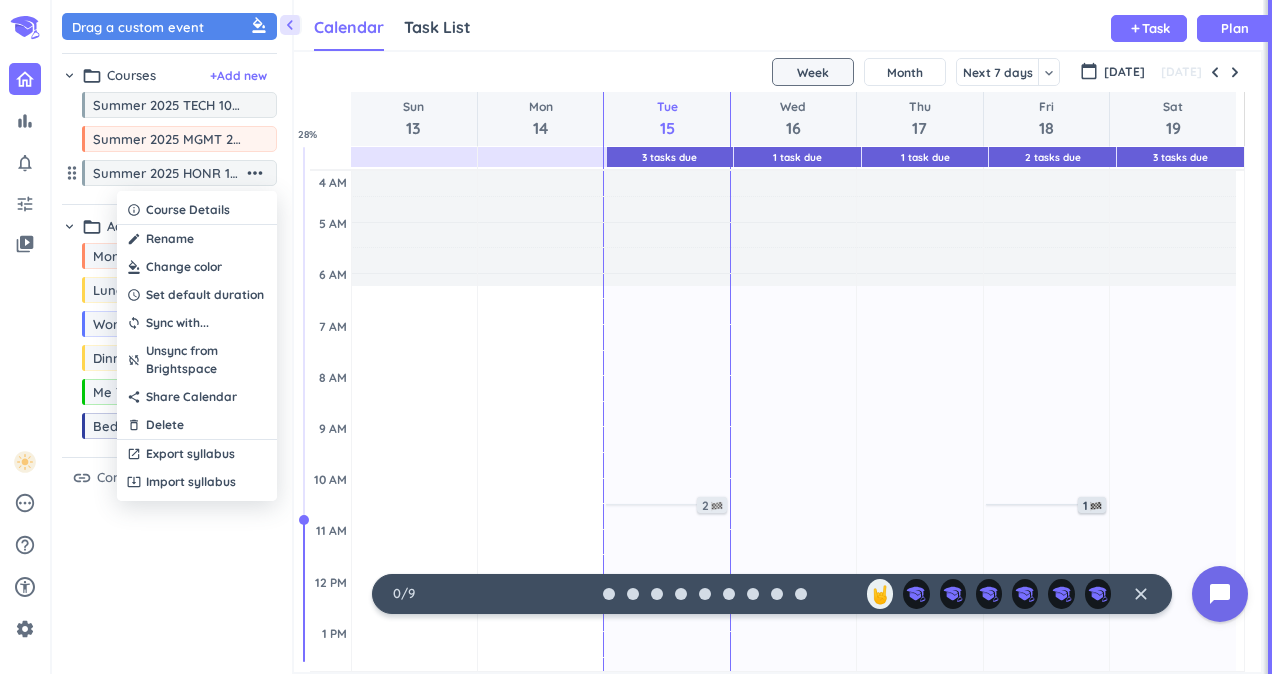 click at bounding box center [197, 267] 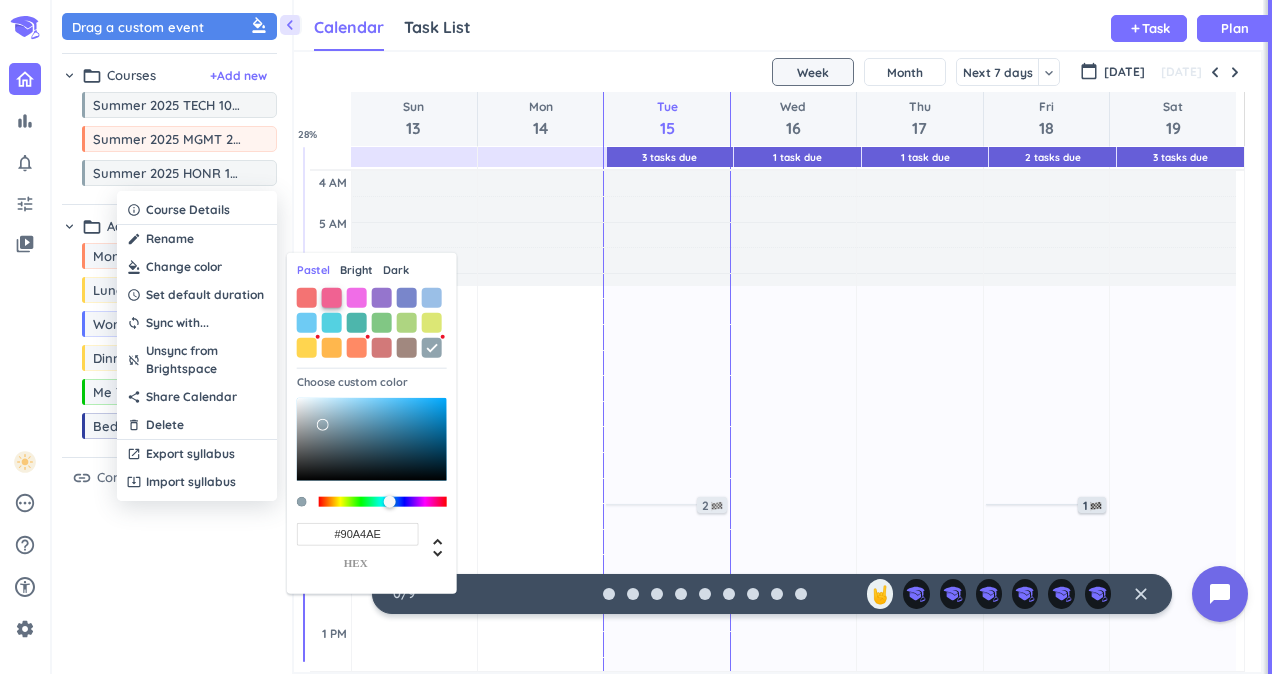 click at bounding box center [332, 297] 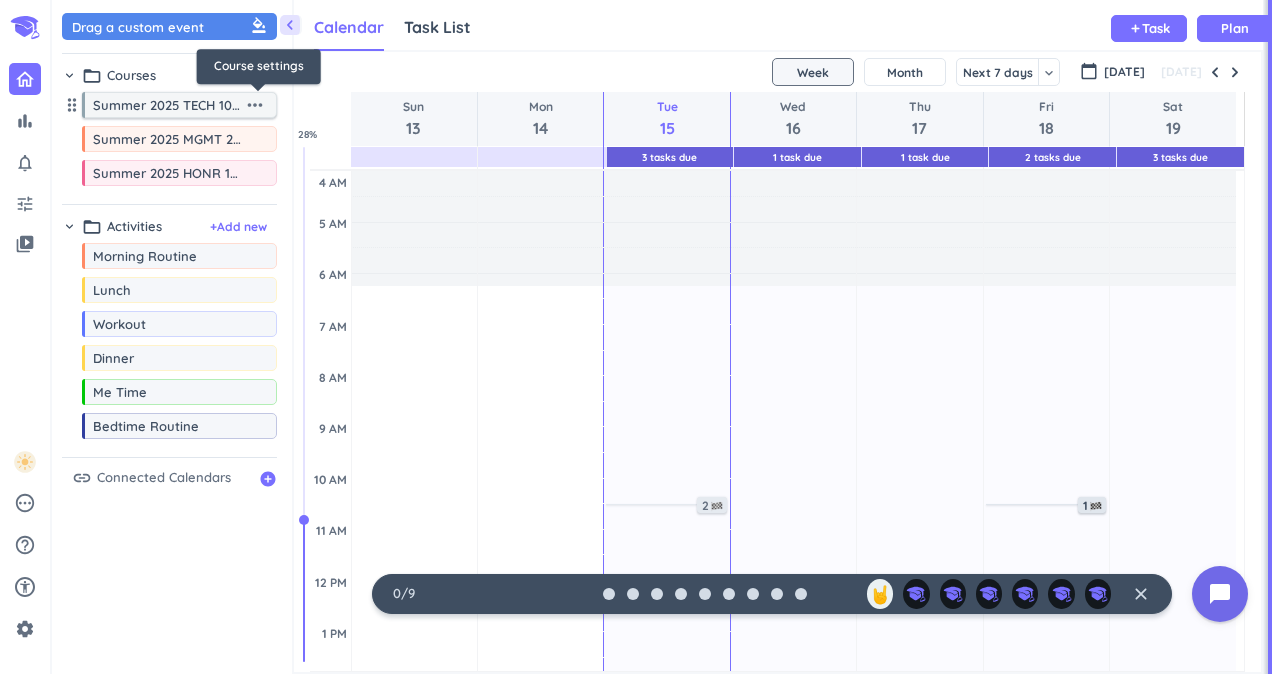 click on "more_horiz" at bounding box center [255, 105] 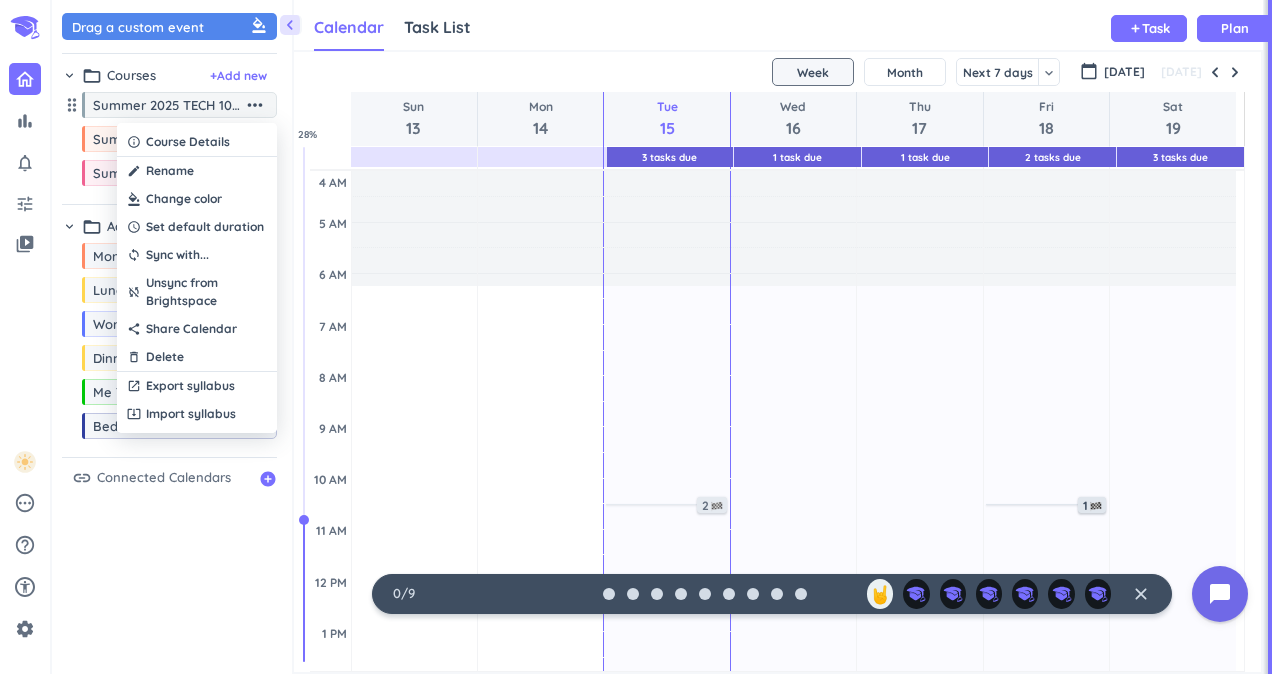 click at bounding box center (197, 199) 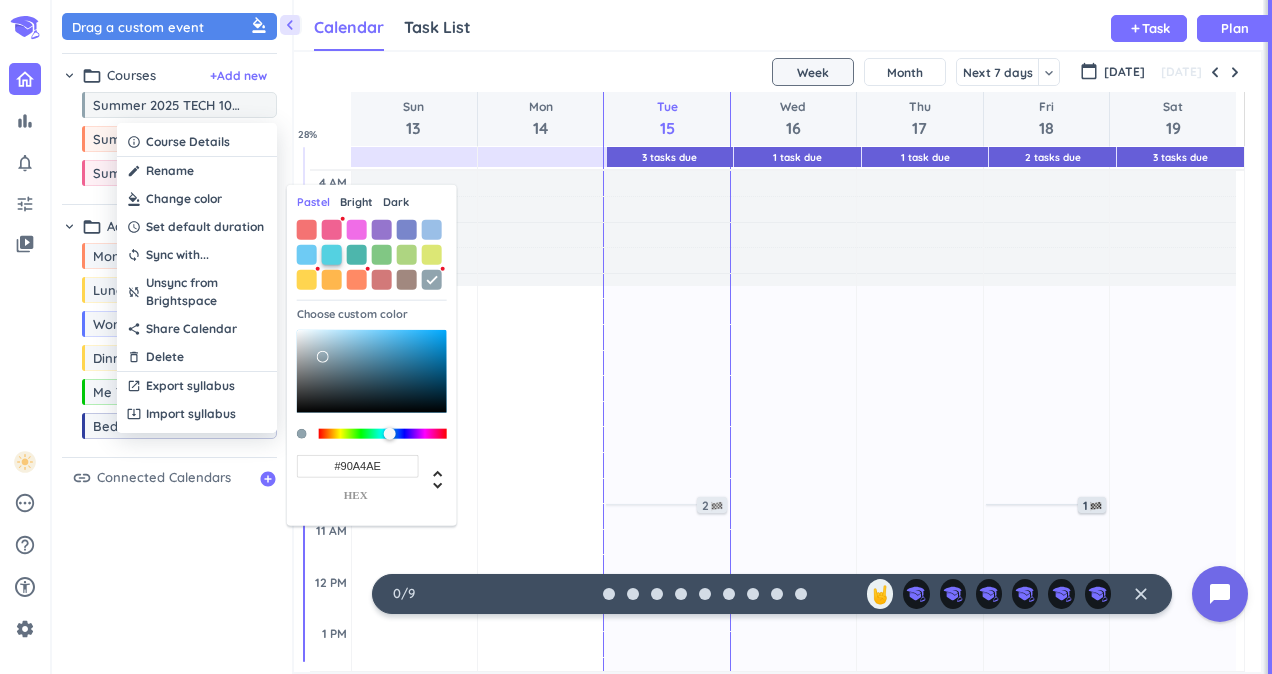 click at bounding box center (332, 254) 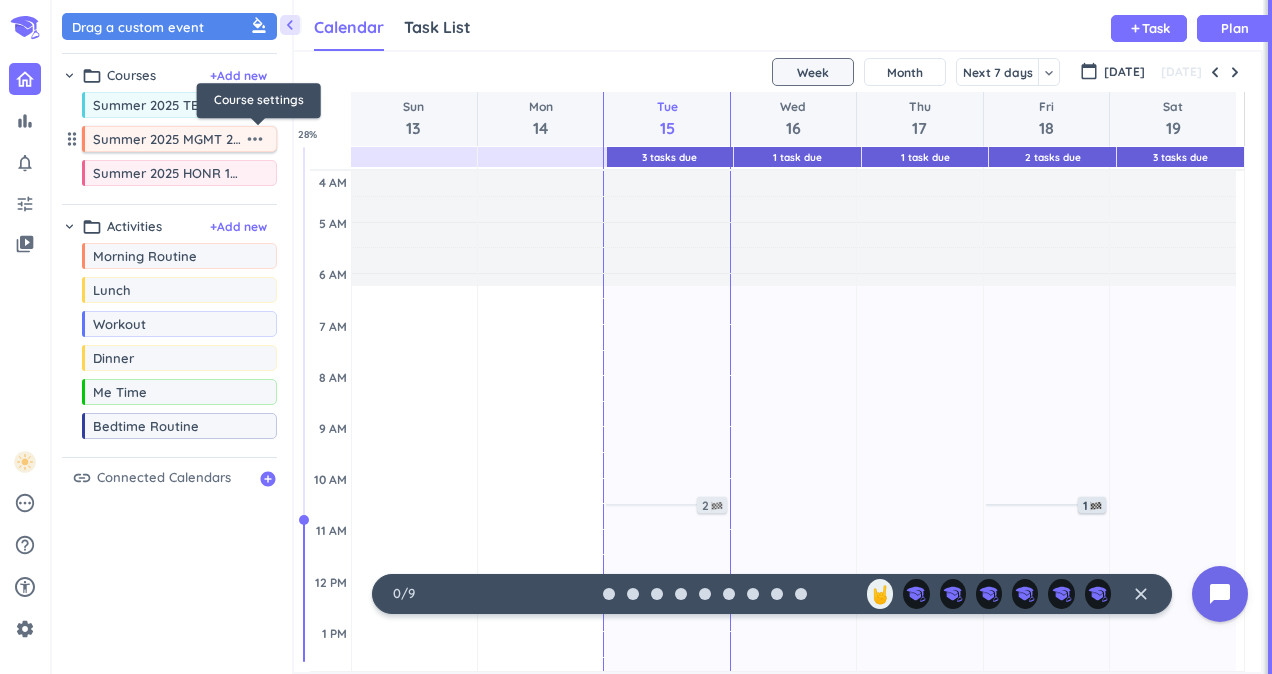 click on "more_horiz" at bounding box center [255, 139] 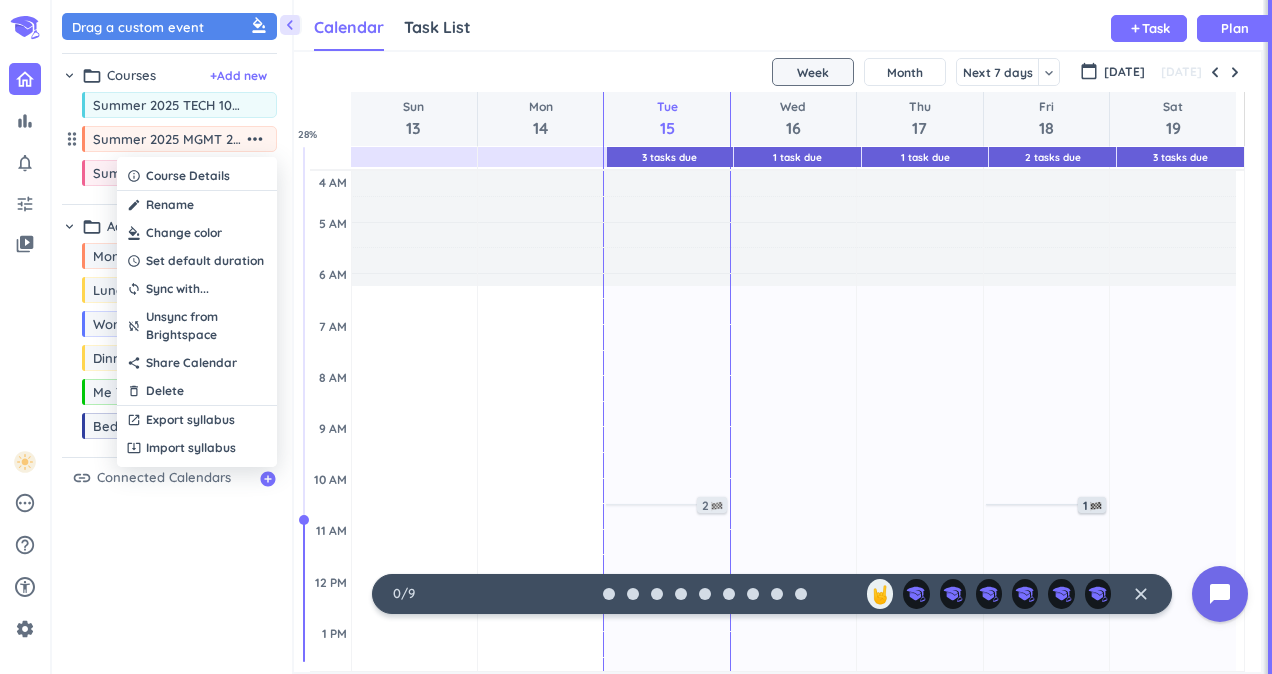 click at bounding box center (197, 233) 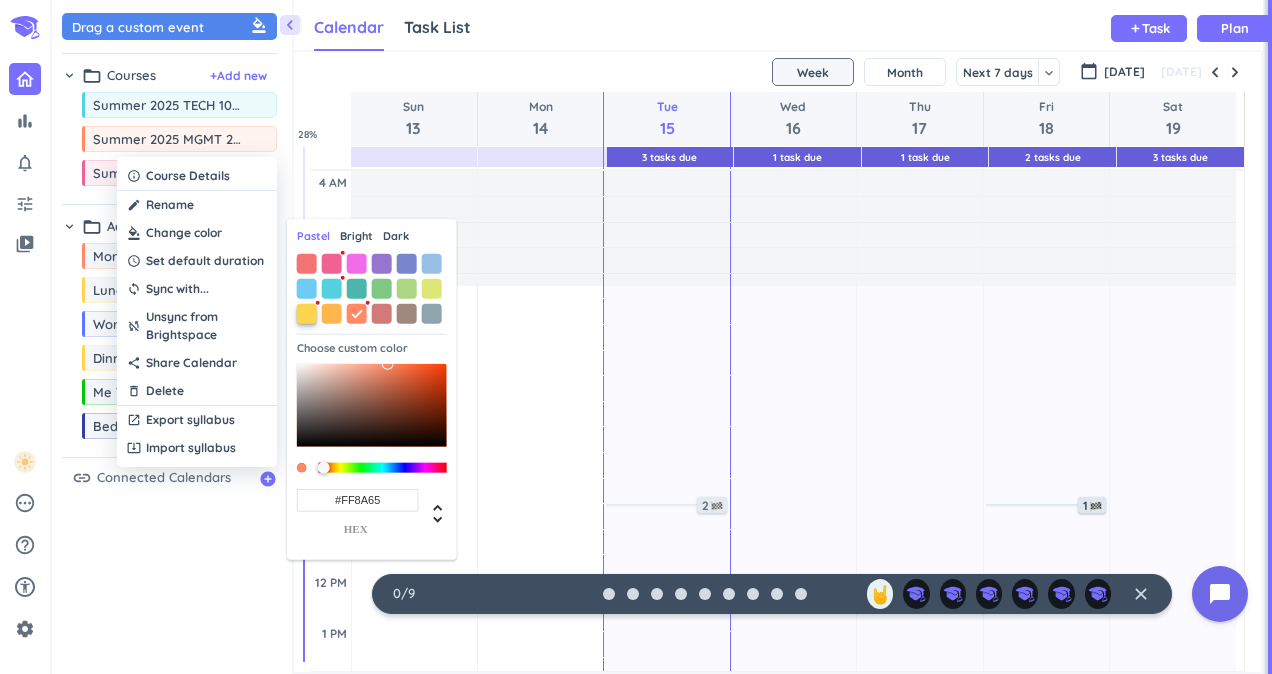 click at bounding box center (307, 313) 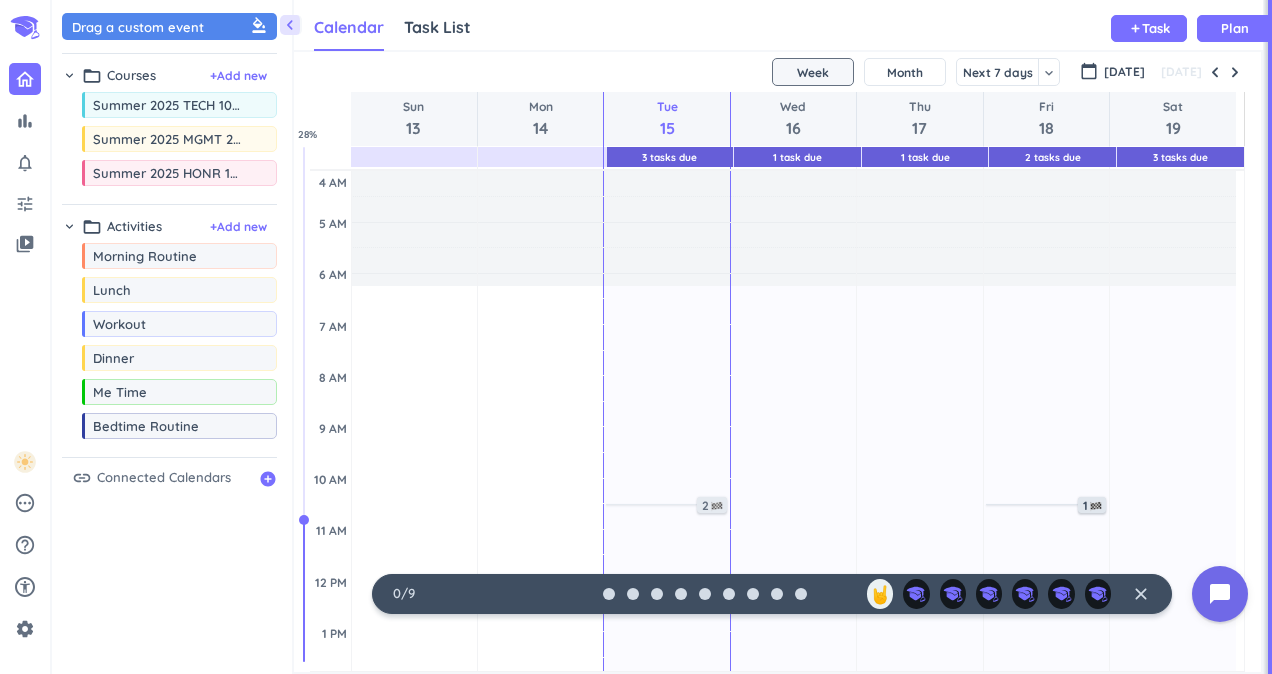 click on "chevron_right" at bounding box center [69, 226] 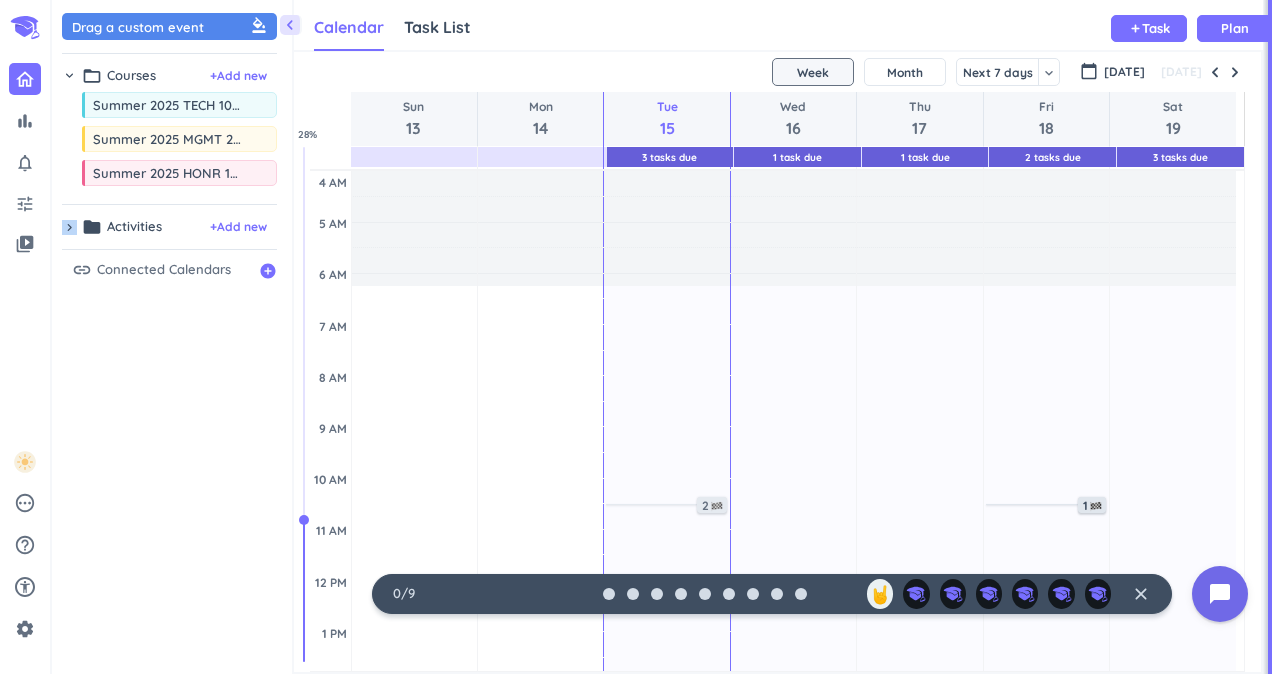 click on "chevron_right" at bounding box center [69, 227] 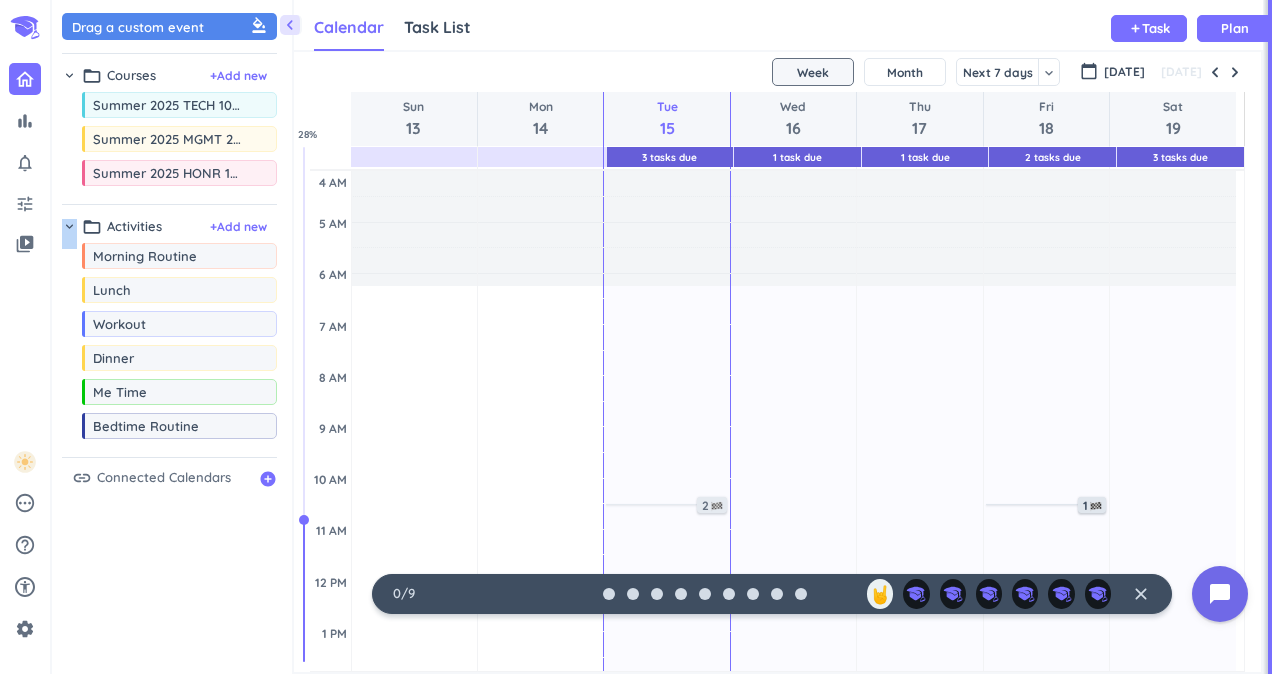 click on "chevron_right" at bounding box center [69, 226] 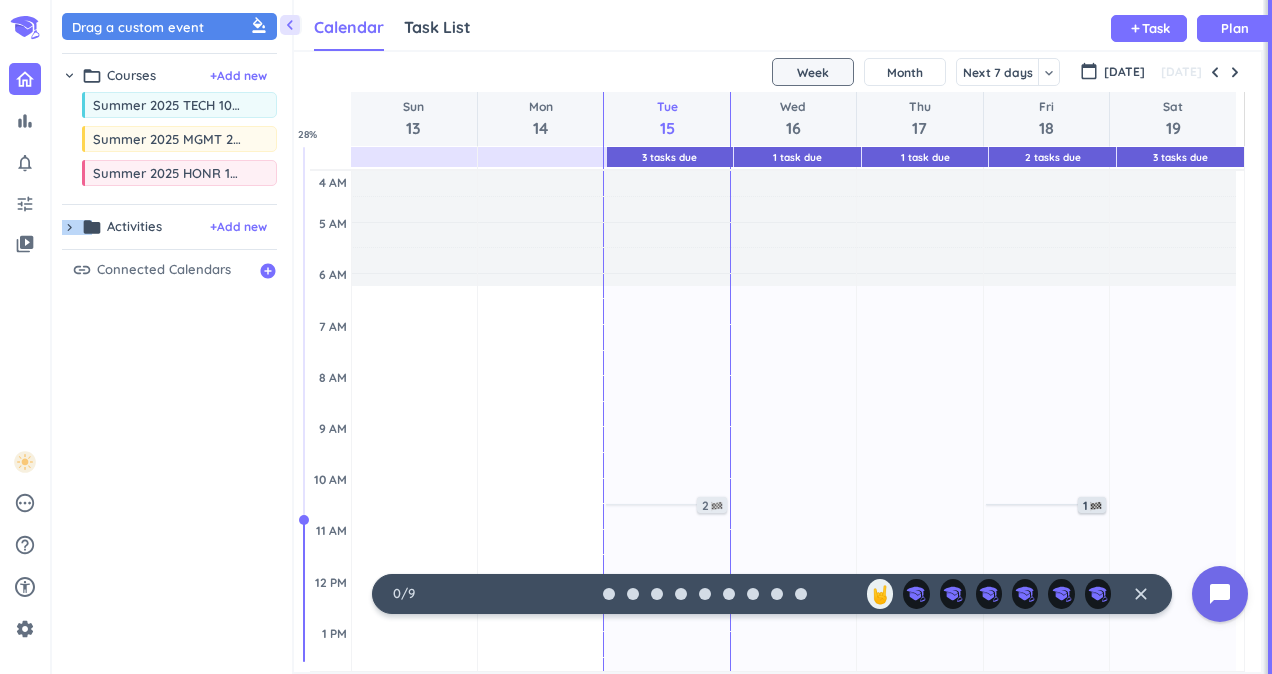 drag, startPoint x: 72, startPoint y: 228, endPoint x: 62, endPoint y: 225, distance: 10.440307 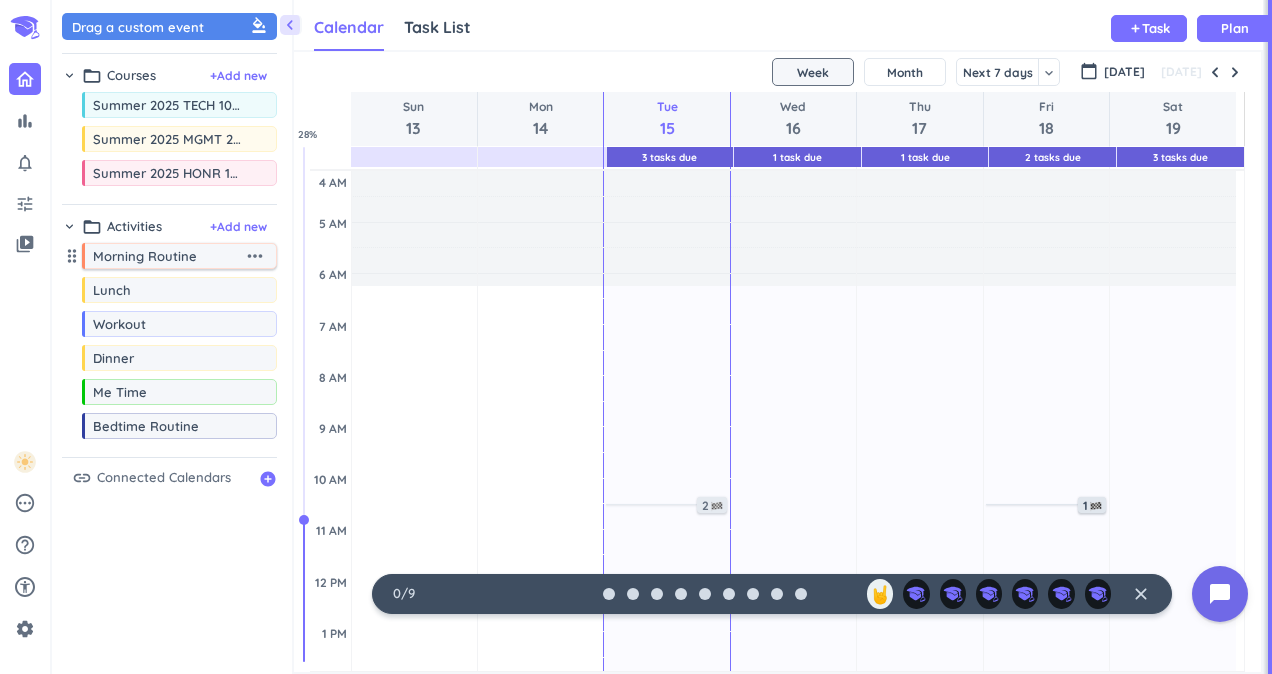click on "more_horiz" at bounding box center (255, 256) 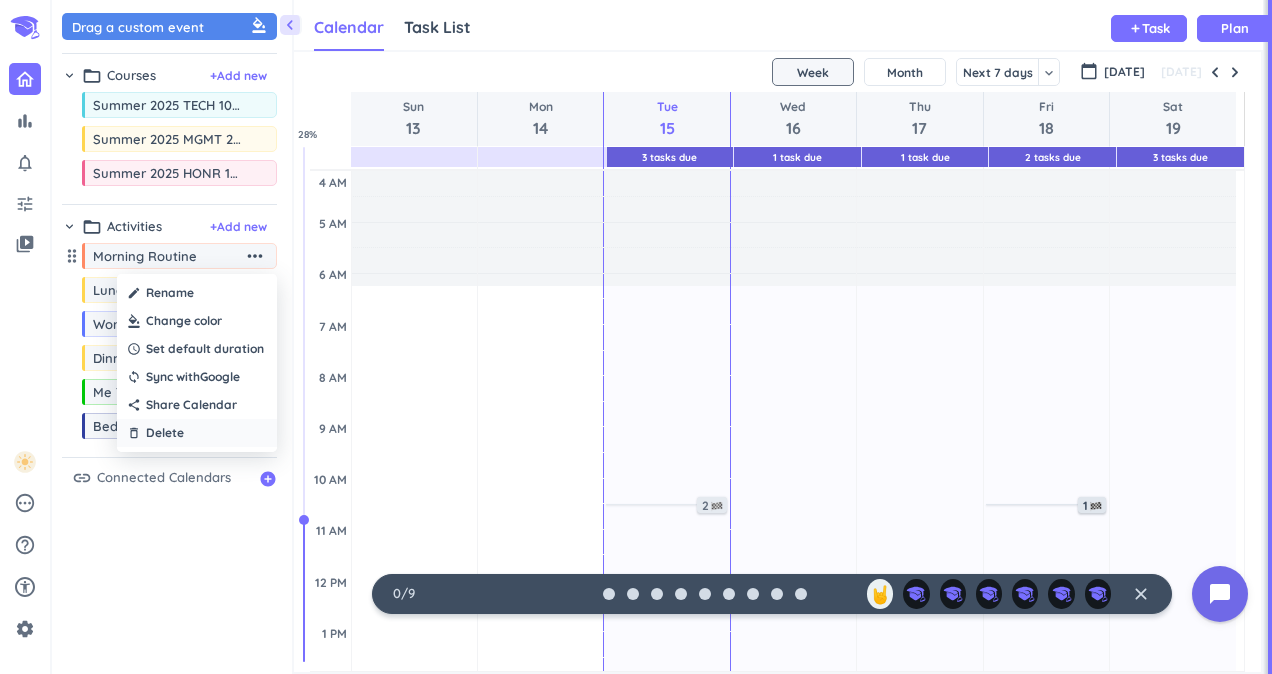 click on "Delete" at bounding box center (165, 433) 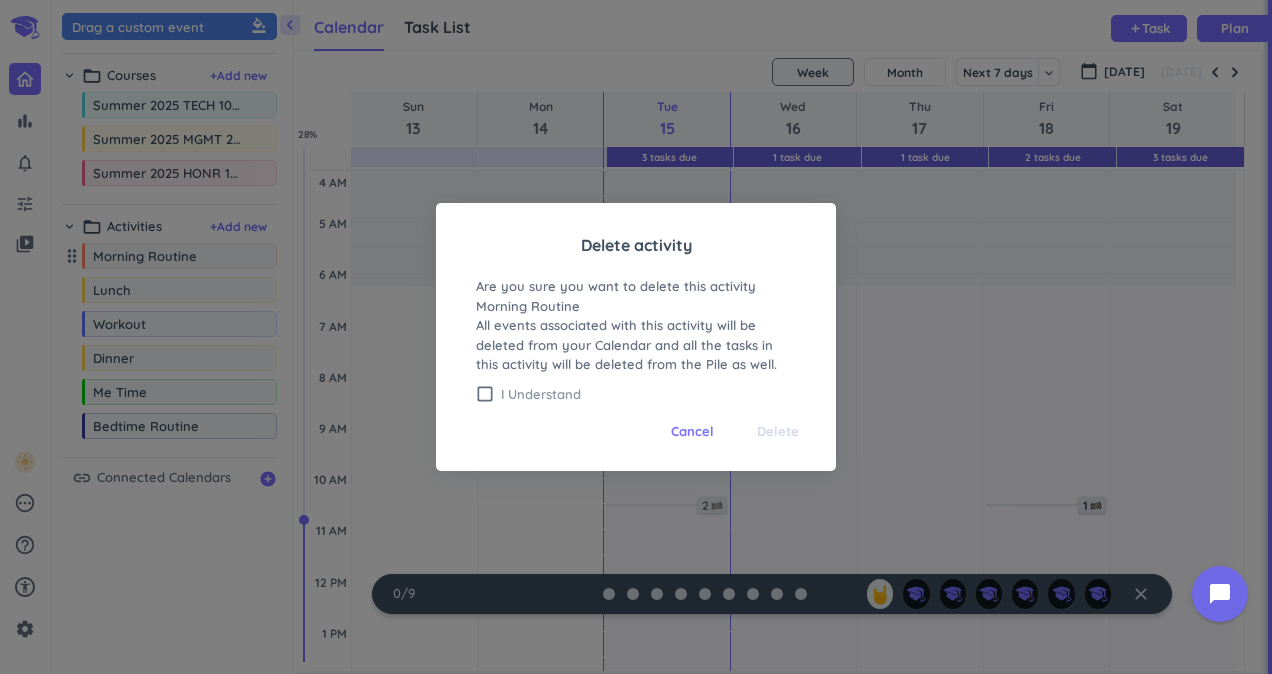 click on "check_box_outline_blank" at bounding box center [485, 394] 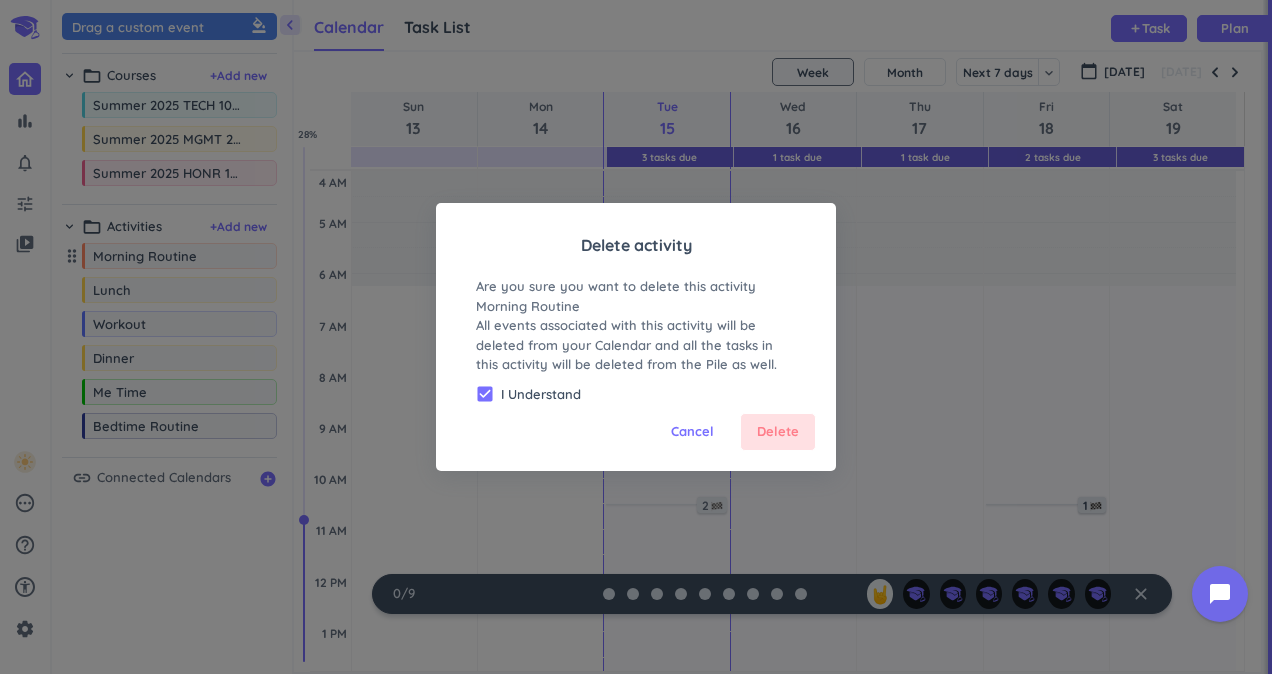 click on "Delete" at bounding box center [778, 432] 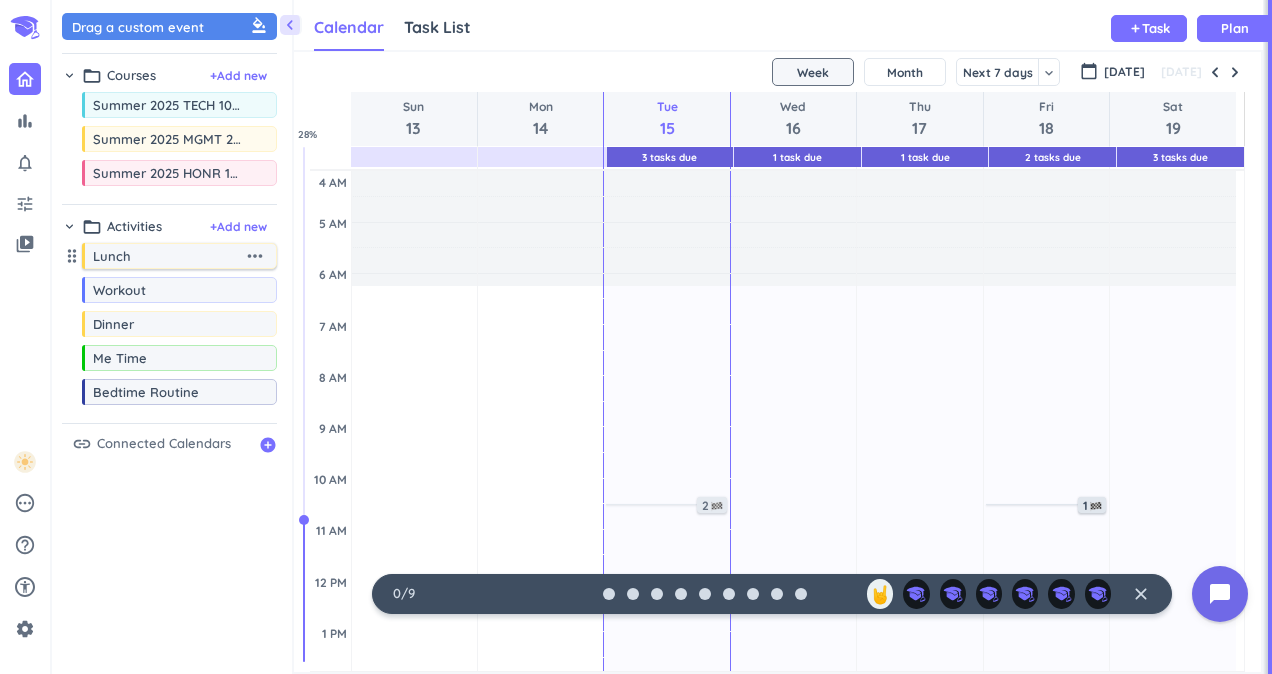 click on "more_horiz" at bounding box center (255, 256) 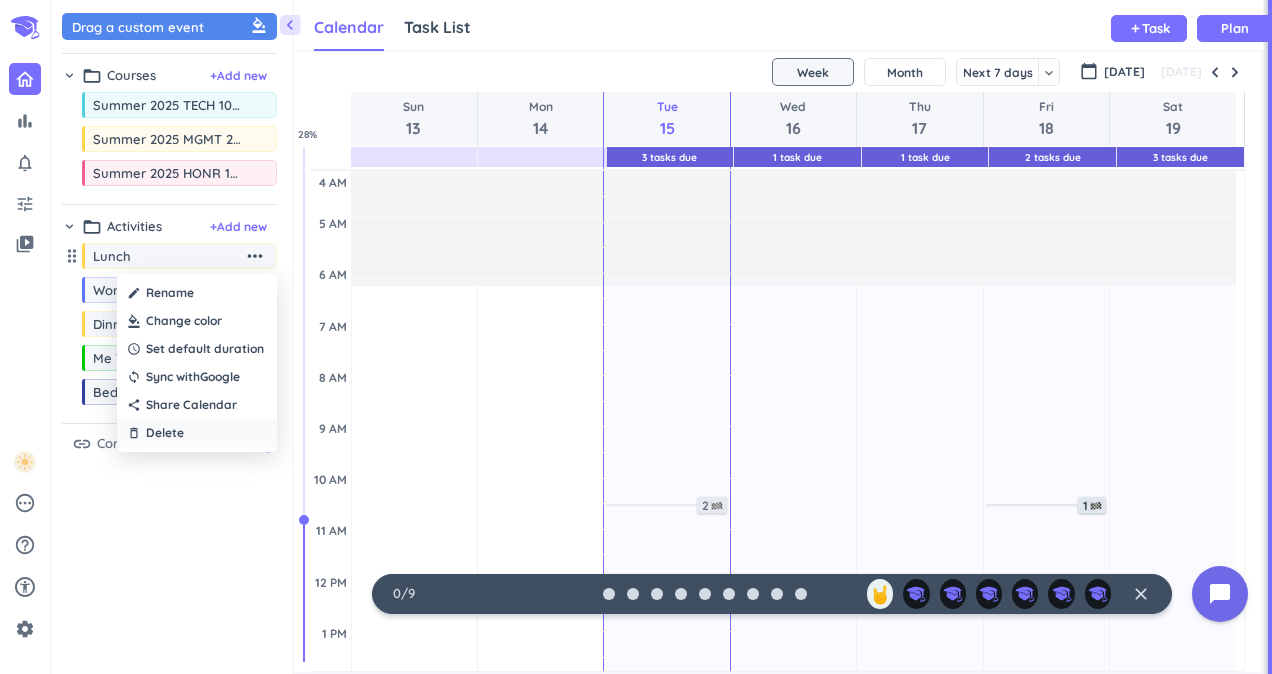 click on "delete_outline Delete" at bounding box center (197, 433) 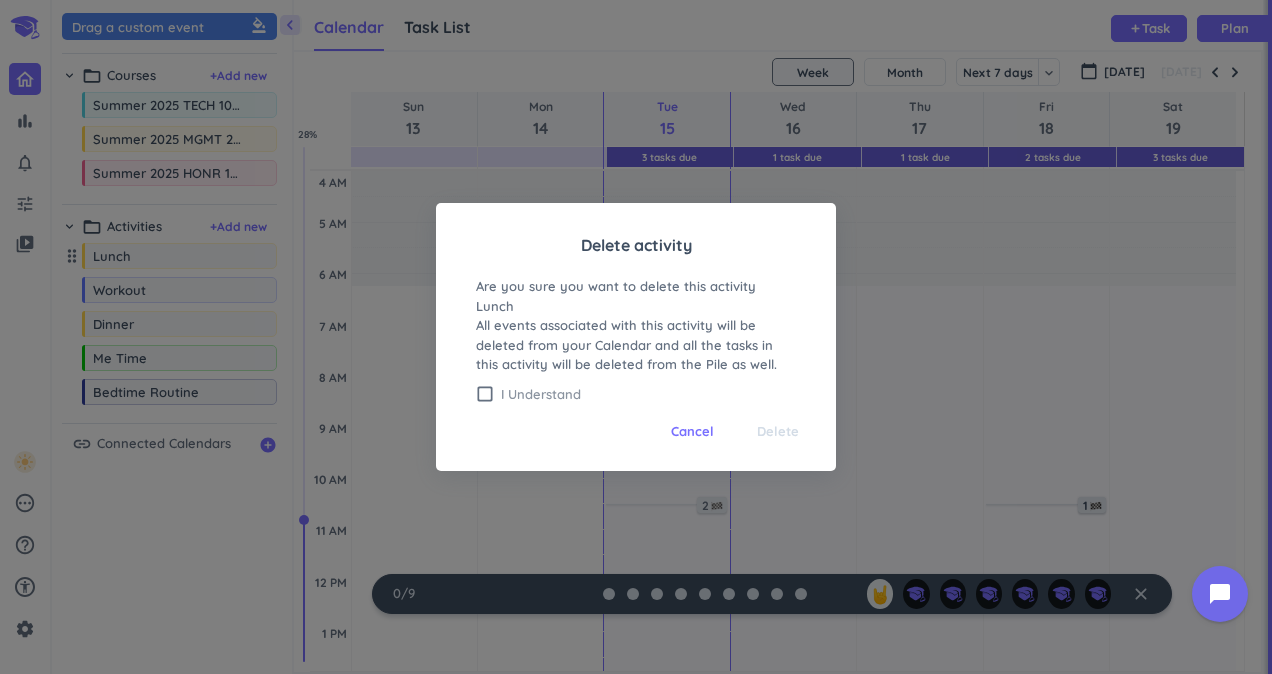 click on "I Understand" at bounding box center [648, 394] 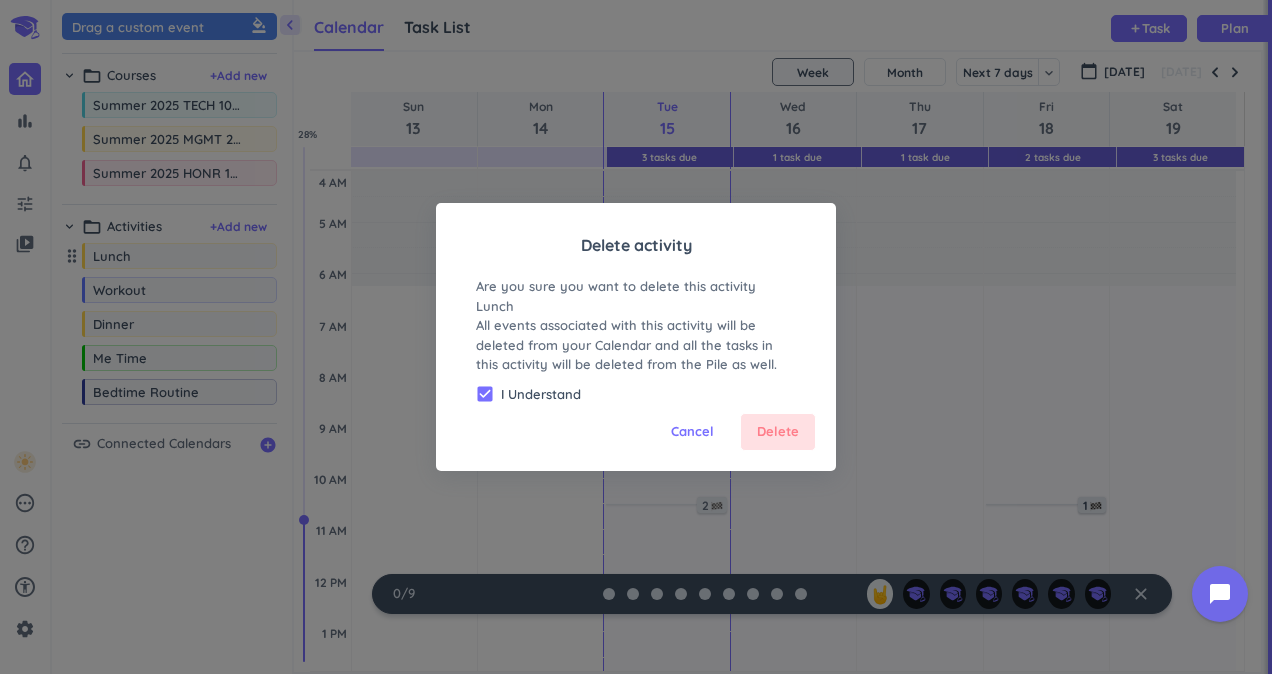 click on "Delete" at bounding box center (778, 432) 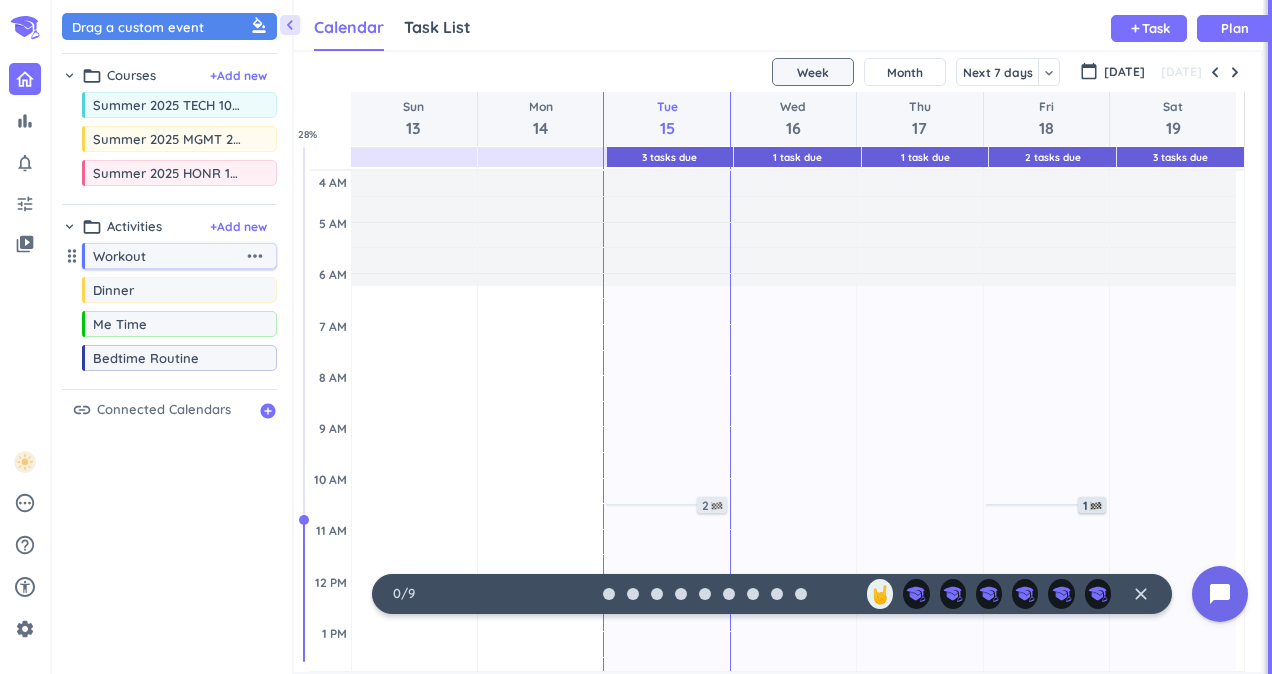 click on "more_horiz" at bounding box center [255, 256] 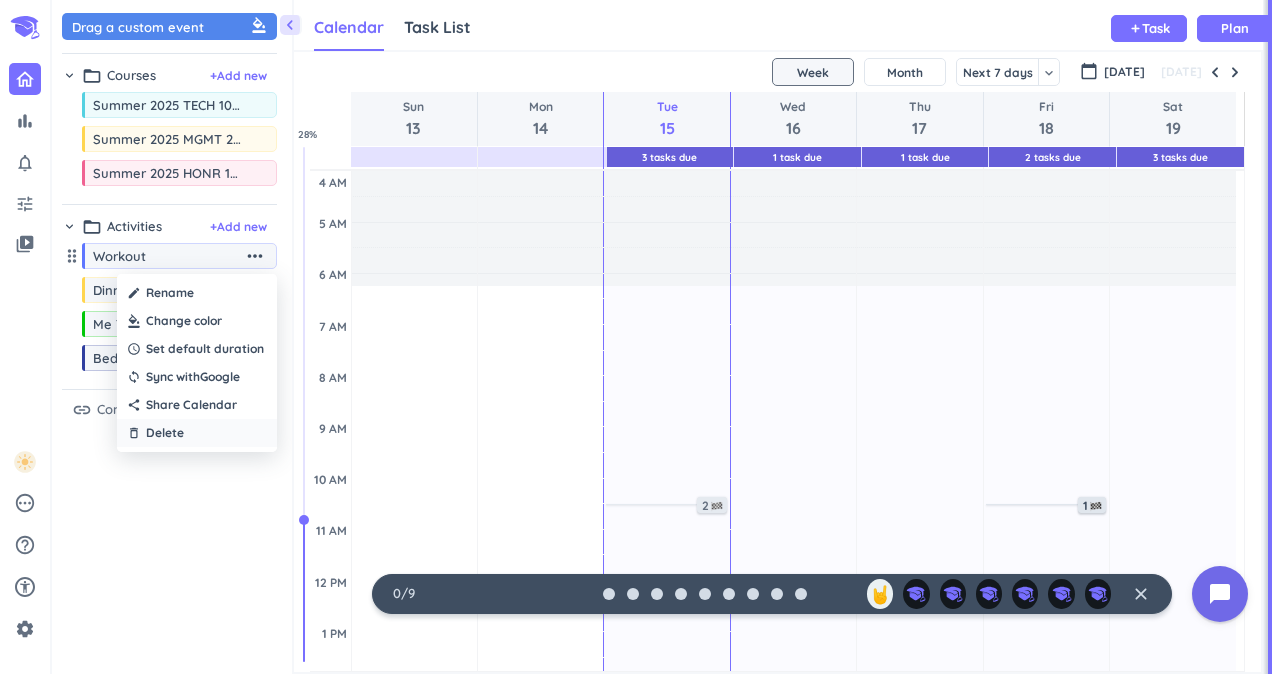 click on "Delete" at bounding box center (165, 433) 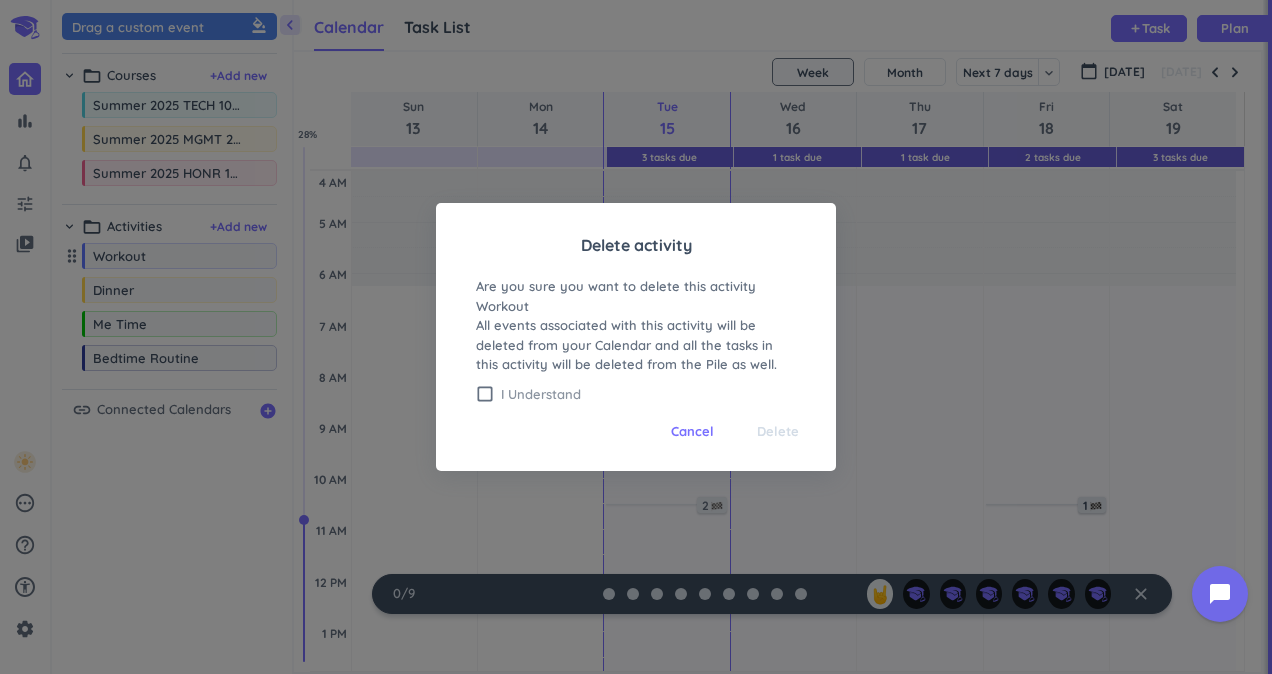 click on "I Understand" at bounding box center [648, 394] 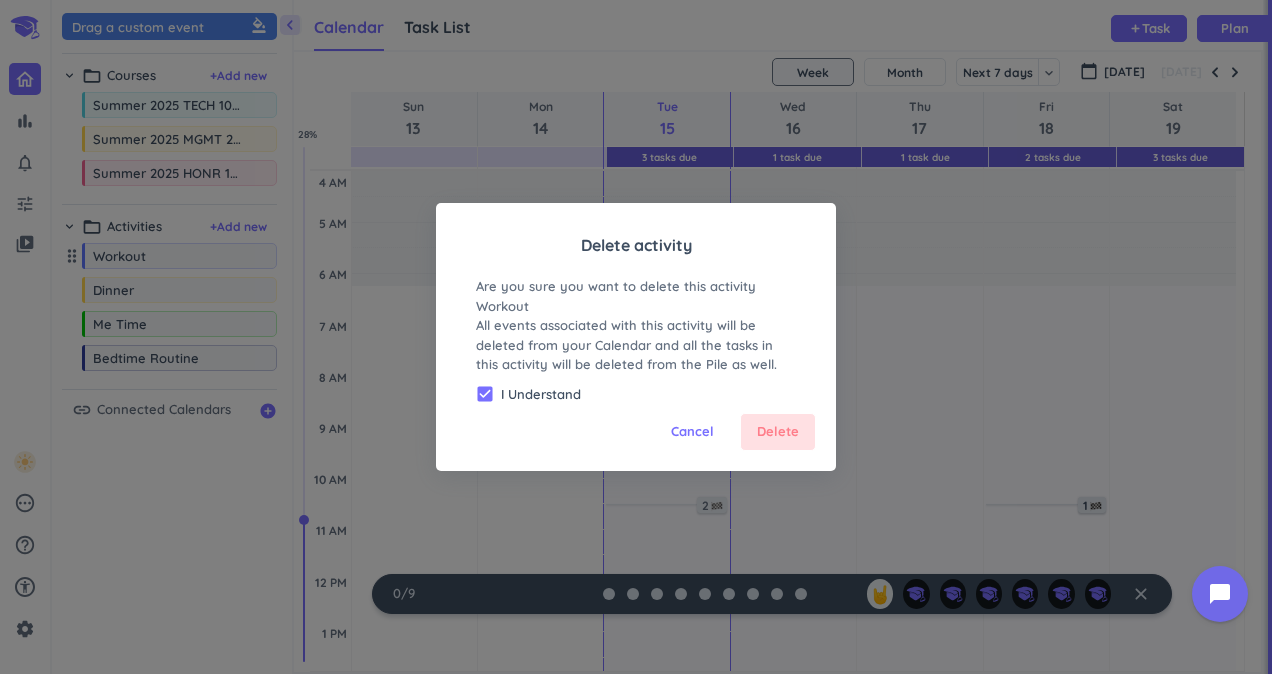click on "Delete" at bounding box center (778, 432) 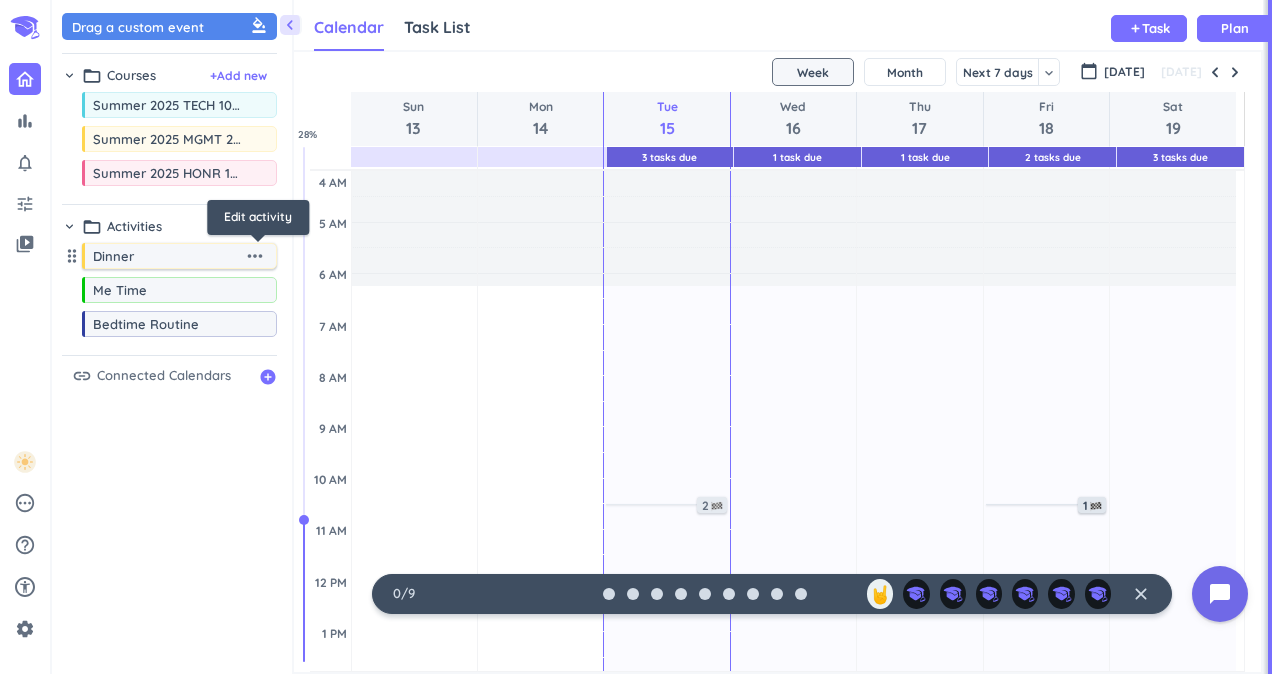 click on "more_horiz" at bounding box center [255, 256] 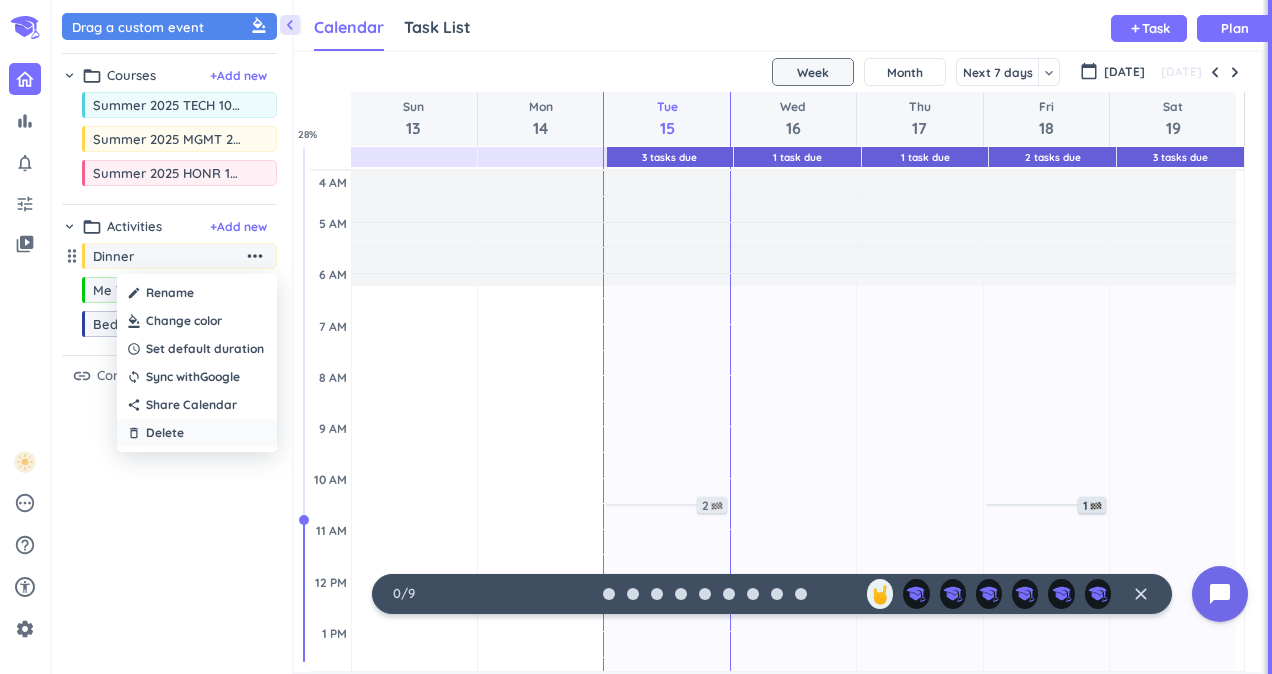 click on "Delete" at bounding box center (165, 433) 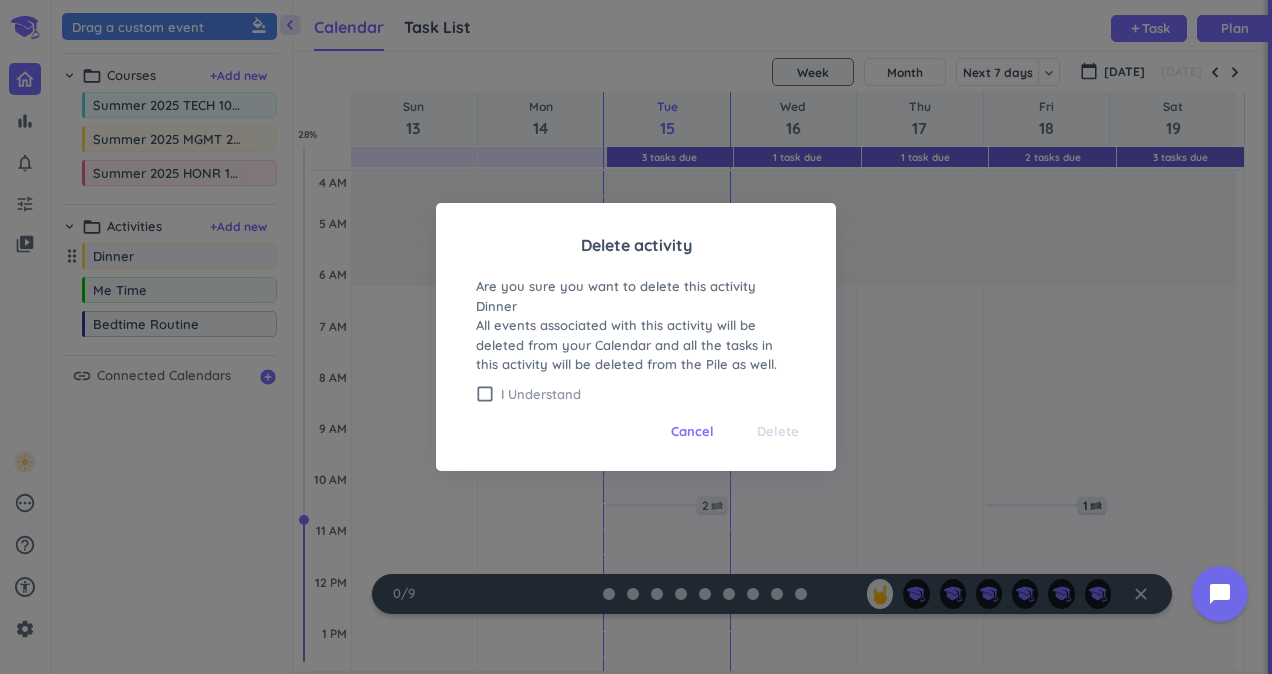 click on "check_box_outline_blank" at bounding box center (485, 394) 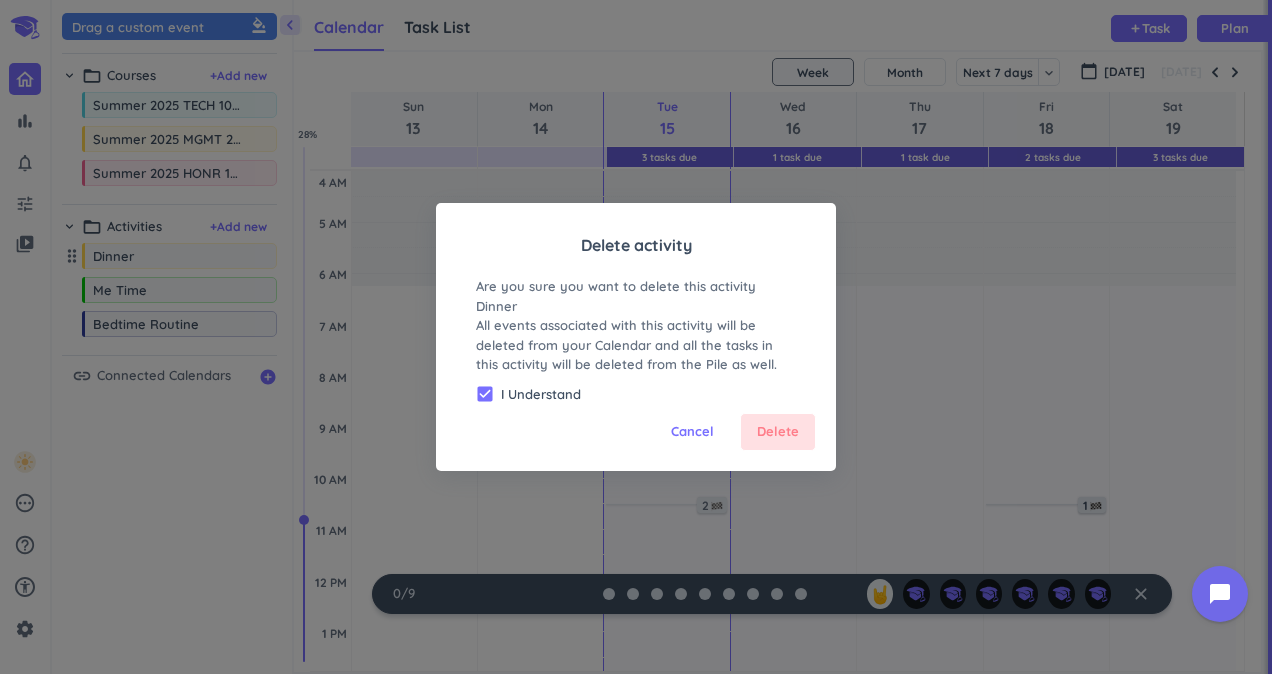 click on "Delete" at bounding box center [778, 432] 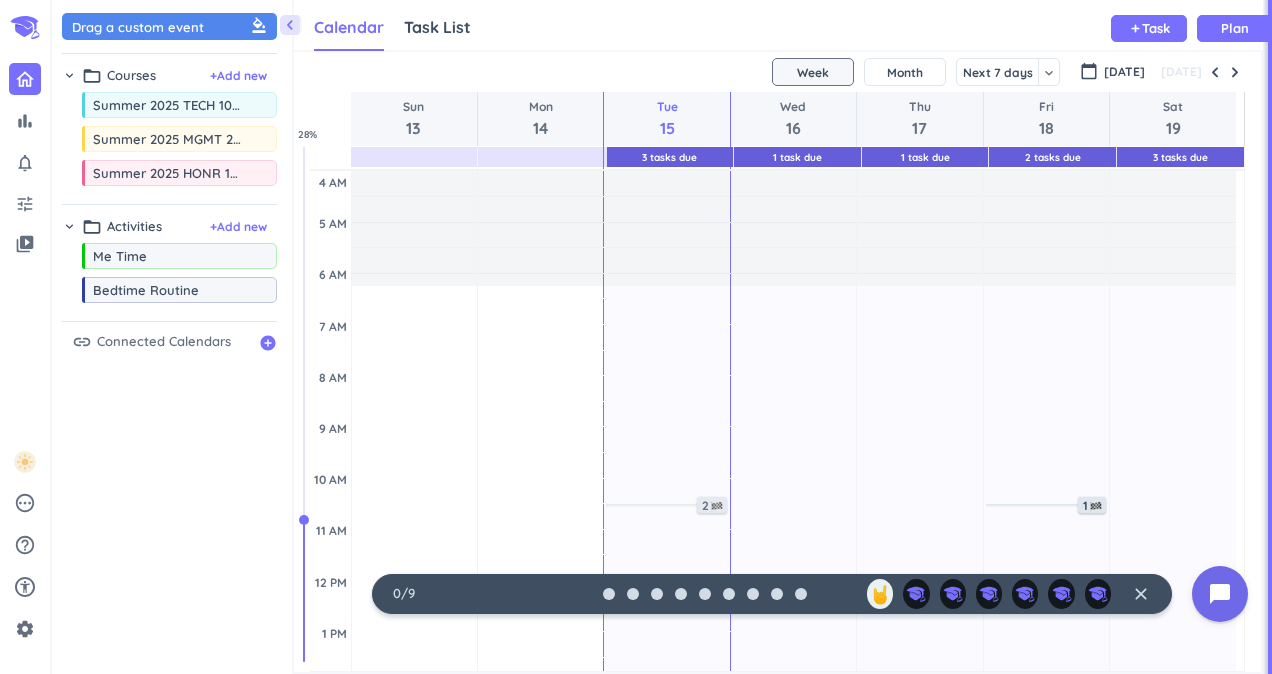 click on "drag_indicator Me Time more_horiz drag_indicator Bedtime Routine more_horiz" at bounding box center [169, 277] 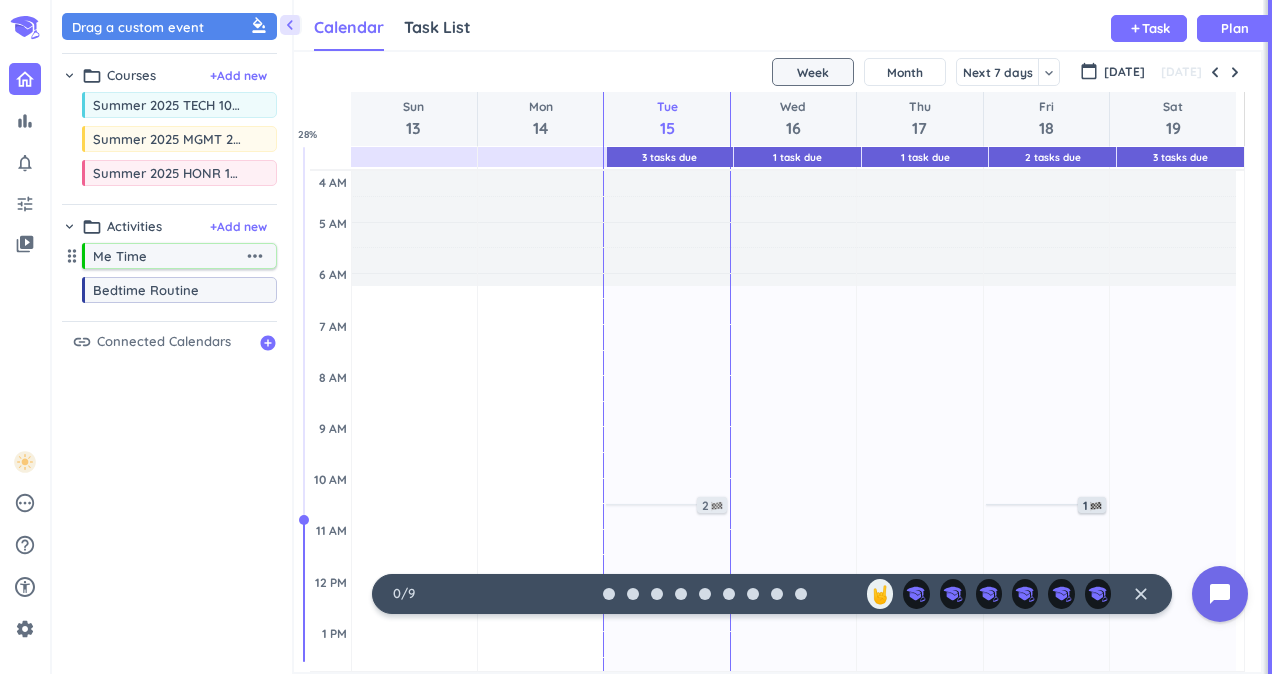 click on "more_horiz" at bounding box center [255, 256] 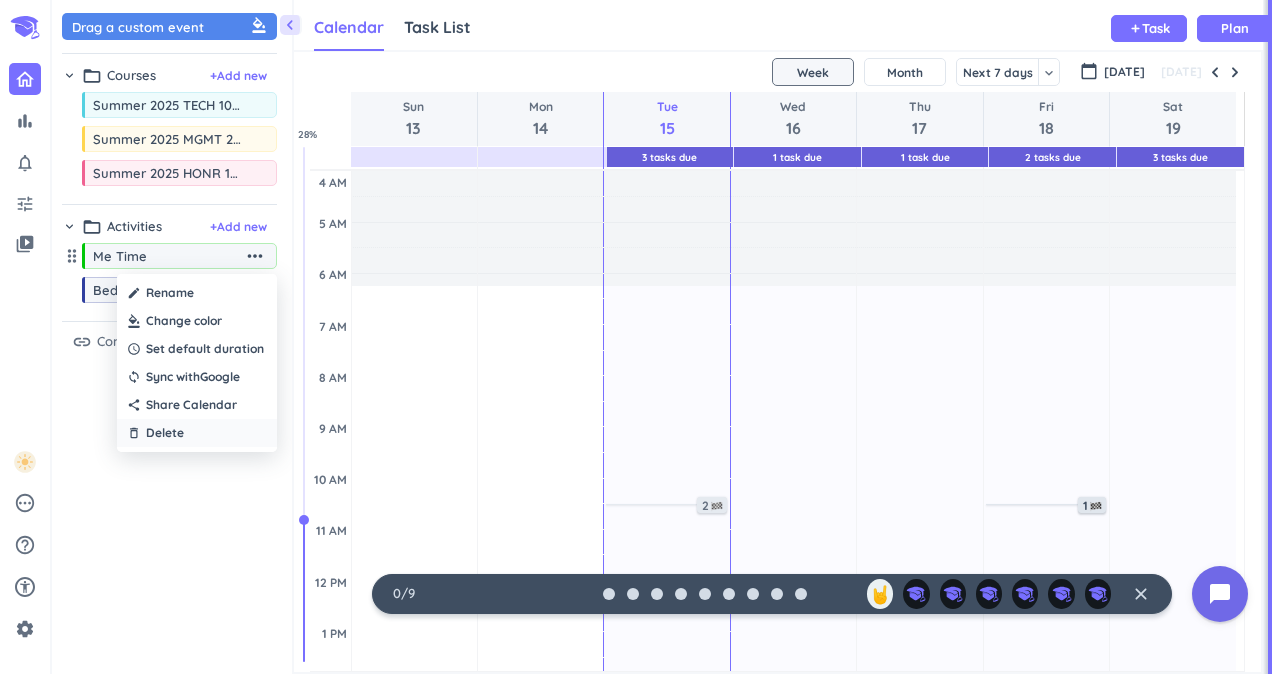 click on "Delete" at bounding box center (165, 433) 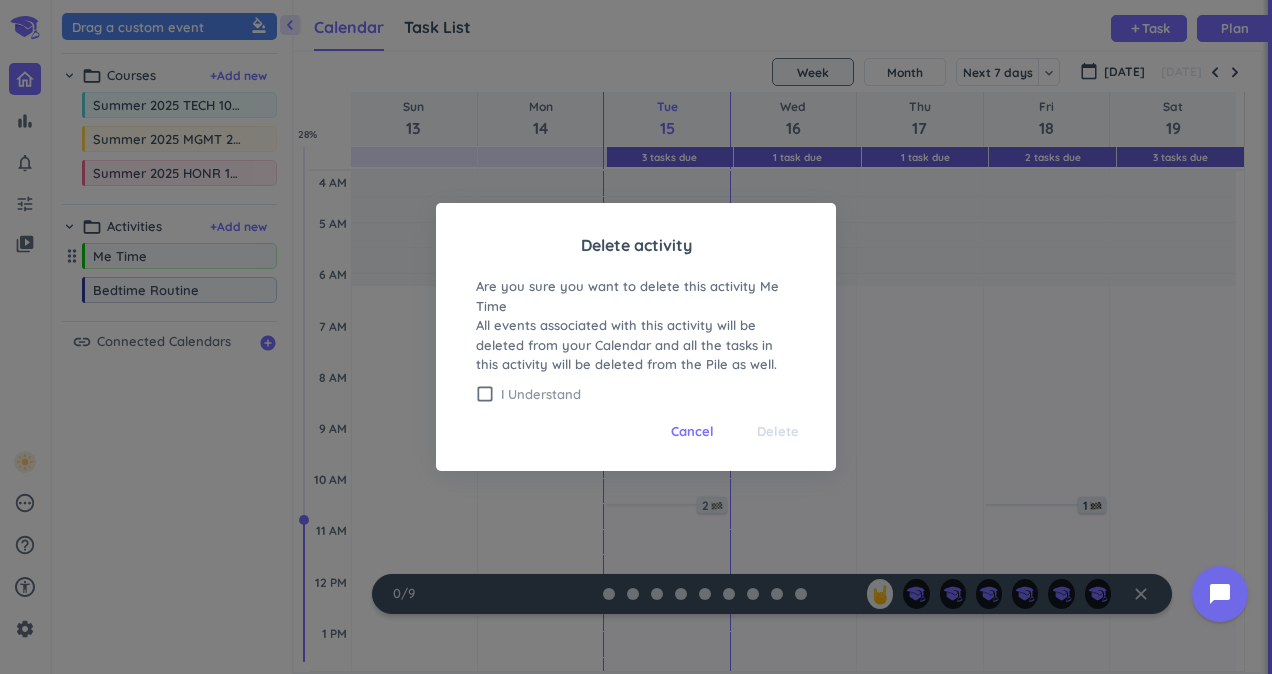click on "I Understand" at bounding box center (648, 394) 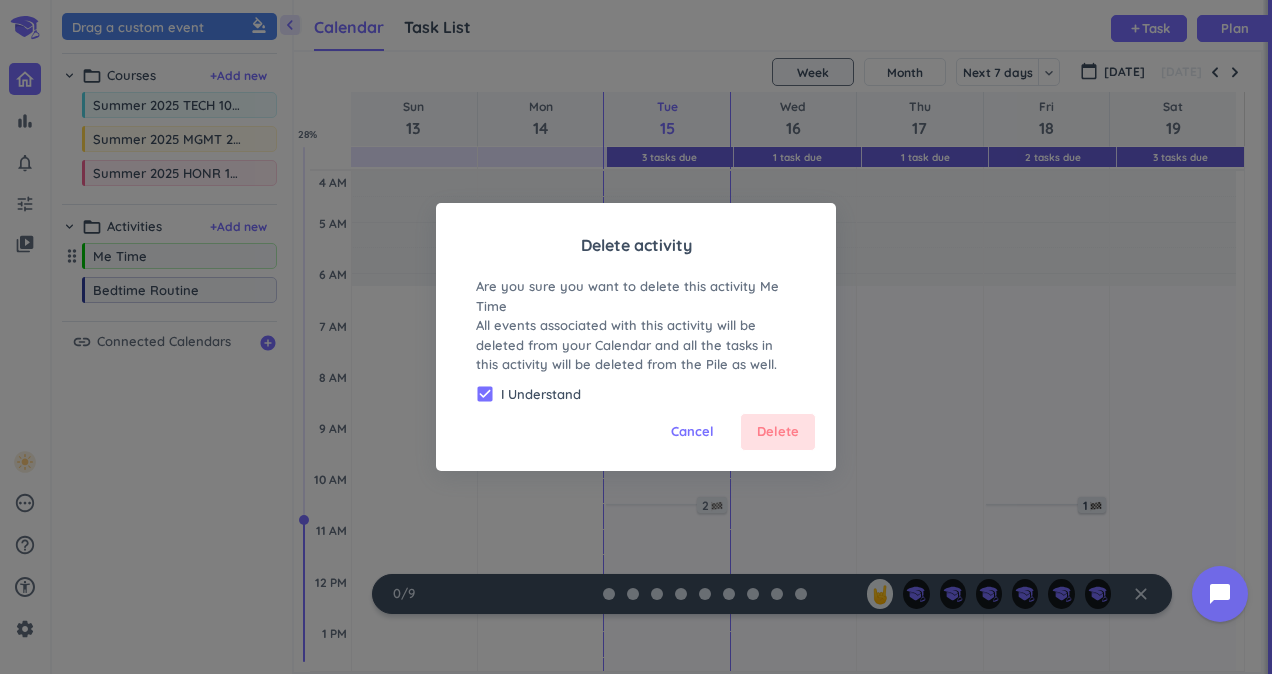 click on "Delete" at bounding box center [778, 432] 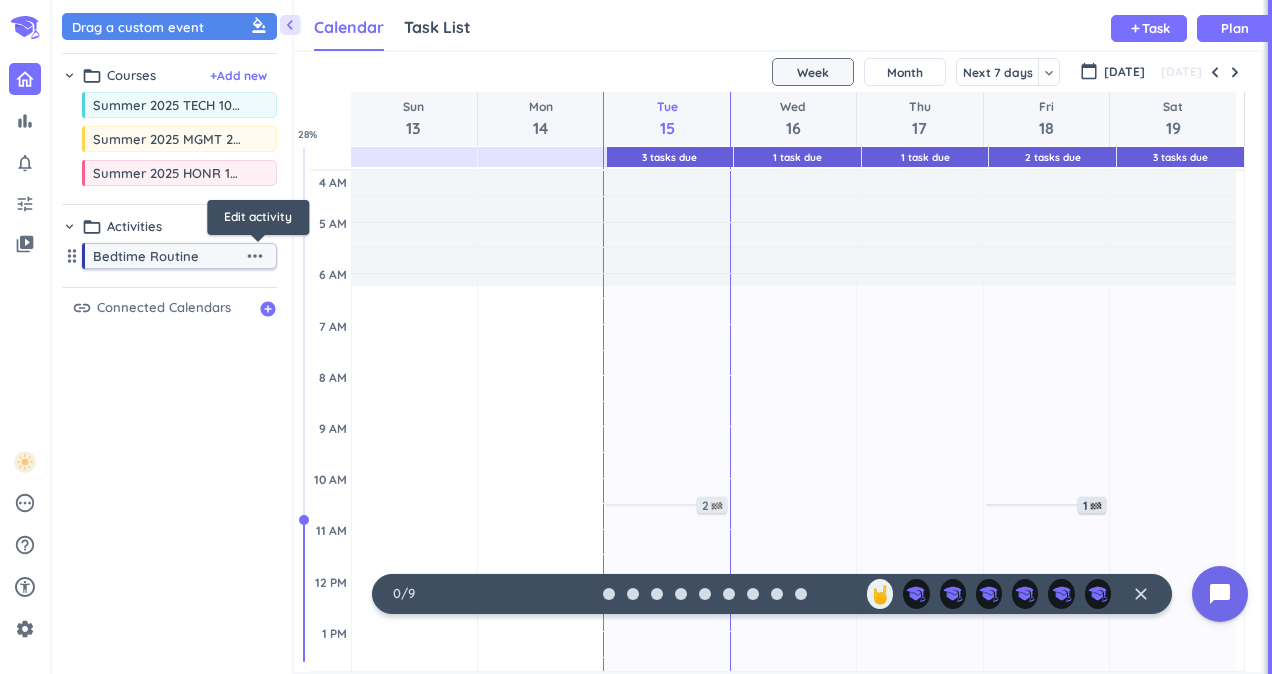 click on "more_horiz" at bounding box center [255, 256] 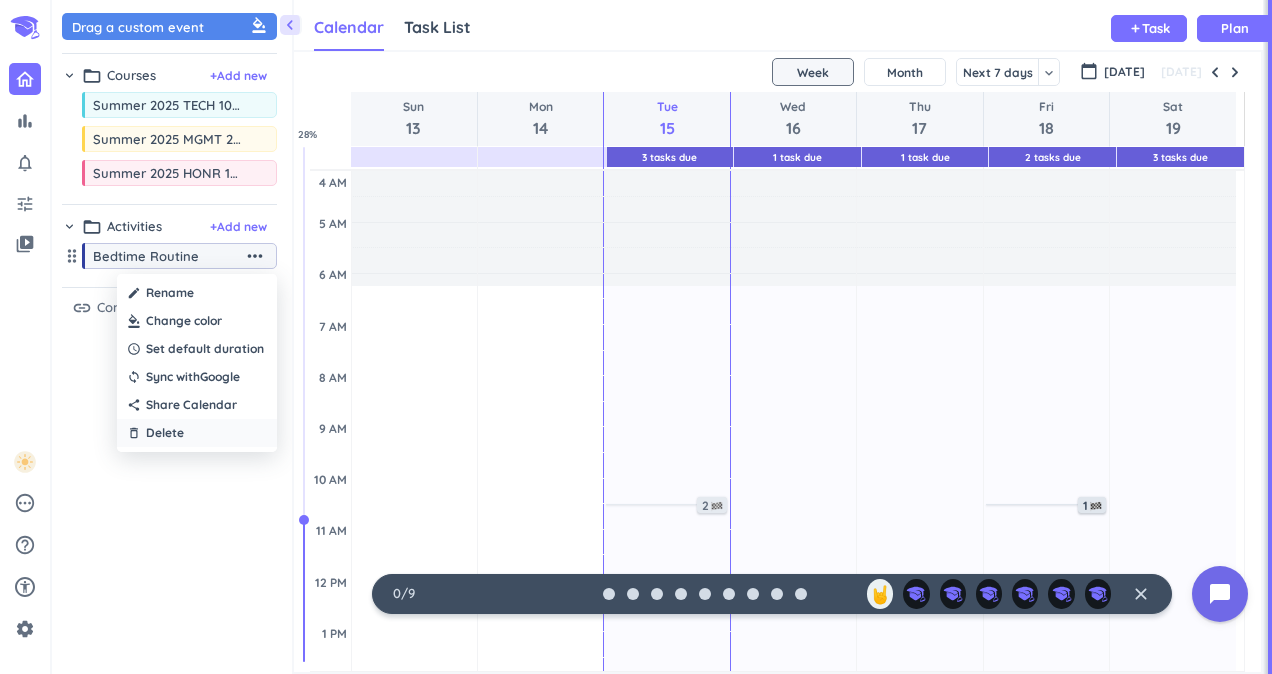 click on "Delete" at bounding box center [165, 433] 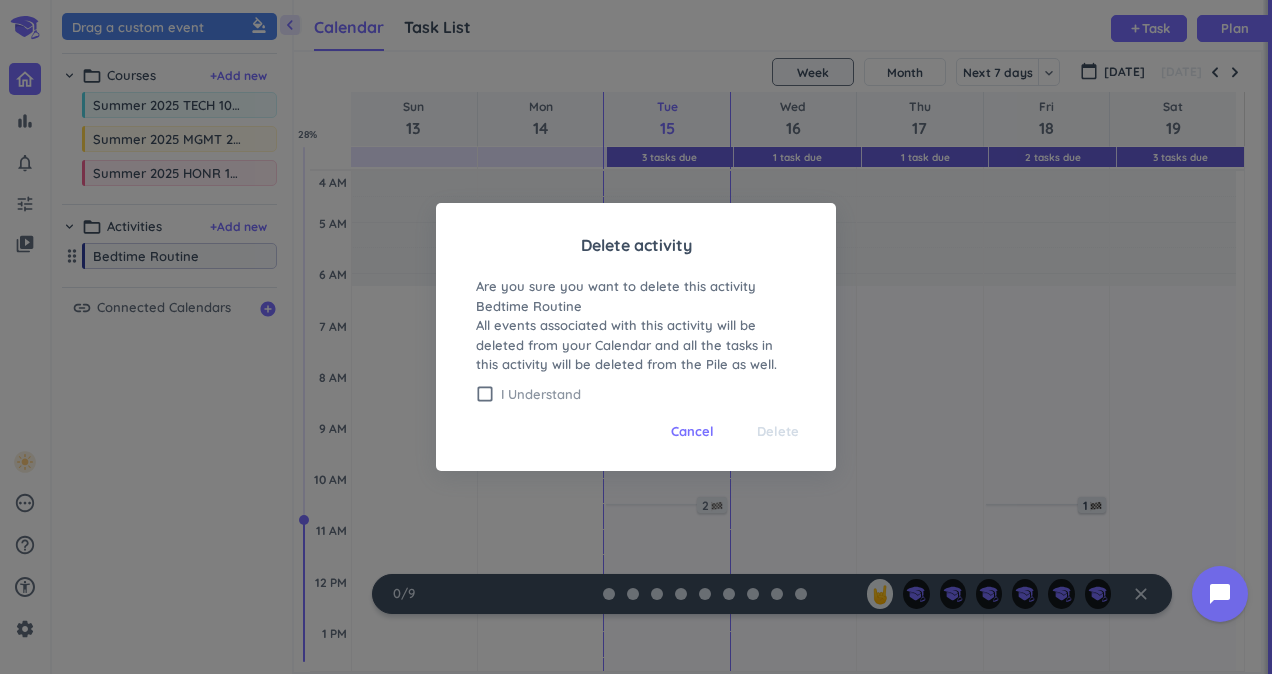 click on "I Understand" at bounding box center (648, 394) 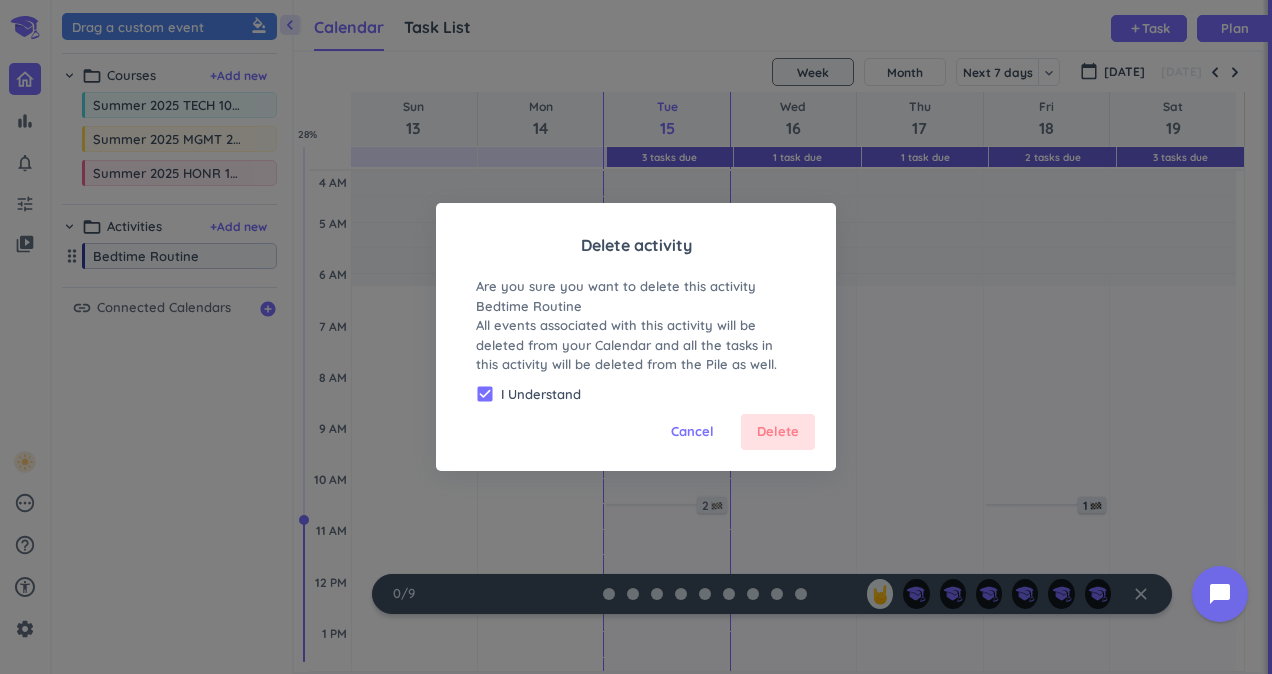 click on "Delete" at bounding box center (778, 432) 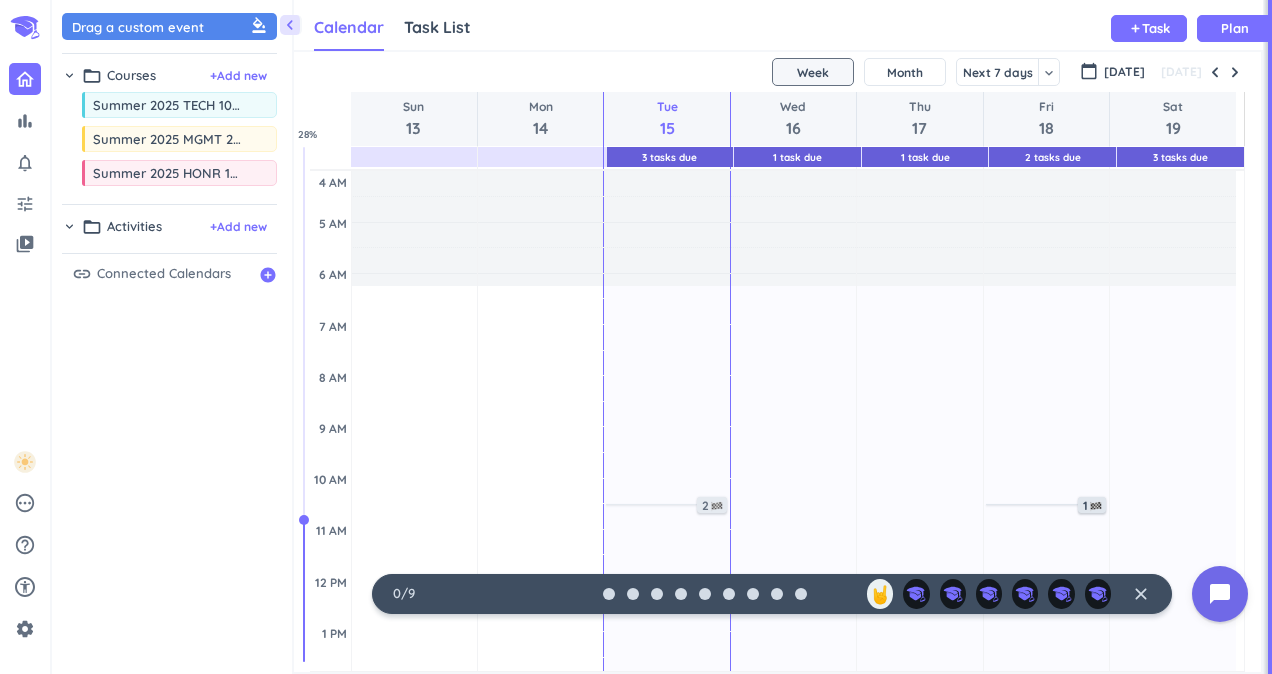 click on "SHOVEL [DATE] - [DATE] Week Month Next 7 days keyboard_arrow_down Week keyboard_arrow_down calendar_today [DATE] [DATE] Sun 13 Mon 14 Tue 15 Wed 16 Thu 17 Fri 18 Sat 19 4 AM 5 AM 6 AM 7 AM 8 AM 9 AM 10 AM 11 AM 12 PM 1 PM 2 PM 3 PM 4 PM 5 PM 6 PM 7 PM 8 PM 9 PM 10 PM 11 PM 12 AM 1 AM 2 AM 3 AM Time has passed Past due Plan Adjust Awake Time Adjust Awake Time Time has passed Past due Plan Adjust Awake Time Adjust Awake Time 15h 45m Past due Plan Adjust Awake Time Adjust Awake Time 2  1  15h 45m Past due Plan Adjust Awake Time Adjust Awake Time 1  15h 45m Past due Plan Adjust Awake Time Adjust Awake Time 1  15h 45m Past due Plan Adjust Awake Time Adjust Awake Time 1  1  15h 45m Past due Plan Adjust Awake Time Adjust Awake Time 3  28 %" at bounding box center [777, 362] 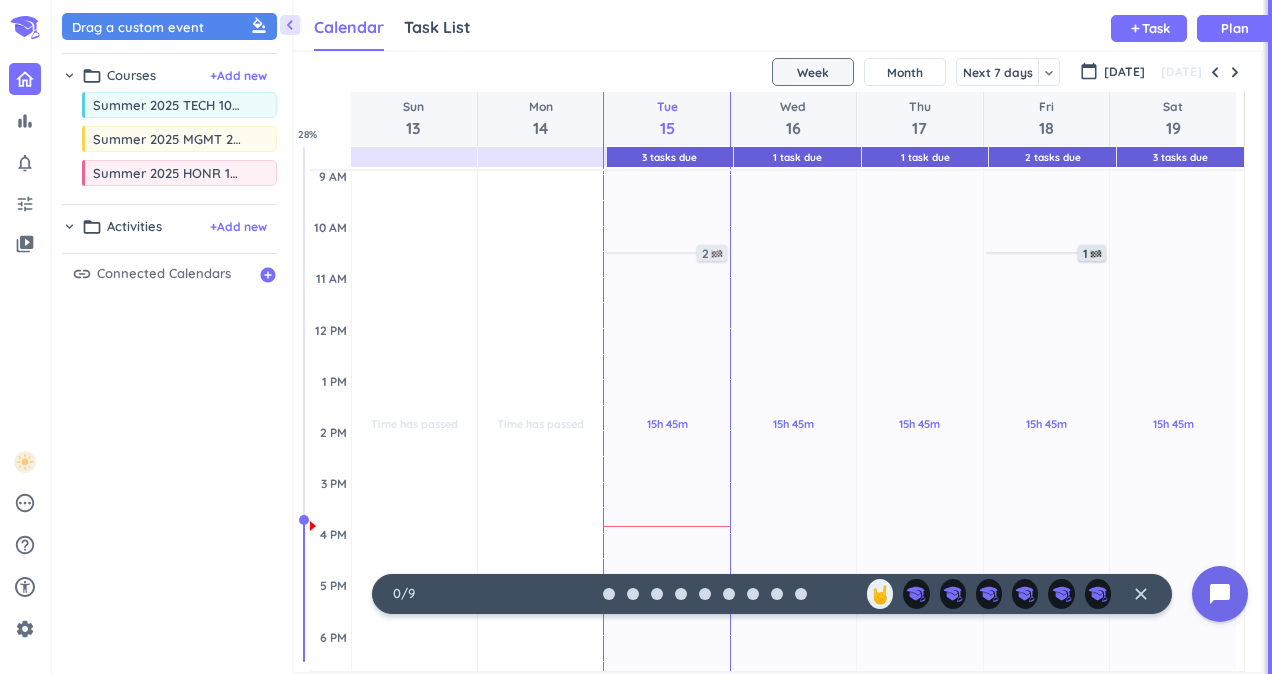 scroll, scrollTop: 266, scrollLeft: 0, axis: vertical 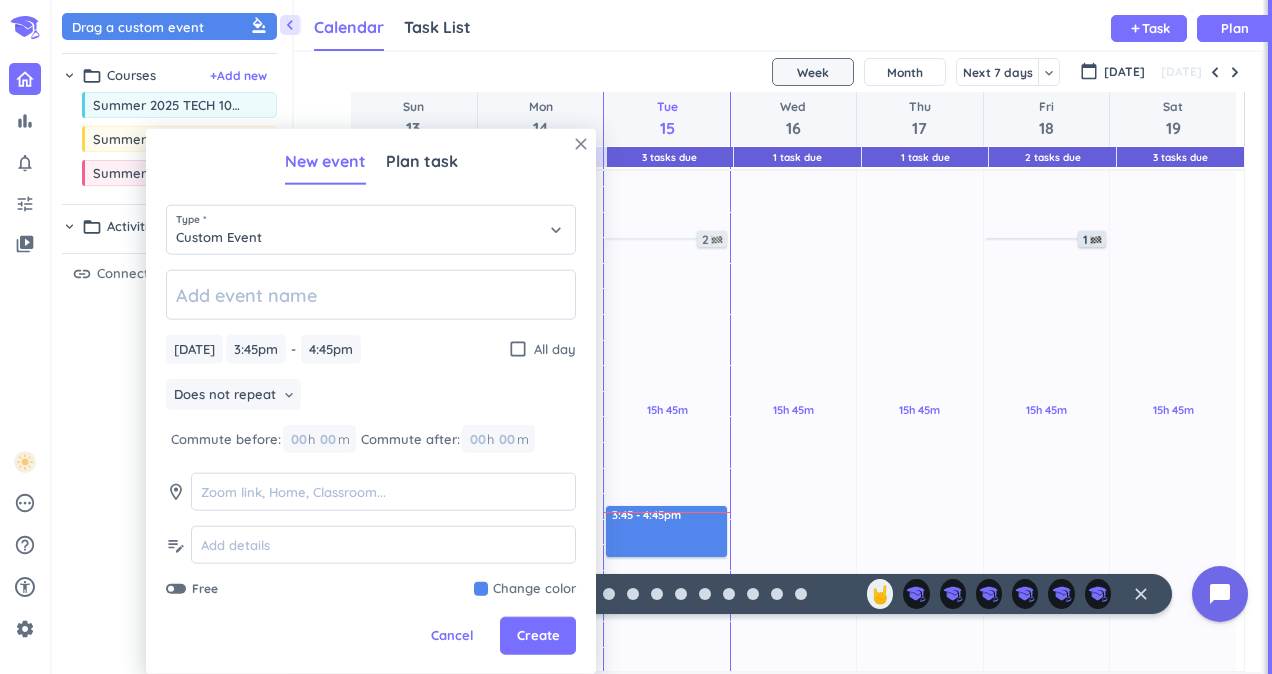 click on "close" at bounding box center (581, 144) 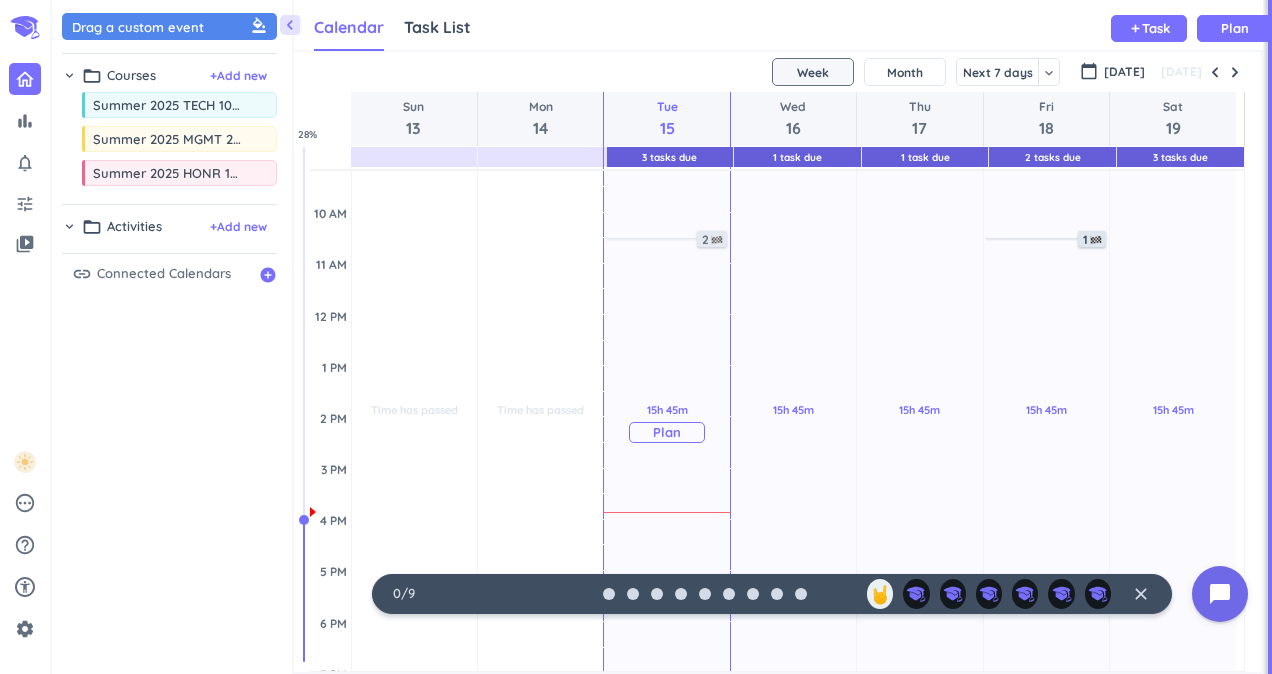 click on "15h 45m Past due Plan" at bounding box center (666, 423) 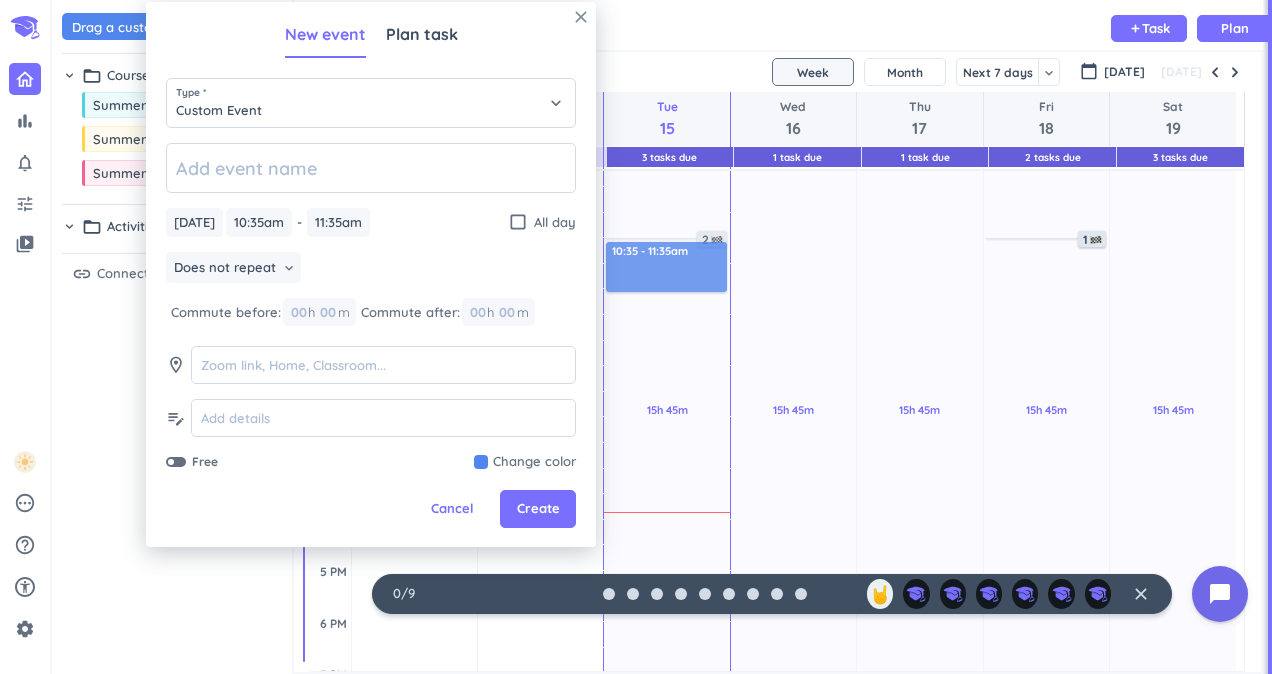 click on "close" at bounding box center [581, 17] 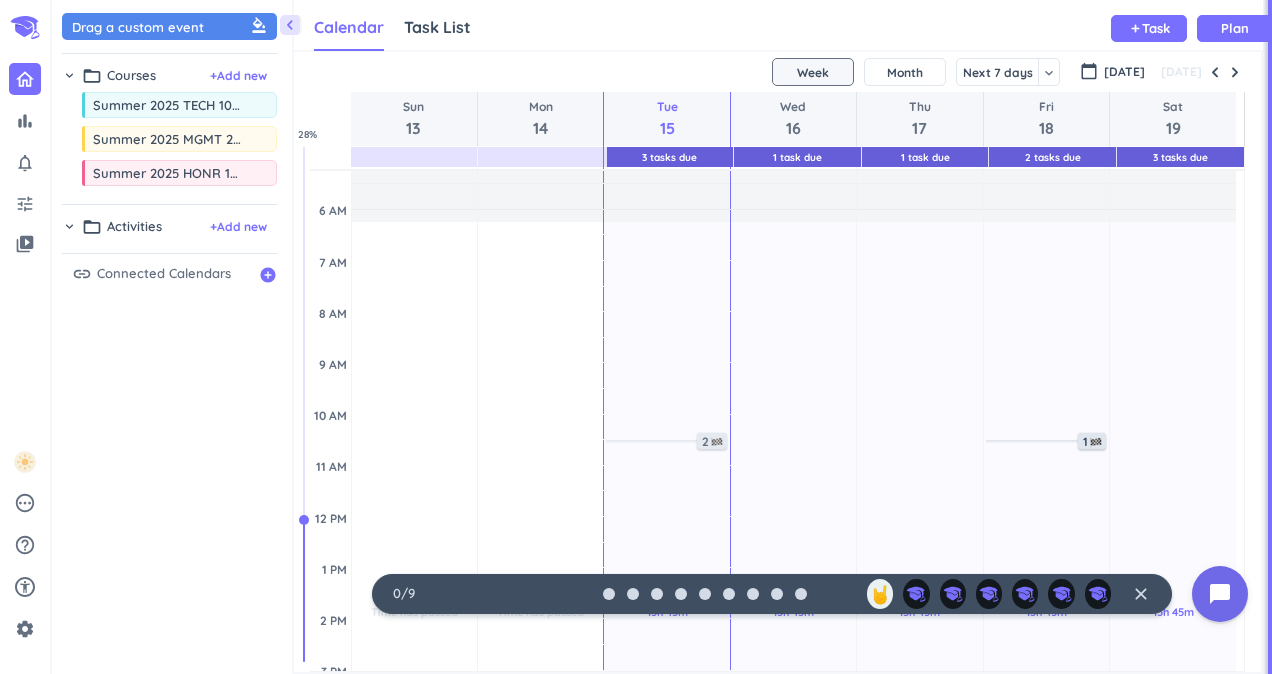 scroll, scrollTop: 0, scrollLeft: 0, axis: both 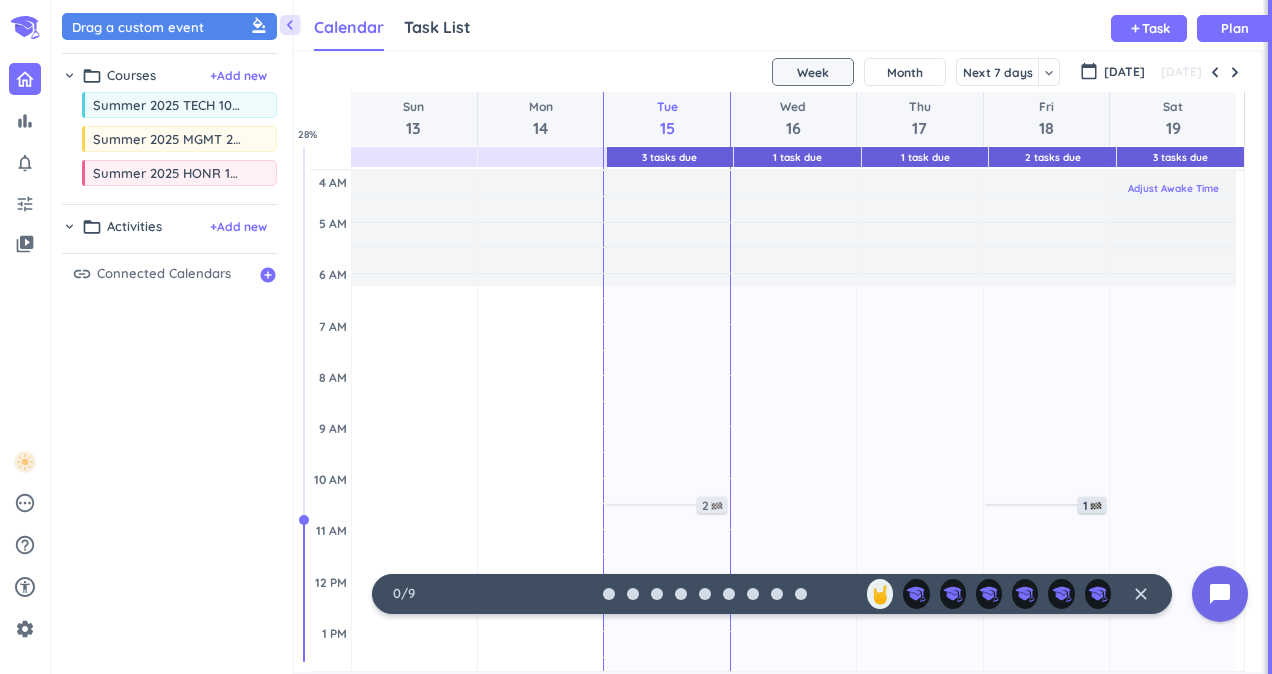 click on "Adjust Awake Time" at bounding box center (1173, 188) 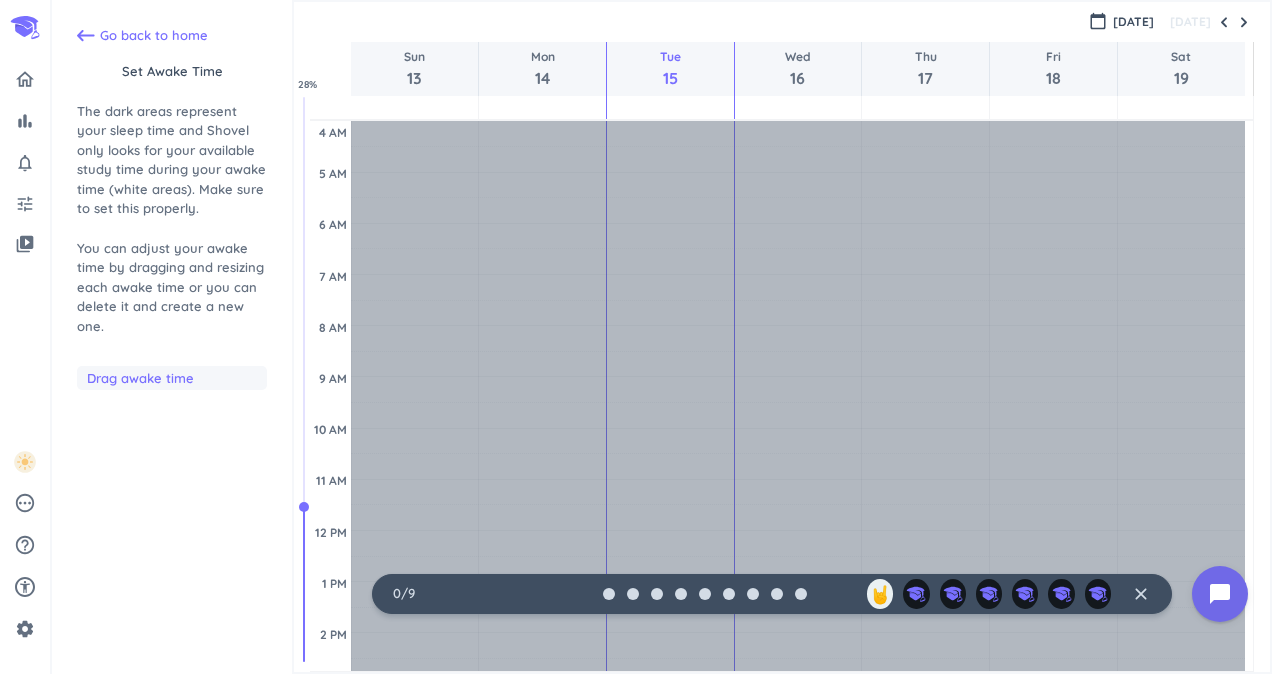 scroll, scrollTop: 104, scrollLeft: 0, axis: vertical 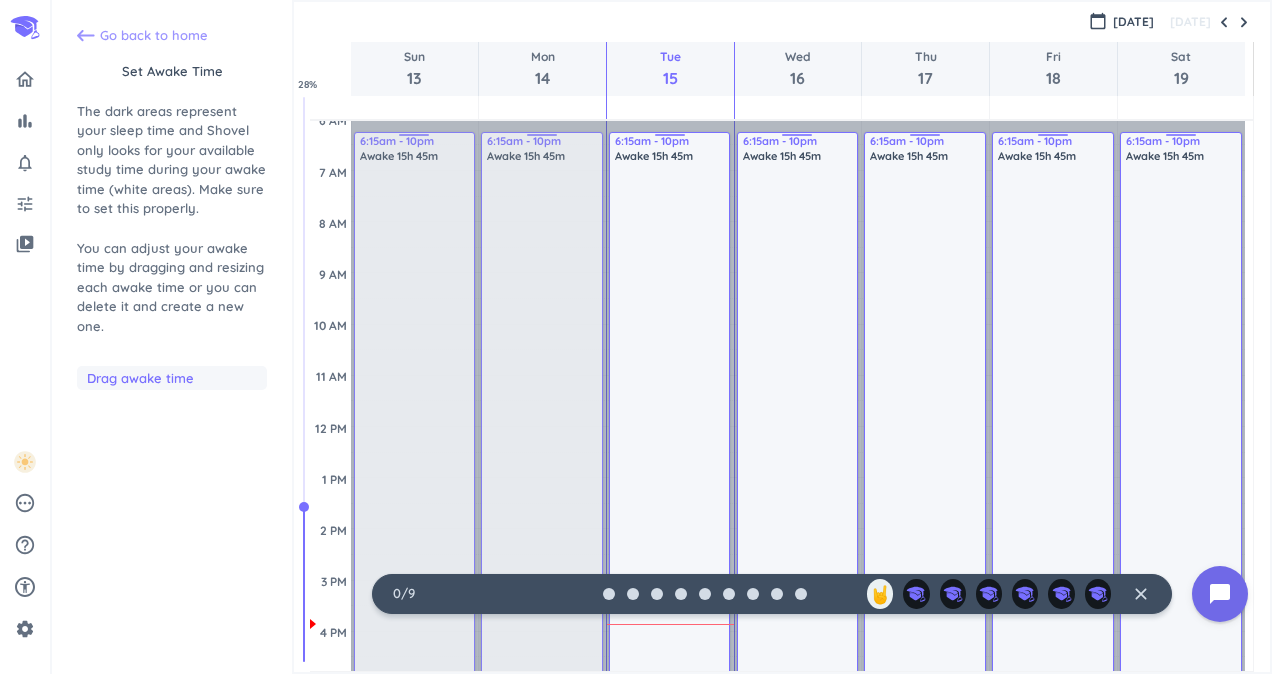 click 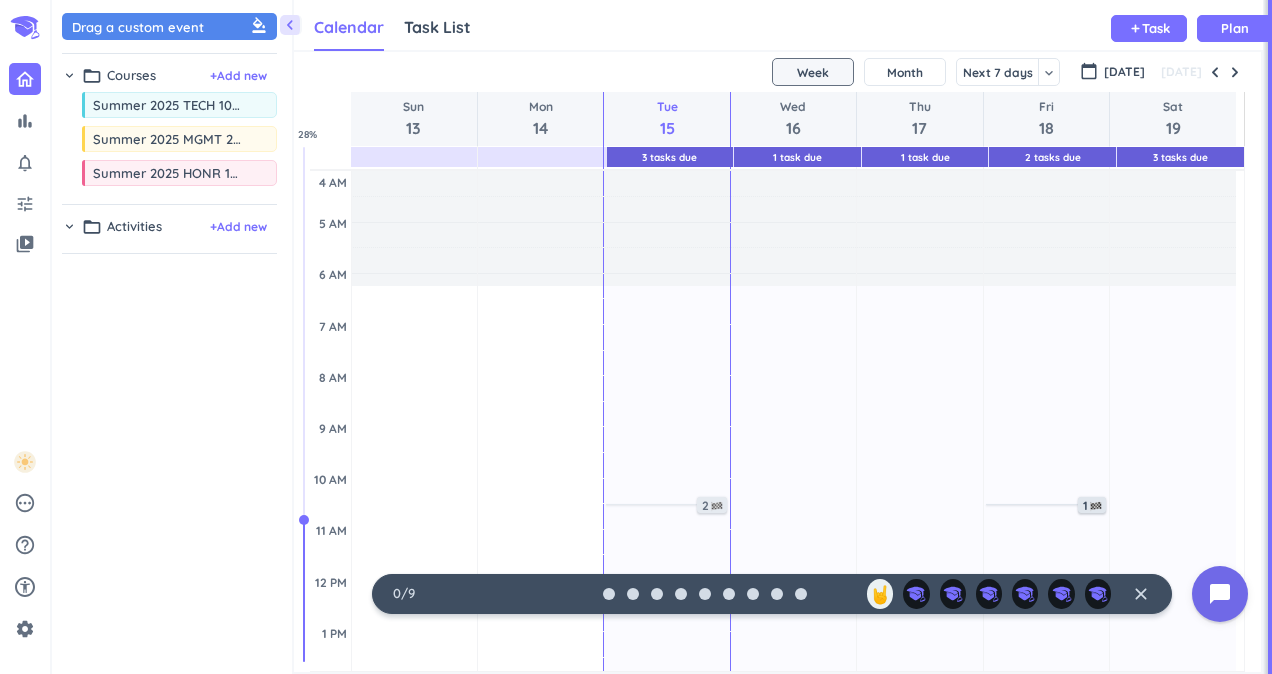 scroll, scrollTop: 9, scrollLeft: 8, axis: both 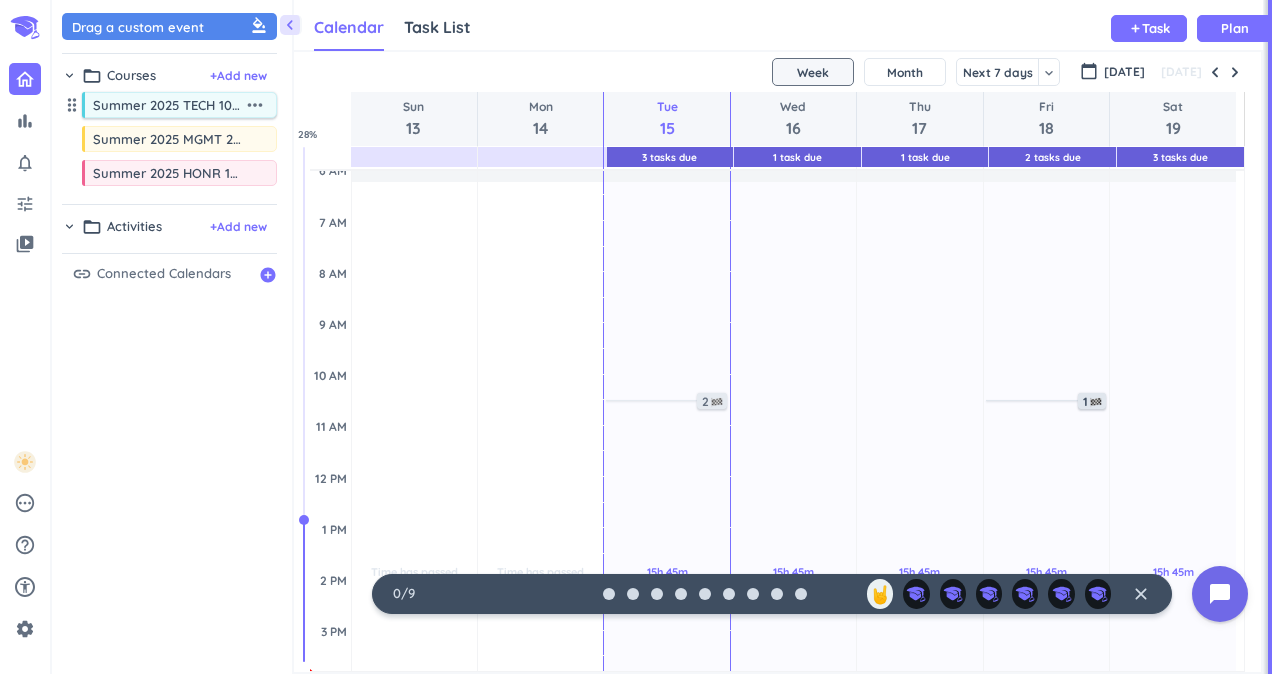 click on "Summer 2025 TECH 10001-001 LEC" at bounding box center (168, 105) 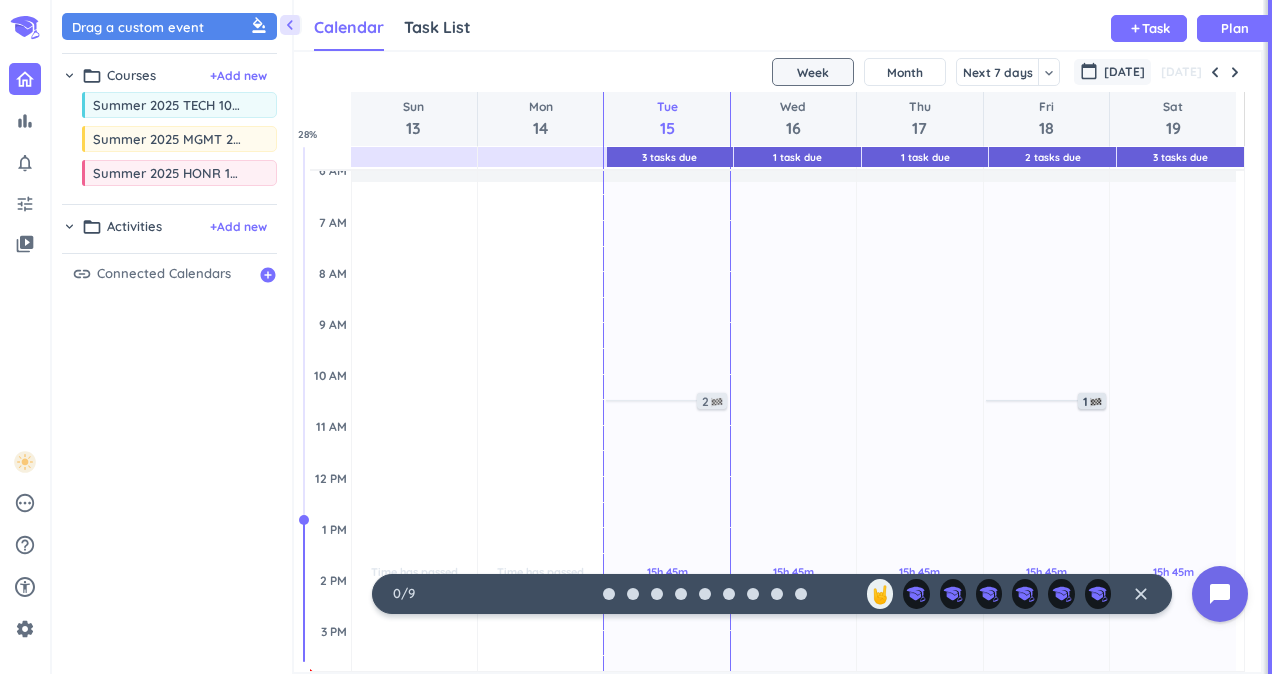 click on "[DATE]" at bounding box center [1124, 72] 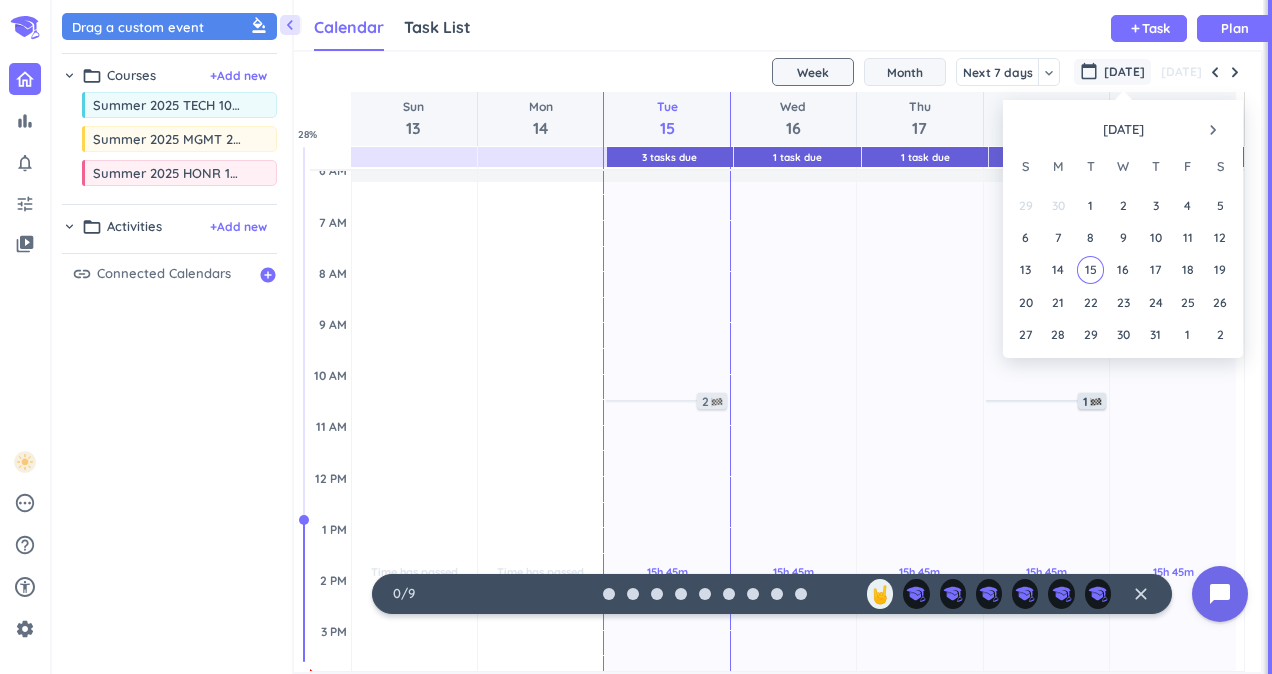 click on "Month" at bounding box center (905, 72) 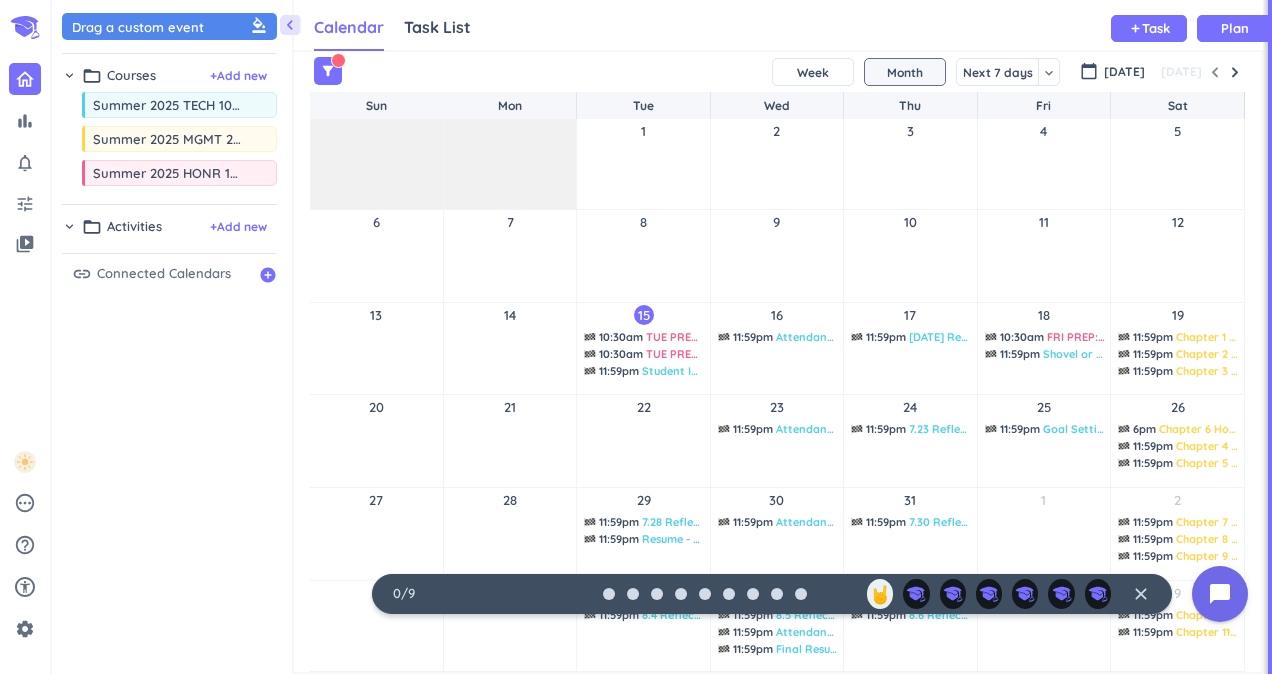 drag, startPoint x: 1266, startPoint y: 90, endPoint x: 1271, endPoint y: 113, distance: 23.537205 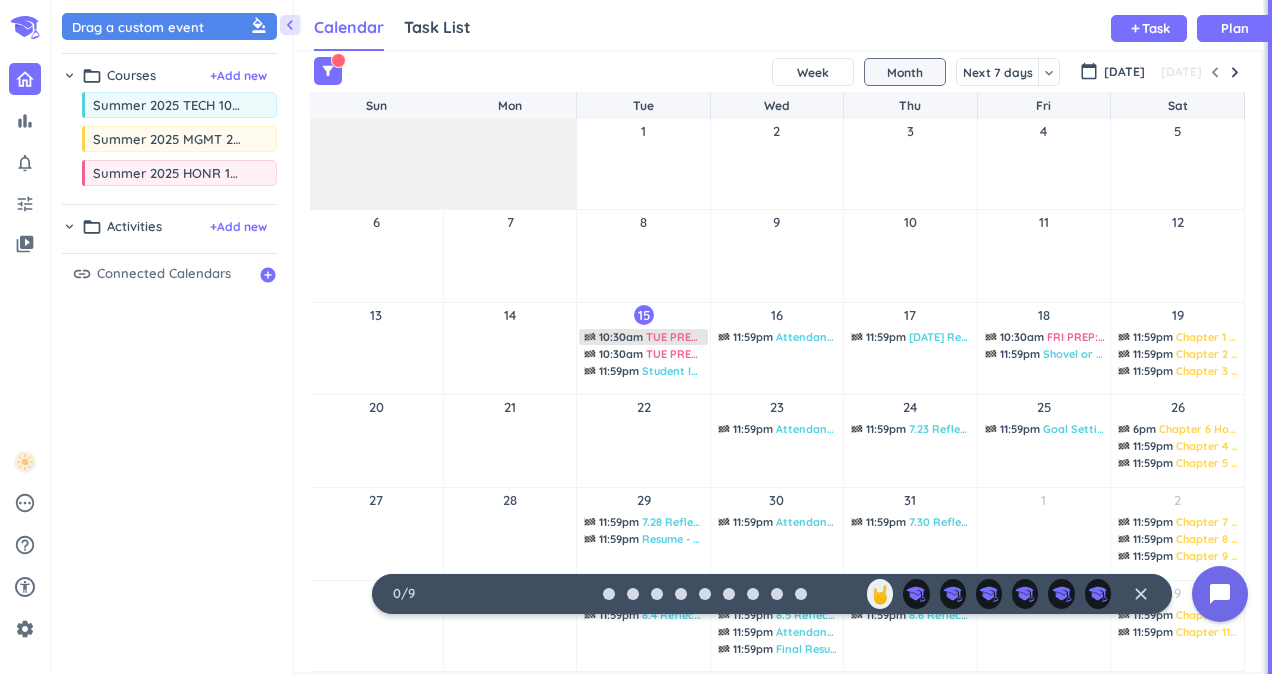 click on "TUE PREP: Research Paradigm Reading Option 1 - Four General Inquiry Worldviews (pp 51-56) - Due" at bounding box center (908, 337) 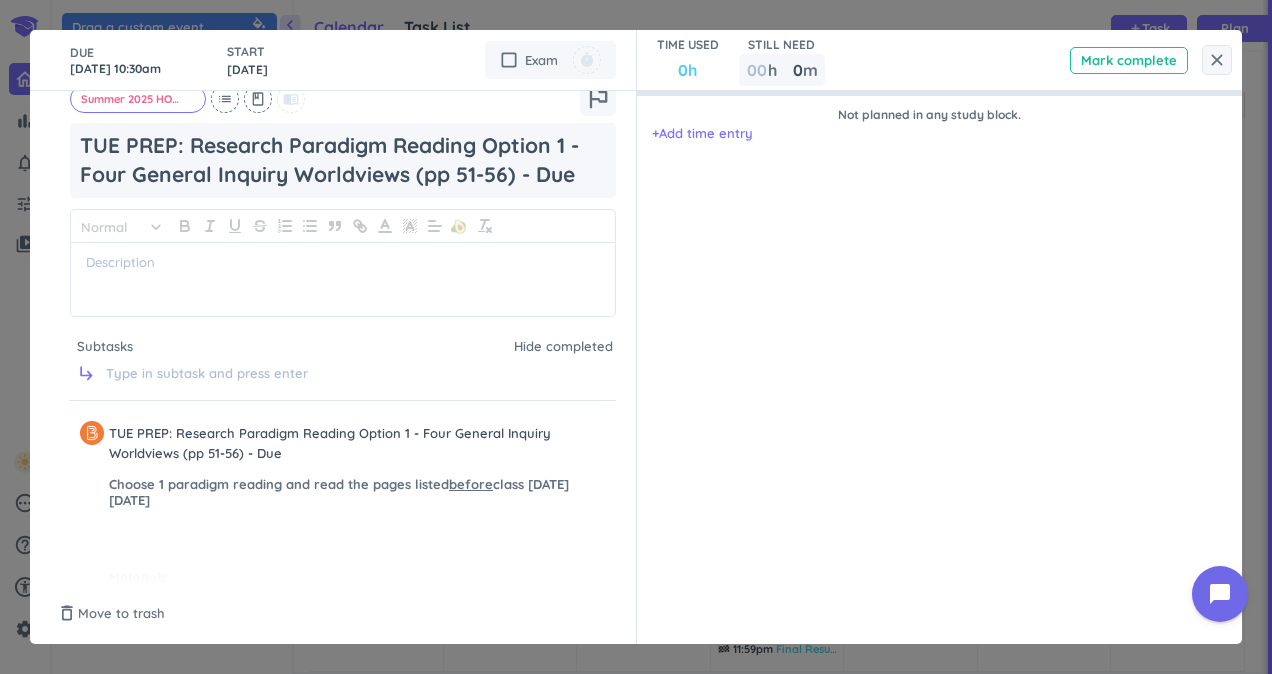 scroll, scrollTop: 0, scrollLeft: 0, axis: both 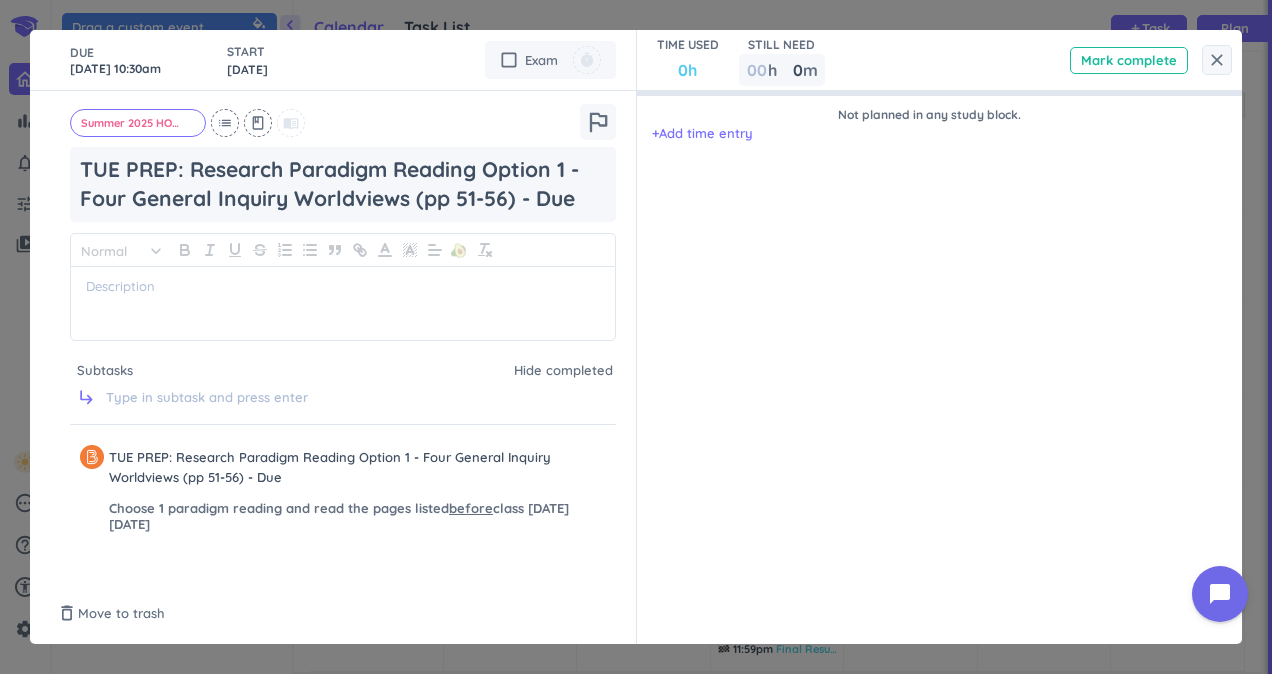 click on "Summer 2025 HONR 12000-007 LEC cancel list class menu_book outlined_flag TUE PREP: Research Paradigm Reading Option 1 - Four General Inquiry Worldviews (pp 51-56) - Due Normal keyboard_arrow_down                                                                             🥑             Subtasks Hide completed subdirectory_arrow_right TUE PREP: Research Paradigm Reading Option 1 - Four General Inquiry Worldviews (pp 51-56) - Due Choose 1 paradigm reading and read the pages listed  before  class [DATE][DATE] Materials: TUE PREP: Research Paradigm Reading Option 1 - Four General Inquiry Worldviews (pp 51-56) -  [URL][DOMAIN_NAME] View event -  [URL][DOMAIN_NAME]" at bounding box center (343, 337) 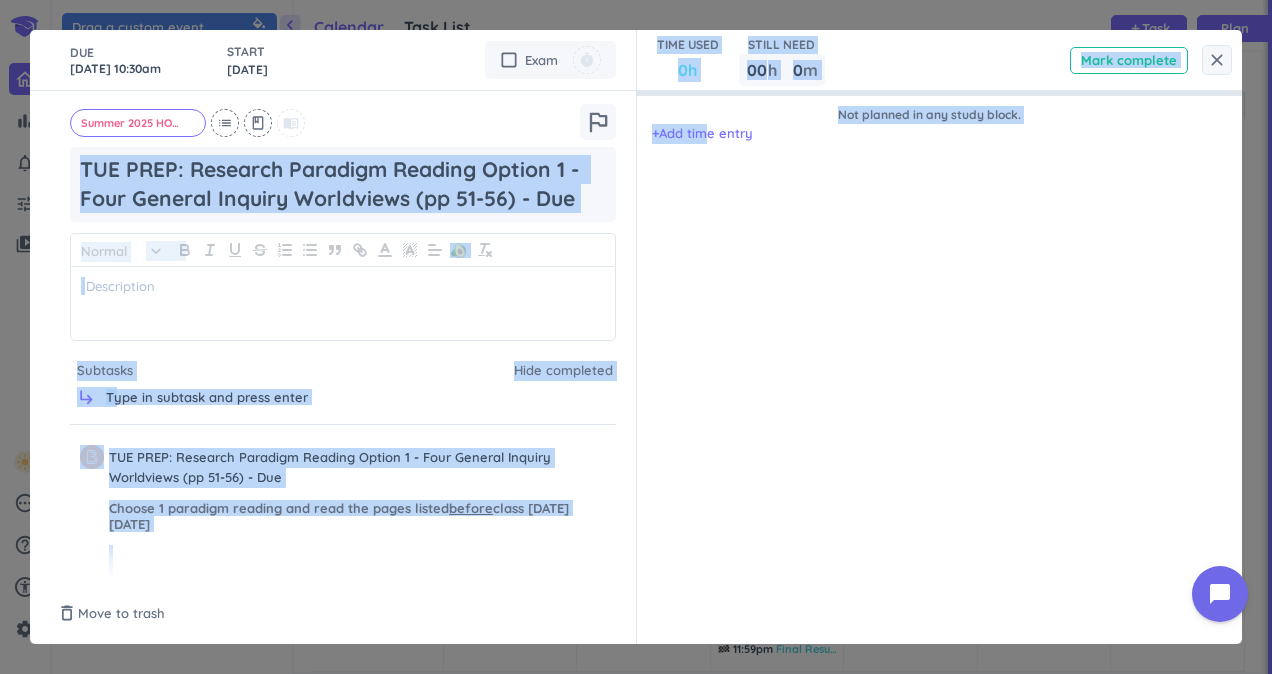 drag, startPoint x: 623, startPoint y: 169, endPoint x: 700, endPoint y: 392, distance: 235.91948 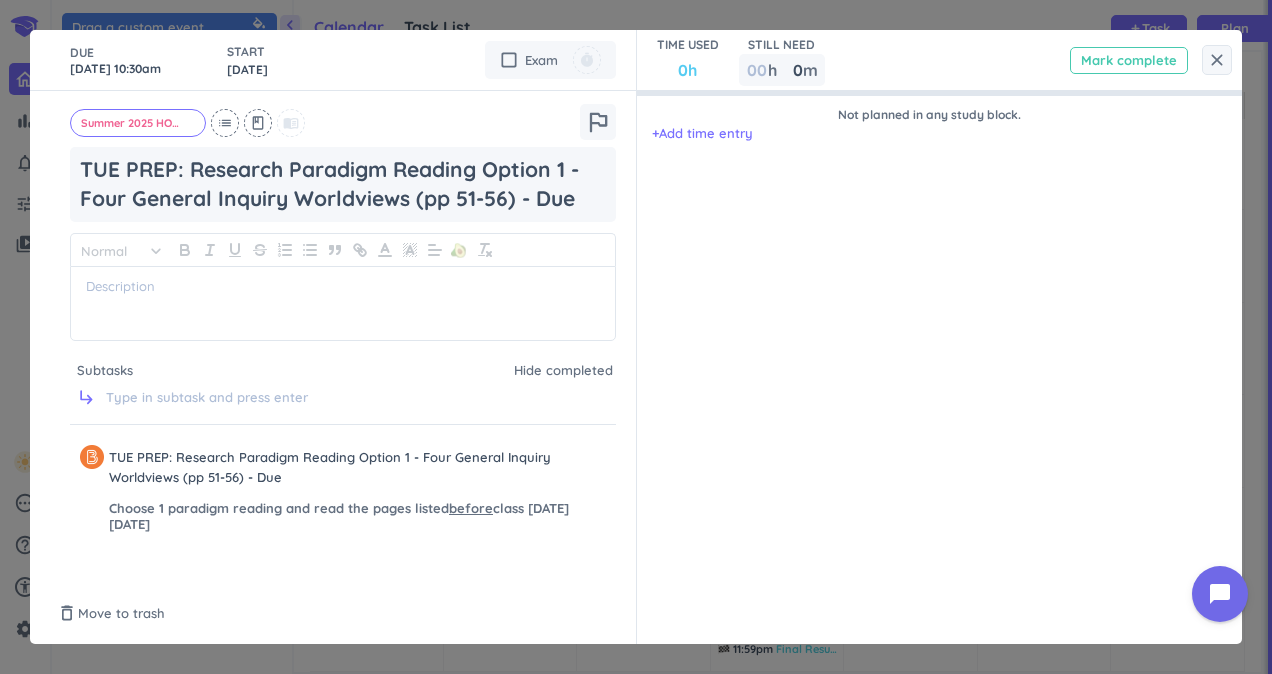 click on "Mark complete" at bounding box center (1129, 60) 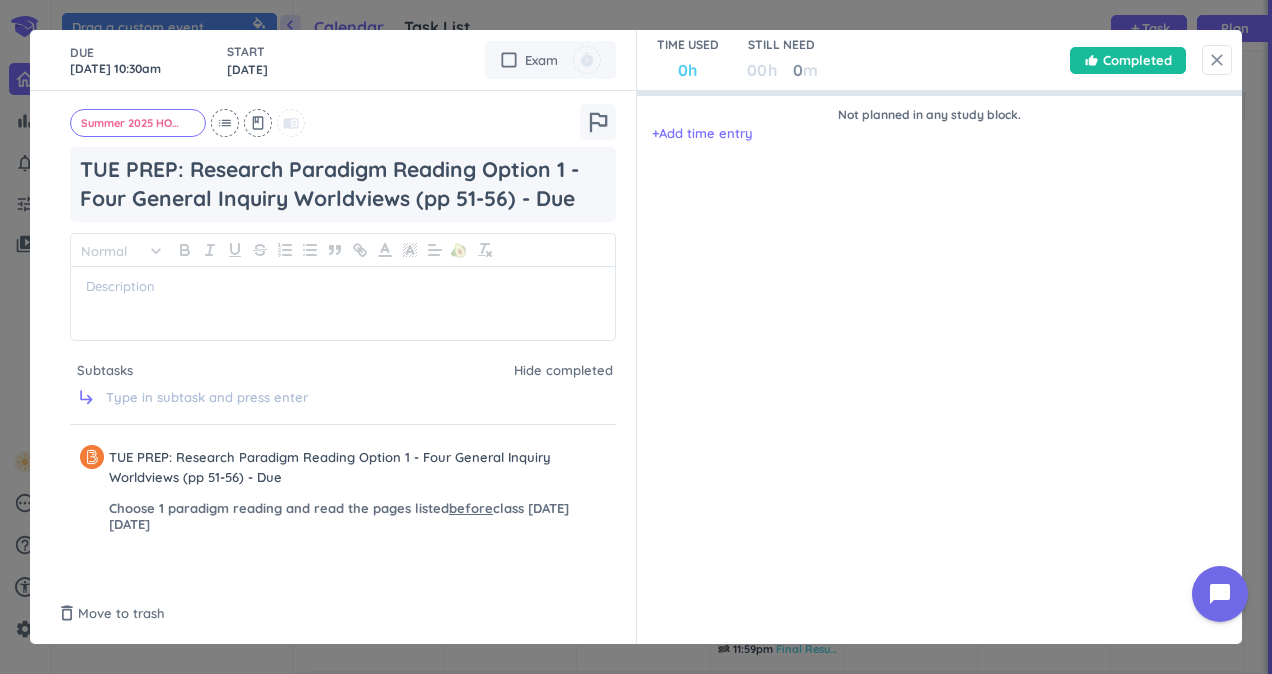 click on "close" at bounding box center [1217, 60] 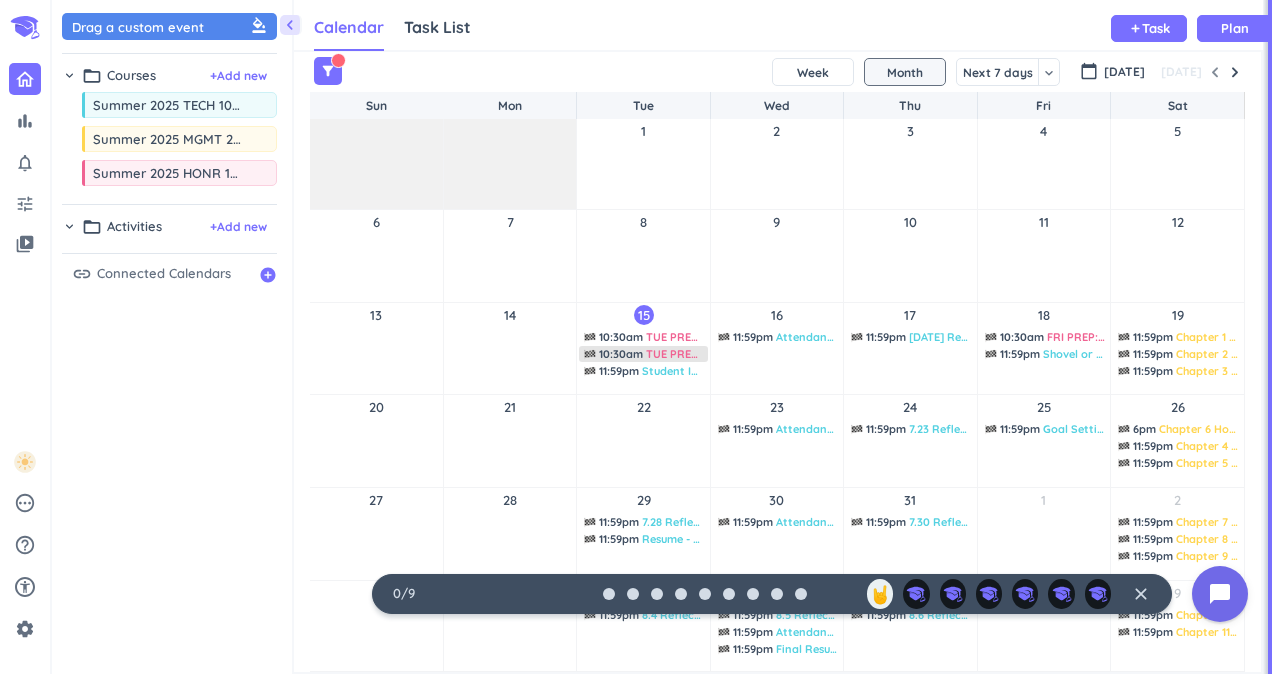 click on "TUE PREP: Research Paradigm Reading Option 2 - Section 3.4 - [PERSON_NAME] Internalist Historiography of Science (pp. 29-34) - Due" at bounding box center (1006, 354) 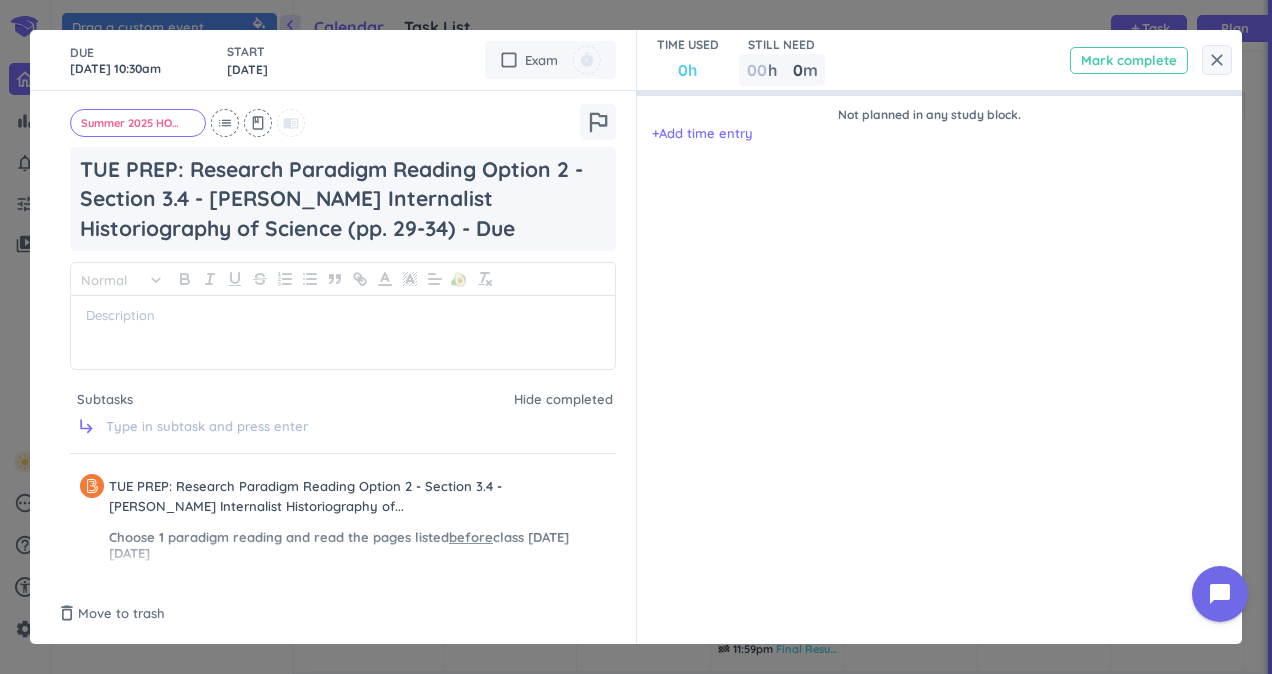 click on "Mark complete" at bounding box center [1129, 60] 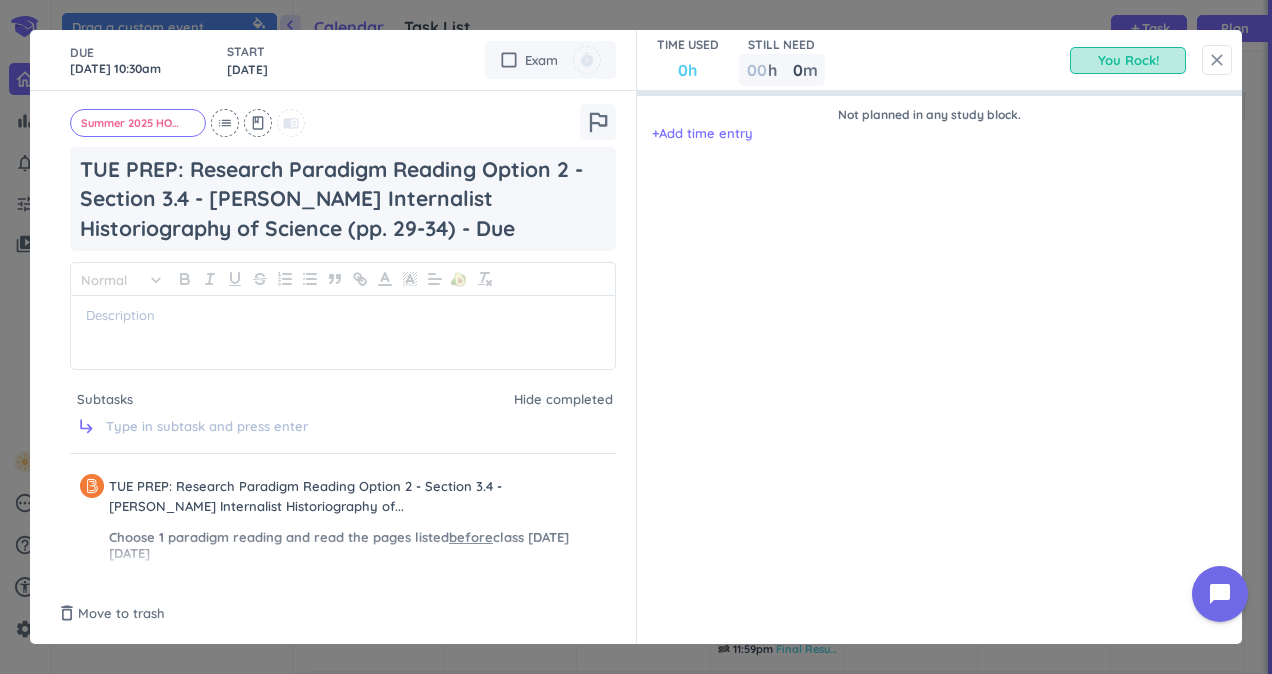 click on "close" at bounding box center [1217, 60] 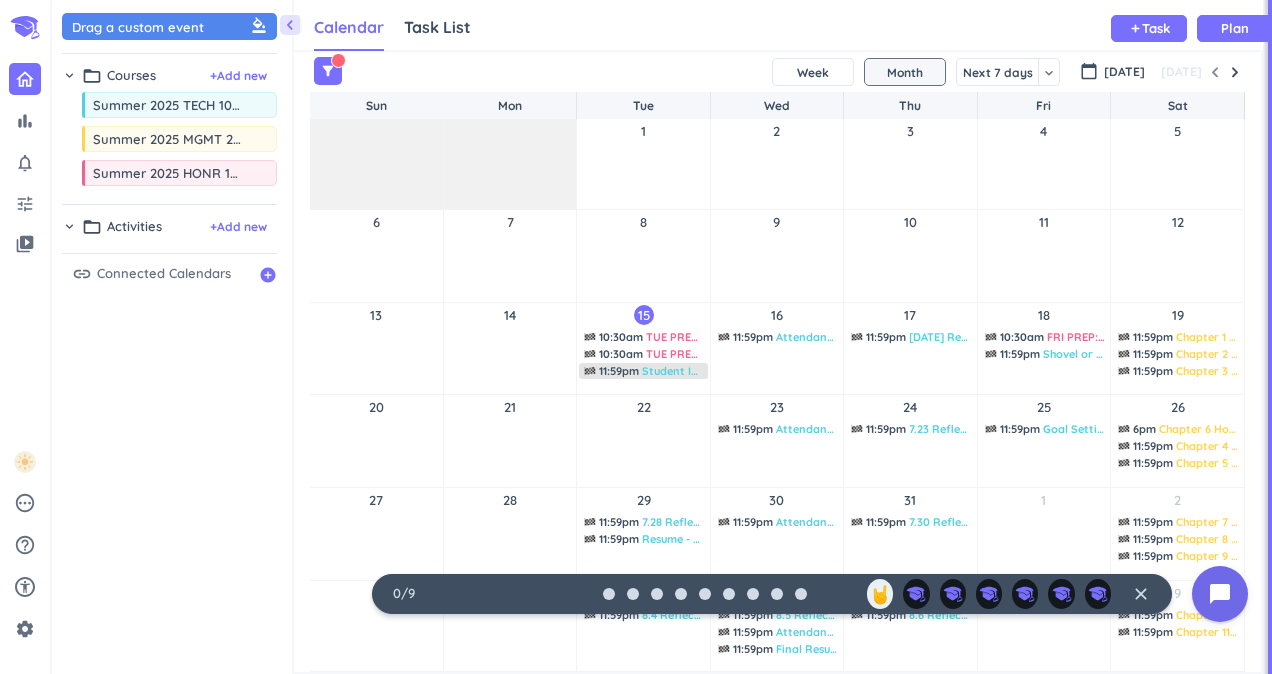 click on "Student Information Sheet - Due" at bounding box center (729, 371) 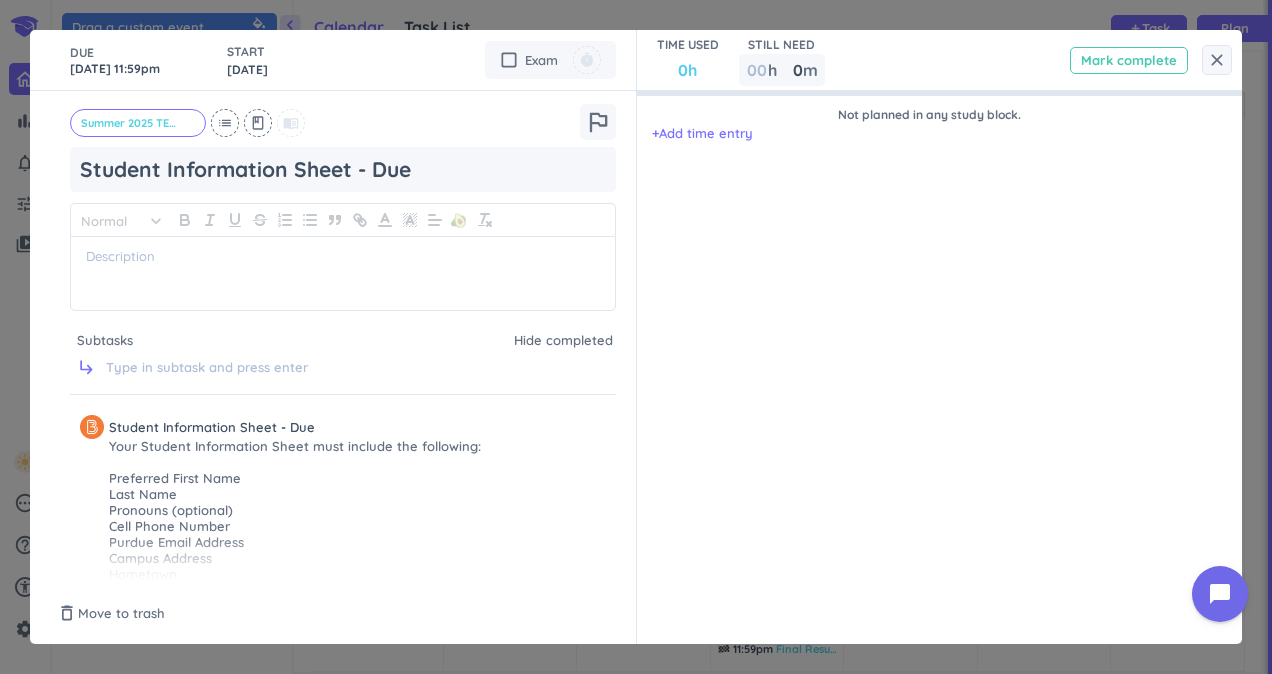 click on "Mark complete" at bounding box center [1129, 60] 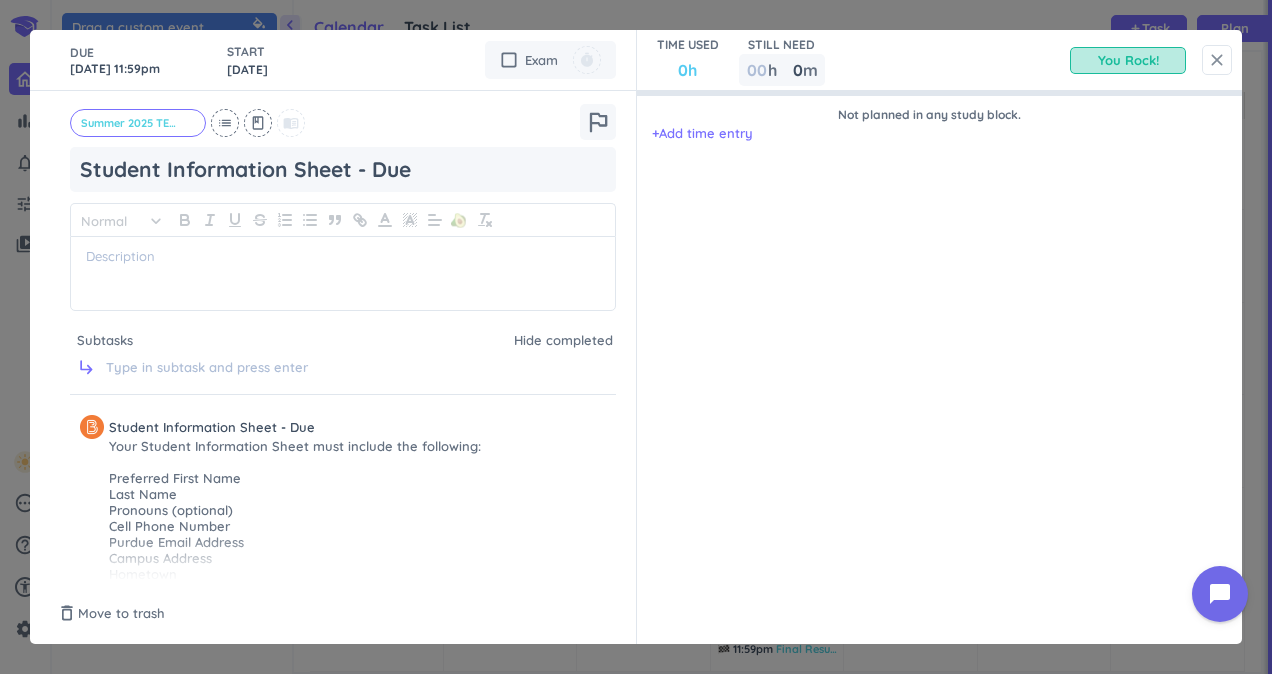 click on "close" at bounding box center [1217, 60] 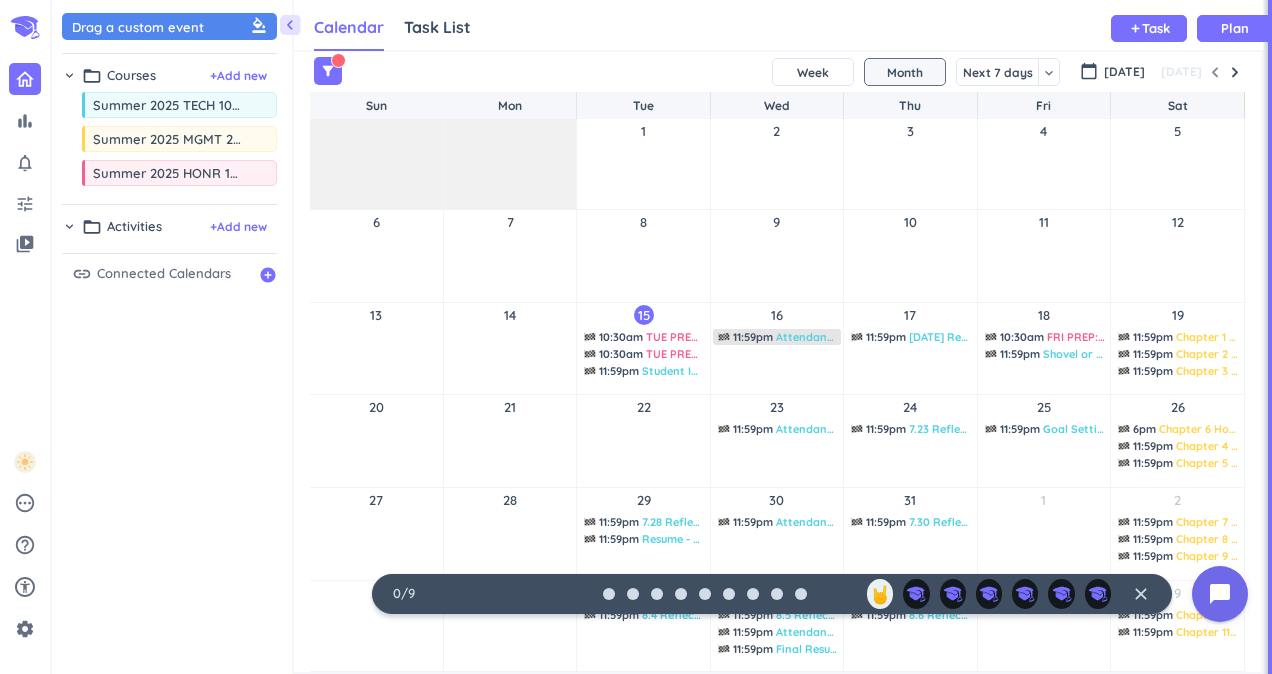click on "Attendance Week 1 - Due" at bounding box center (841, 337) 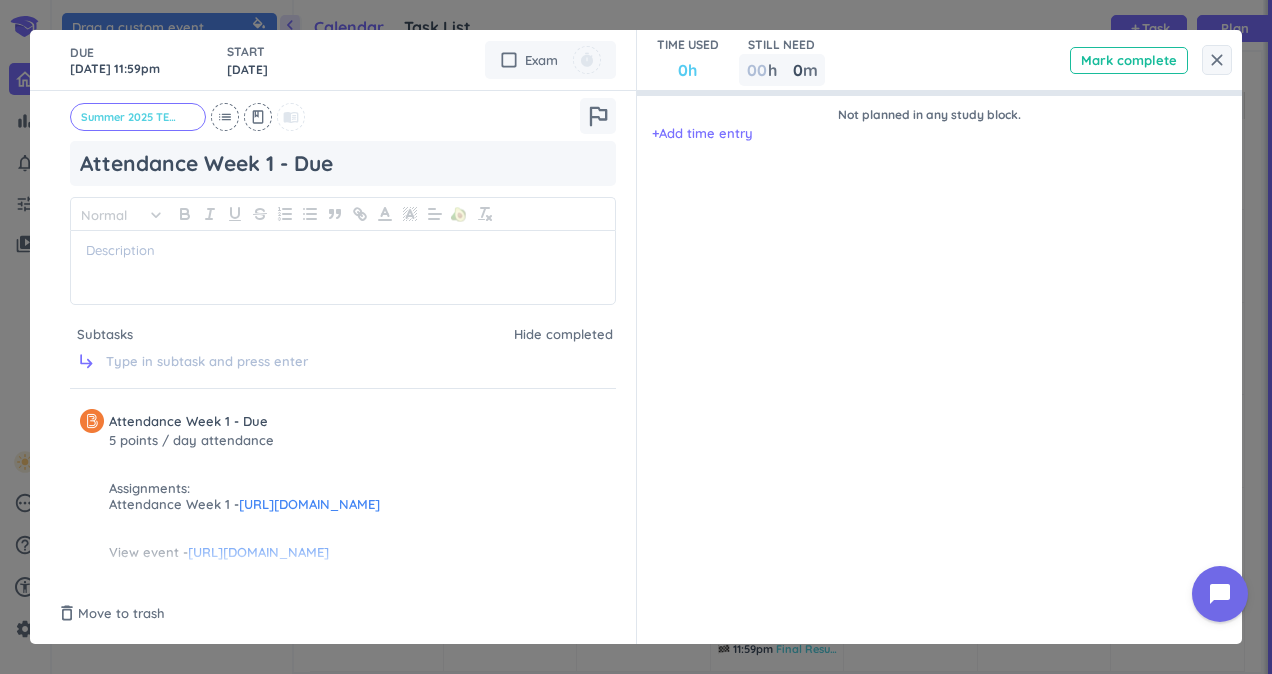 scroll, scrollTop: 0, scrollLeft: 0, axis: both 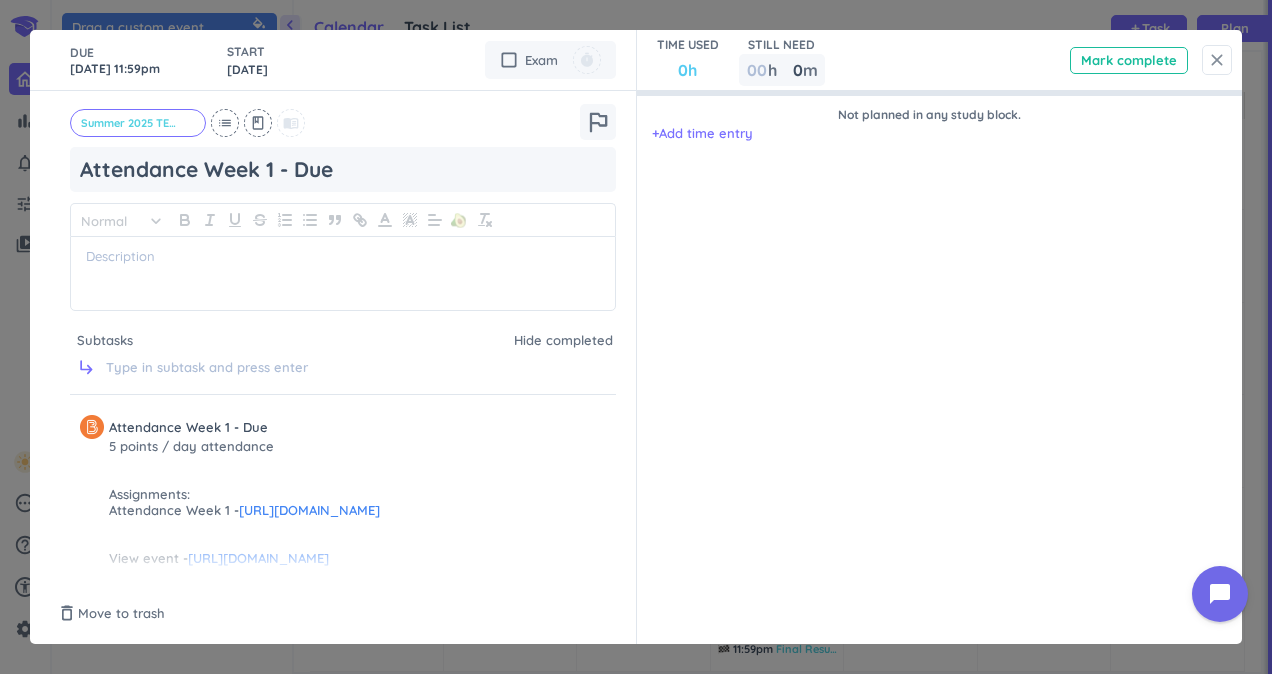 click on "close" at bounding box center [1217, 60] 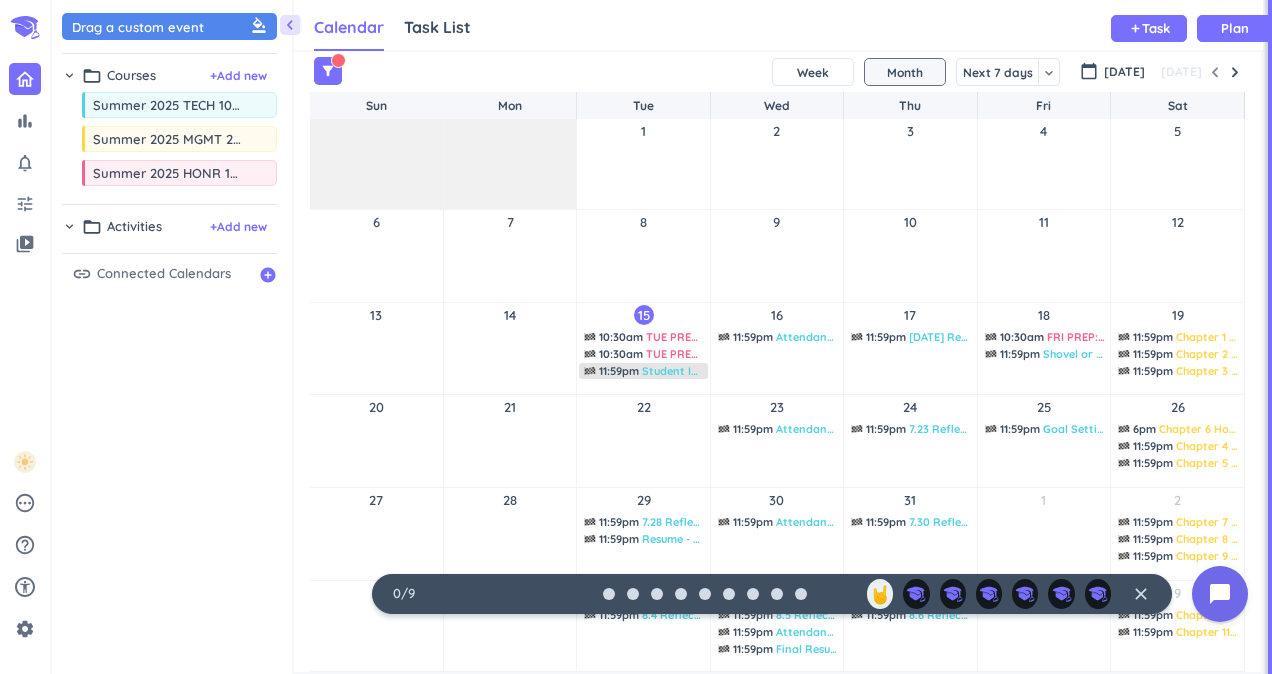 click on "Student Information Sheet - Due" at bounding box center (729, 371) 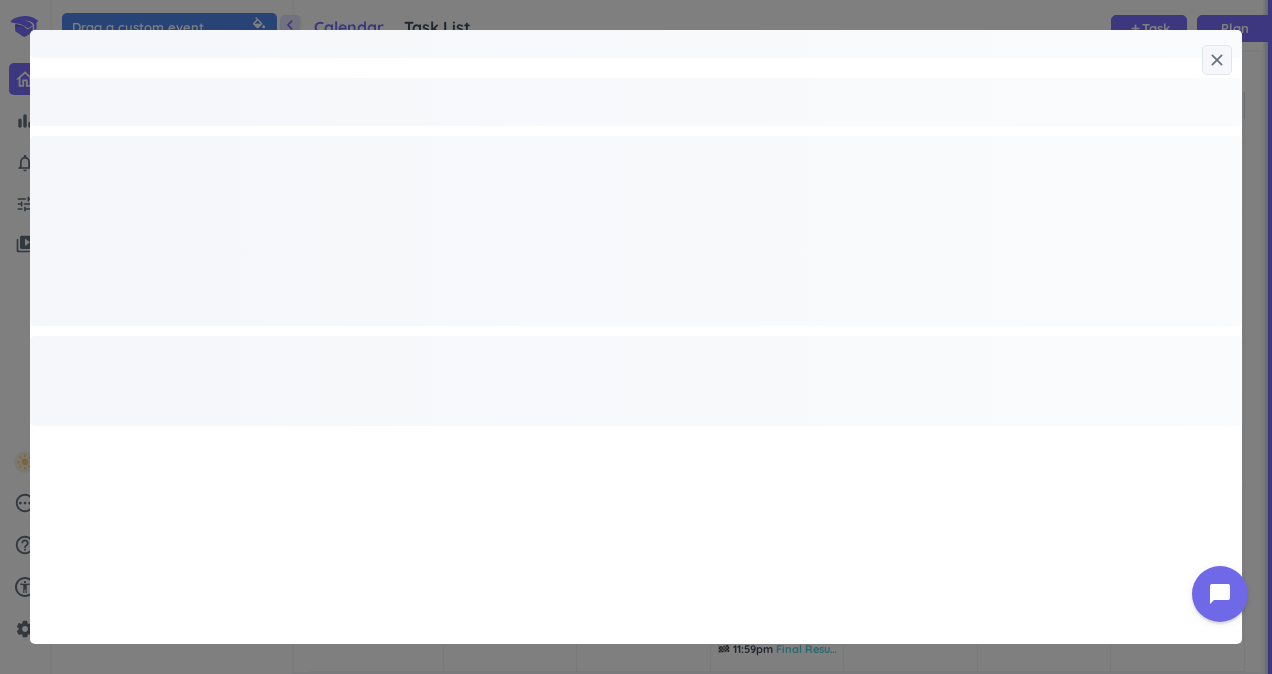 type on "x" 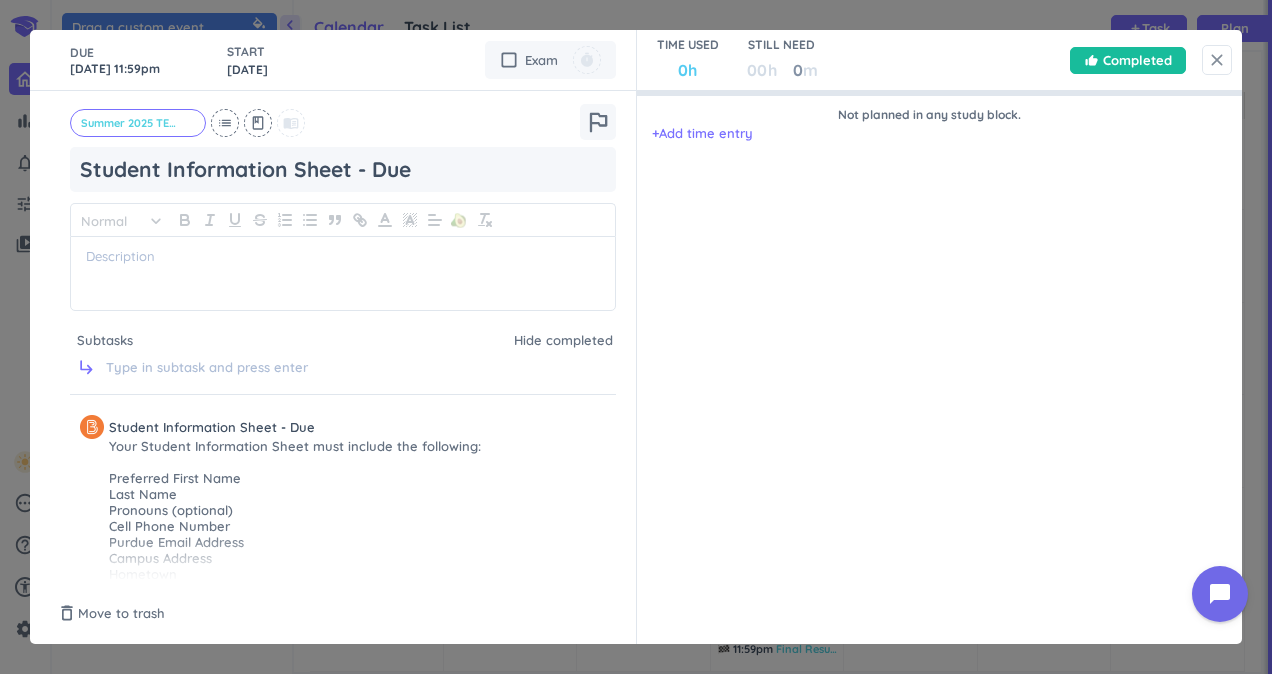 click on "close" at bounding box center (1217, 60) 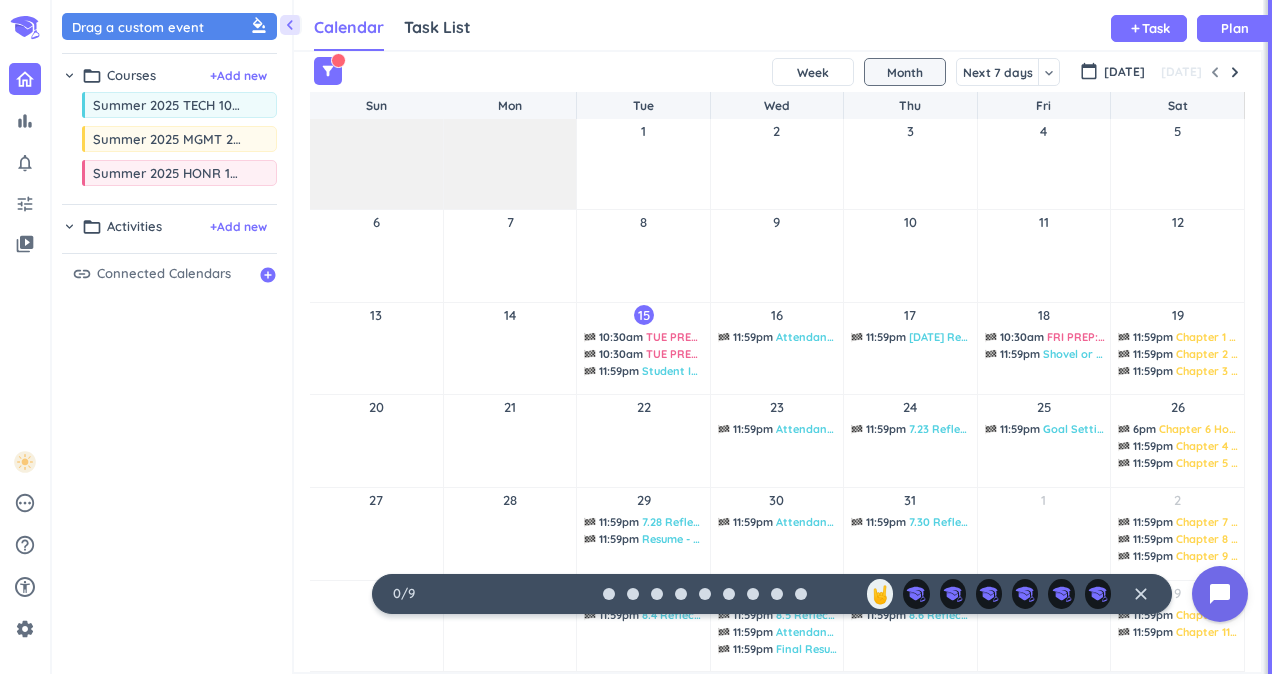 click on "close" at bounding box center [1141, 594] 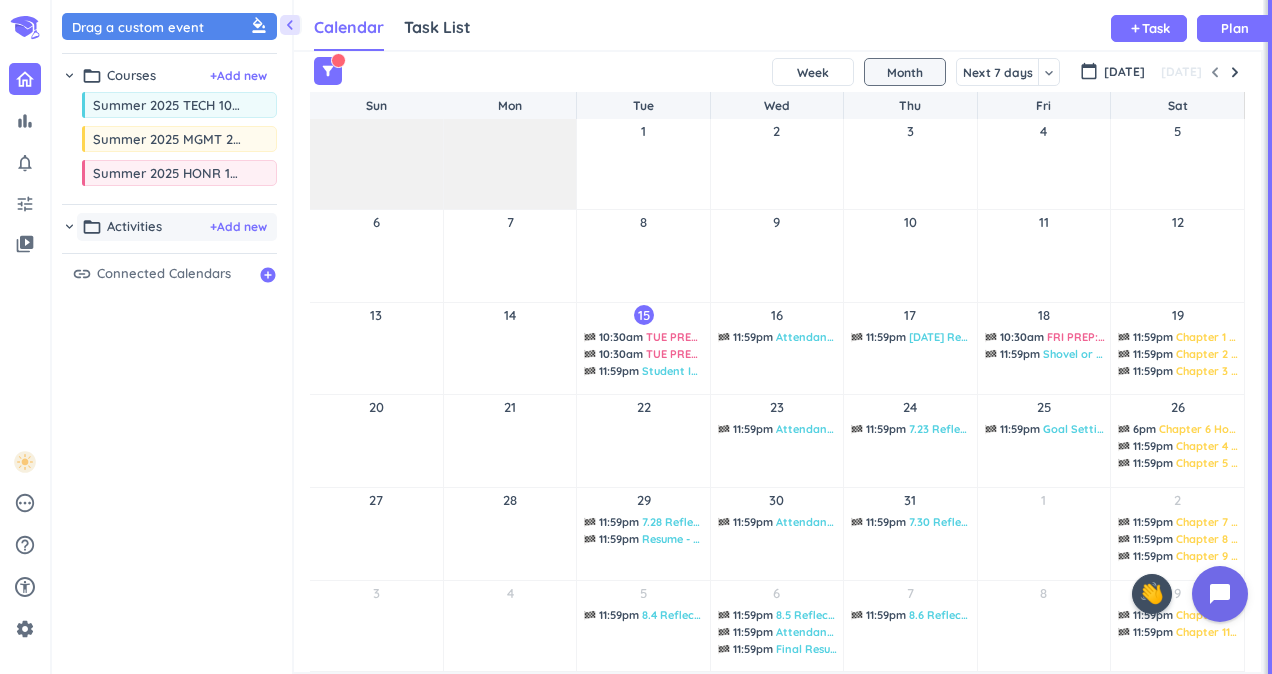 click on "Activities" at bounding box center (134, 227) 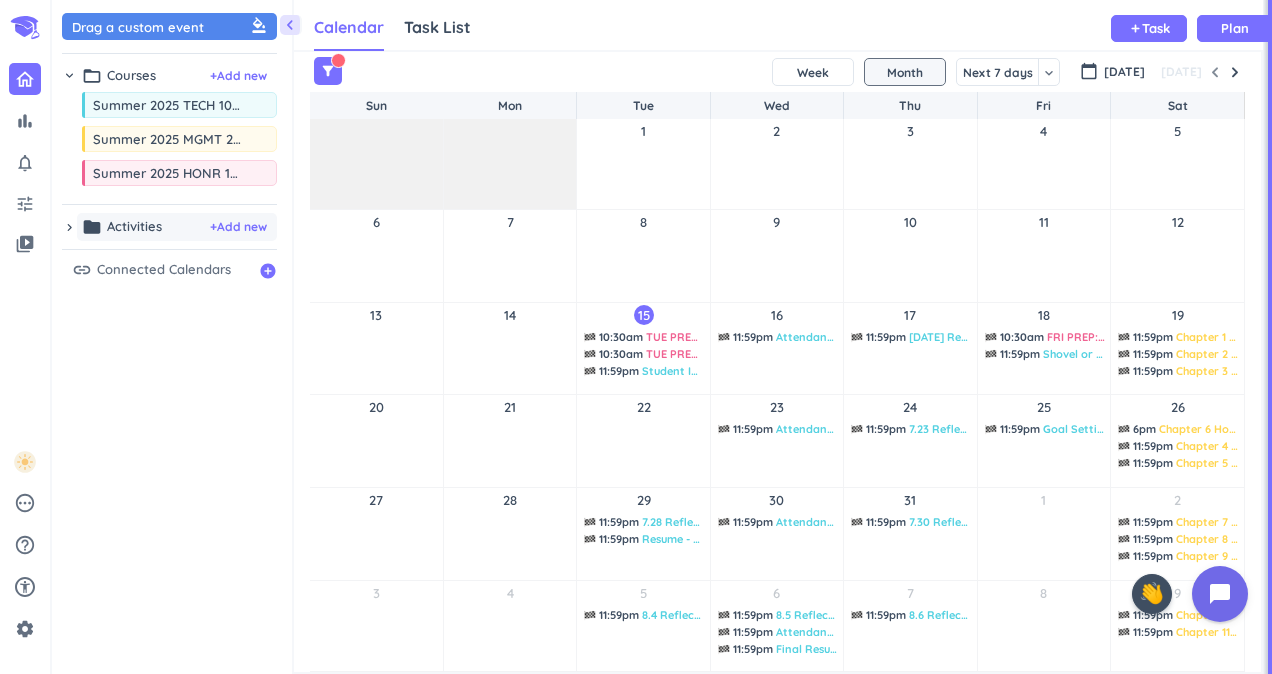 click on "folder Activities   +  Add new" at bounding box center (177, 227) 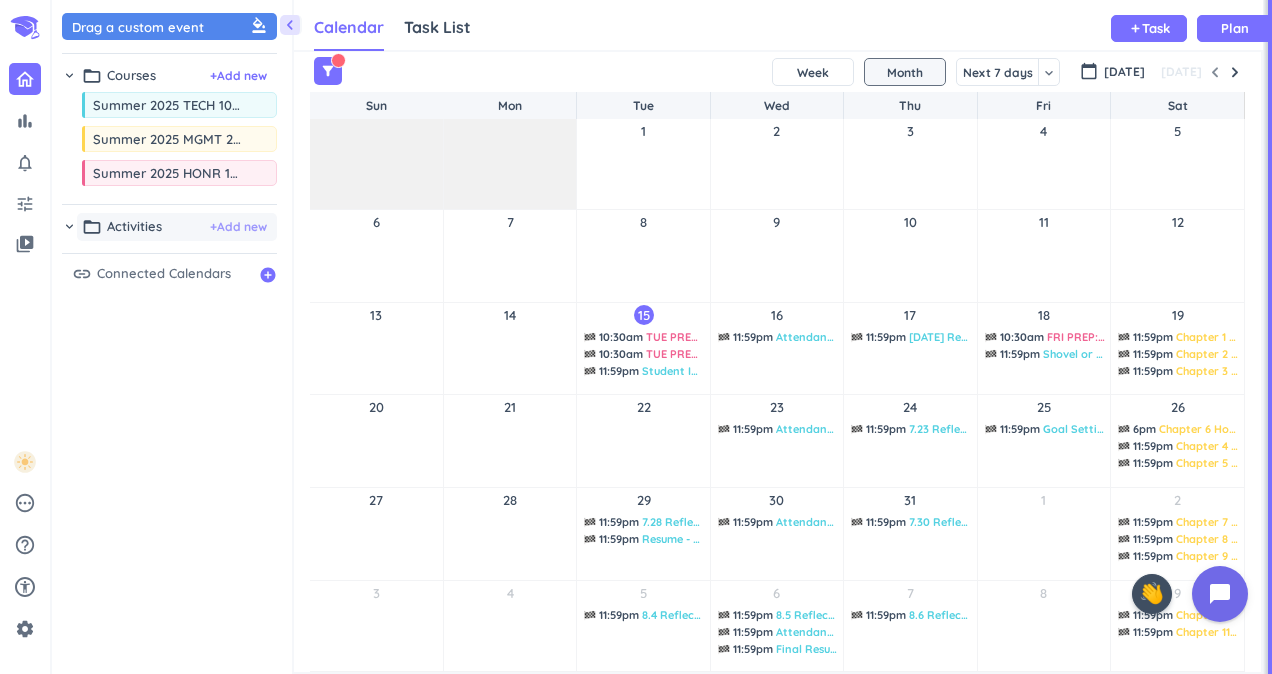 click on "+  Add new" at bounding box center (238, 227) 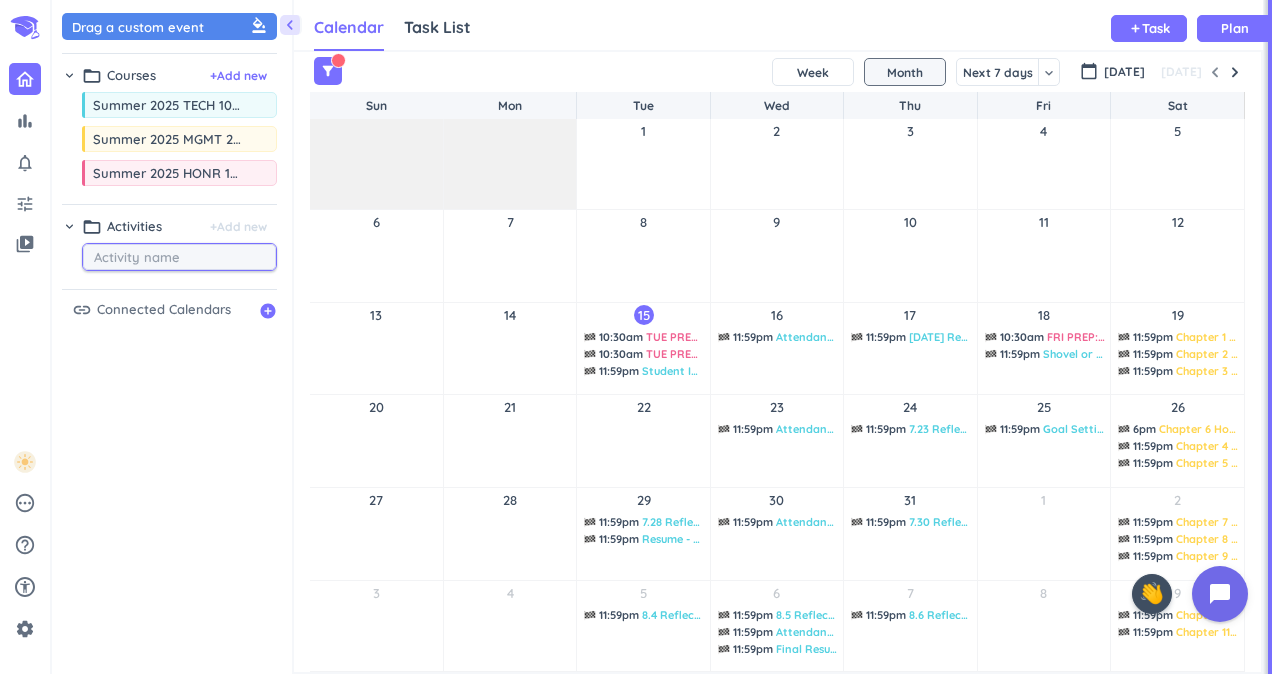 click at bounding box center (184, 257) 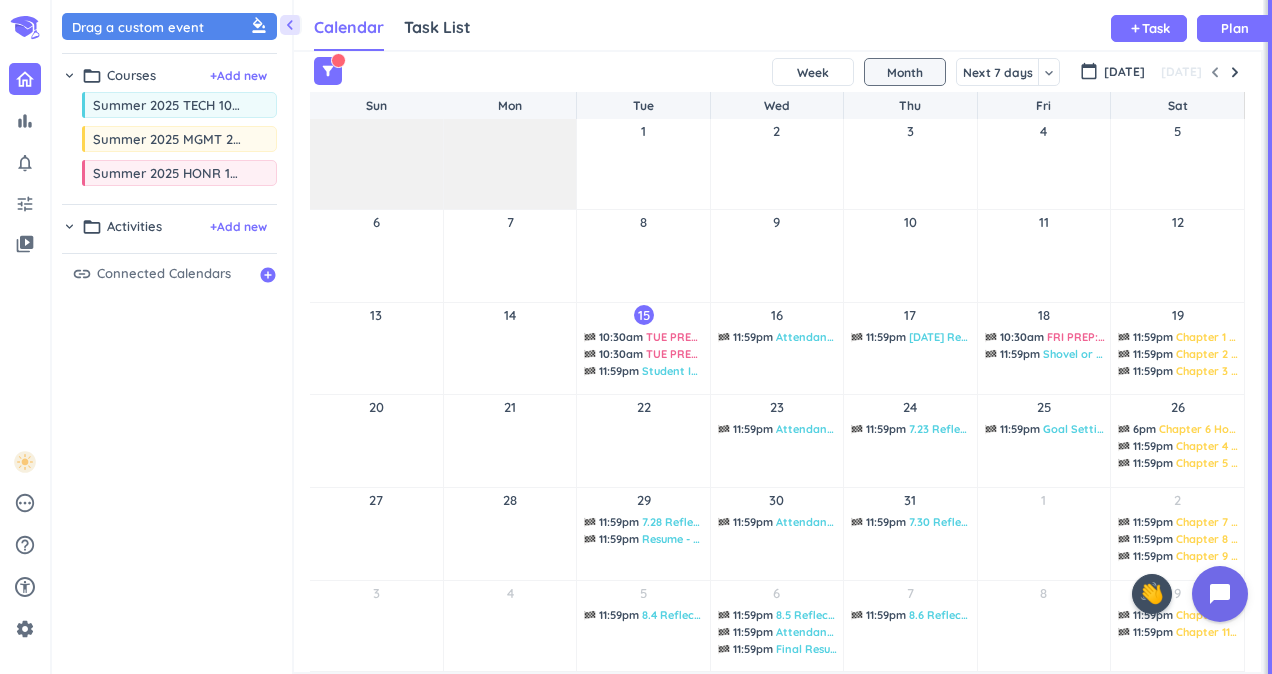click on "Connected Calendars" at bounding box center (164, 274) 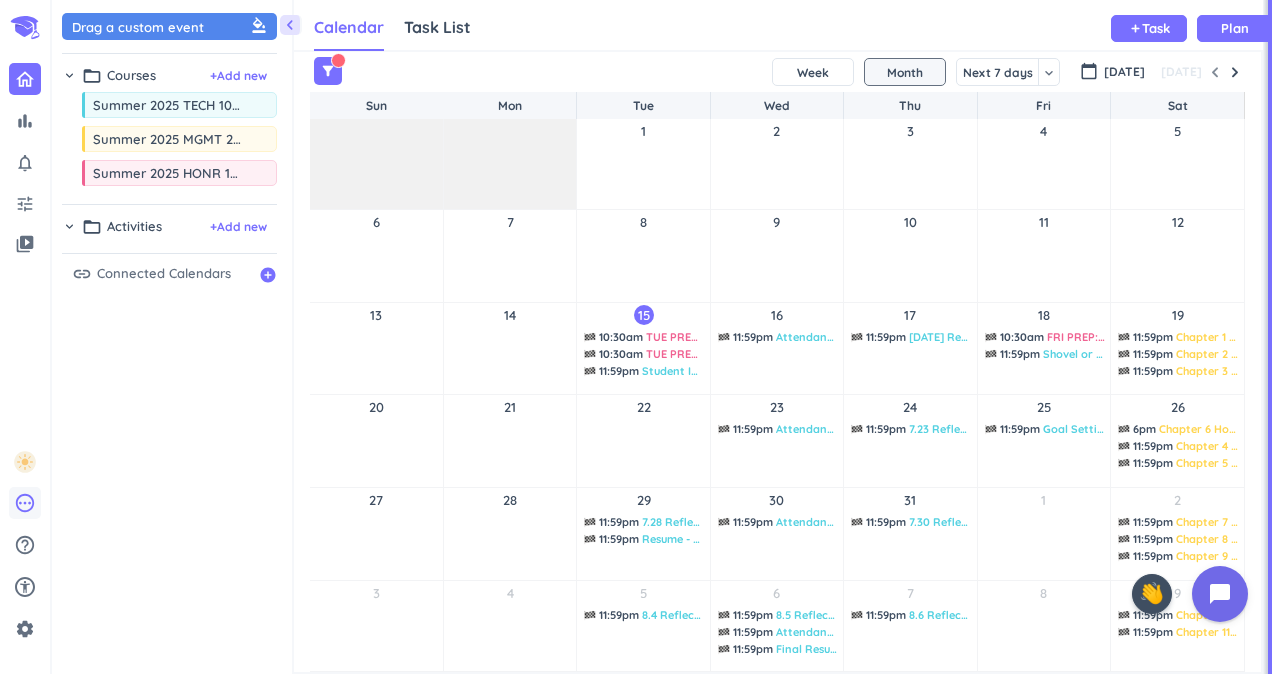 click on "pending" at bounding box center (25, 503) 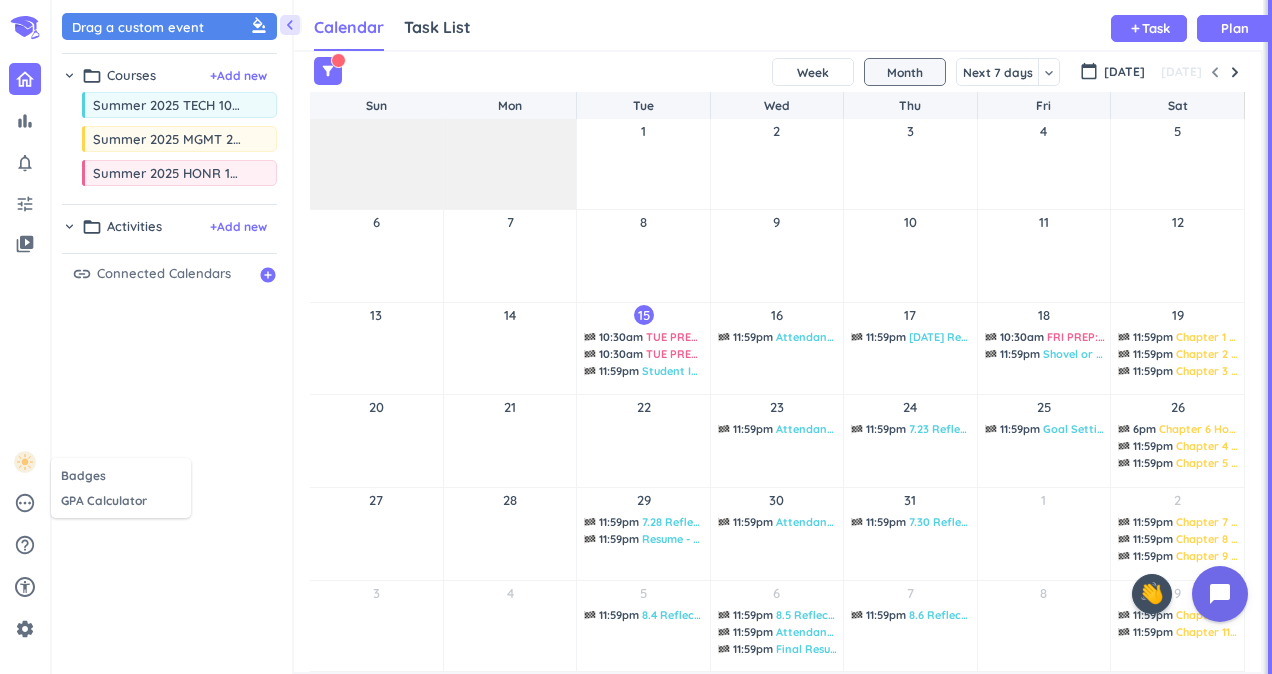 click at bounding box center [636, 337] 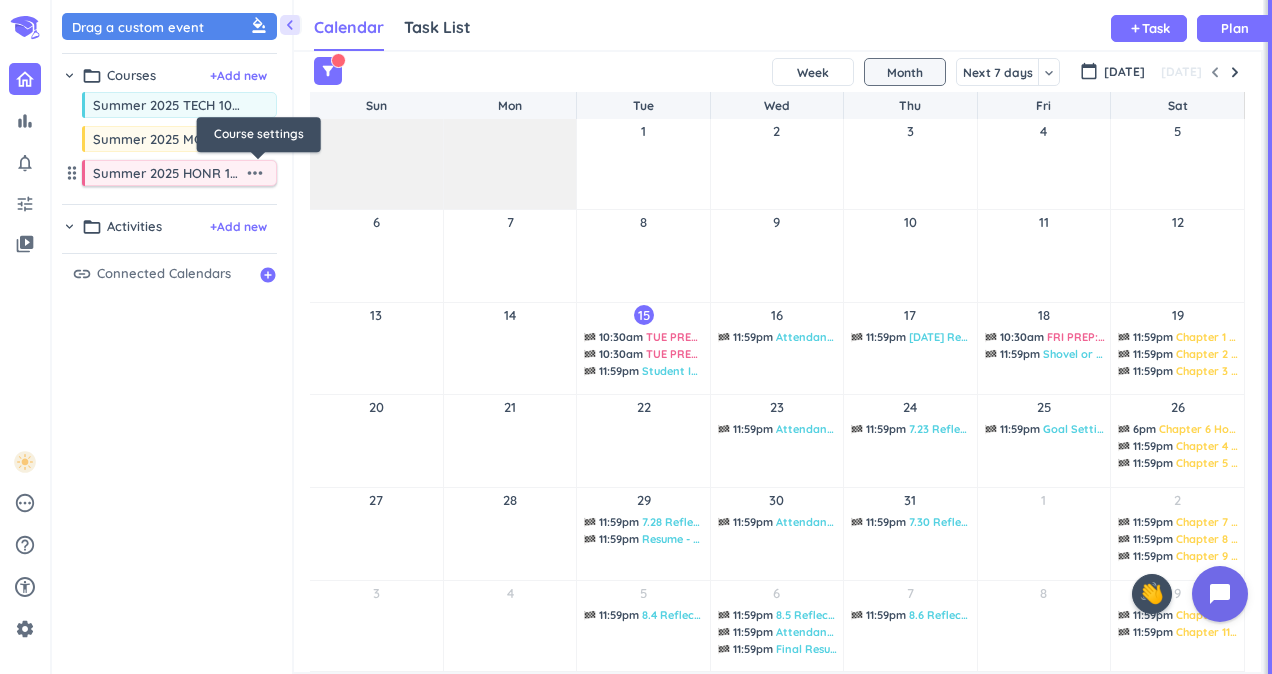 click on "more_horiz" at bounding box center [255, 173] 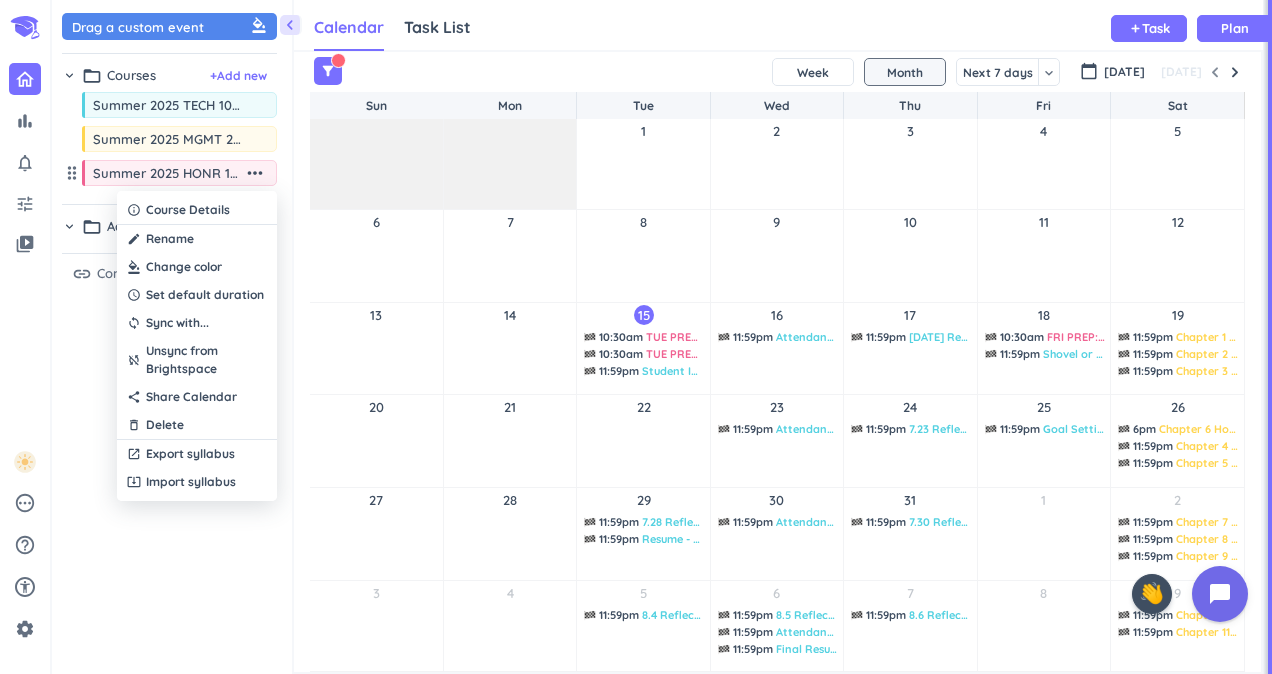 click at bounding box center [636, 337] 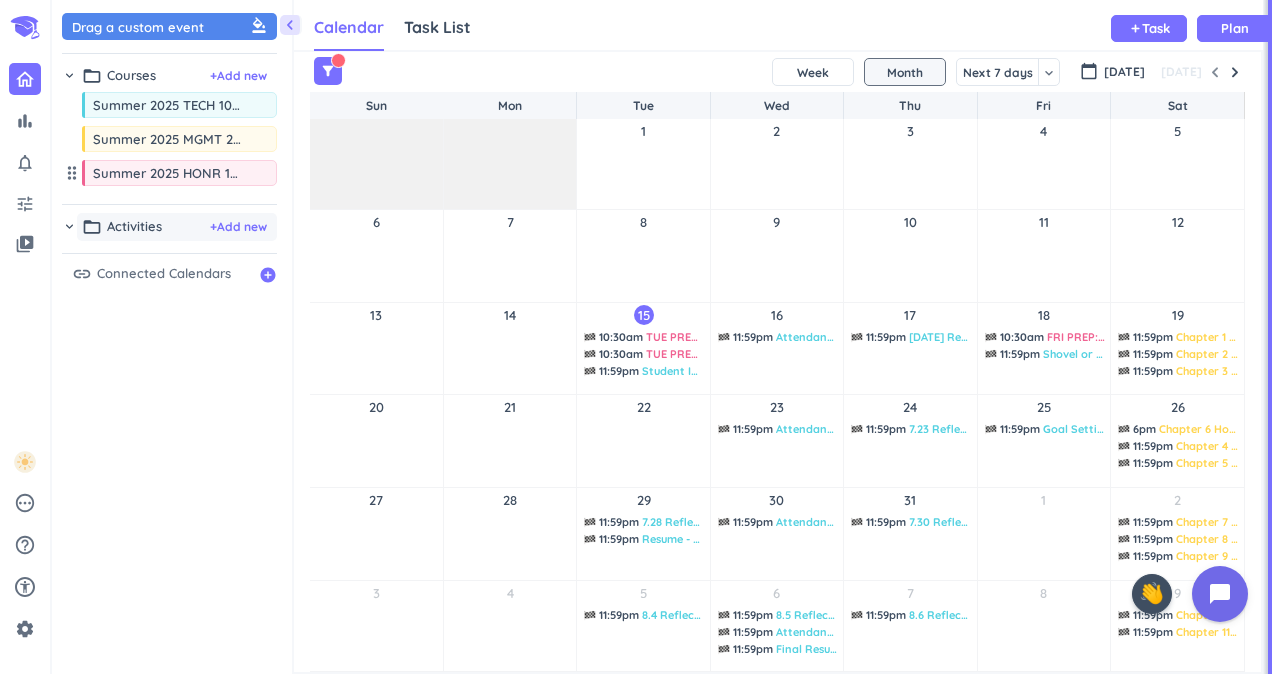 click on "Activities" at bounding box center (134, 227) 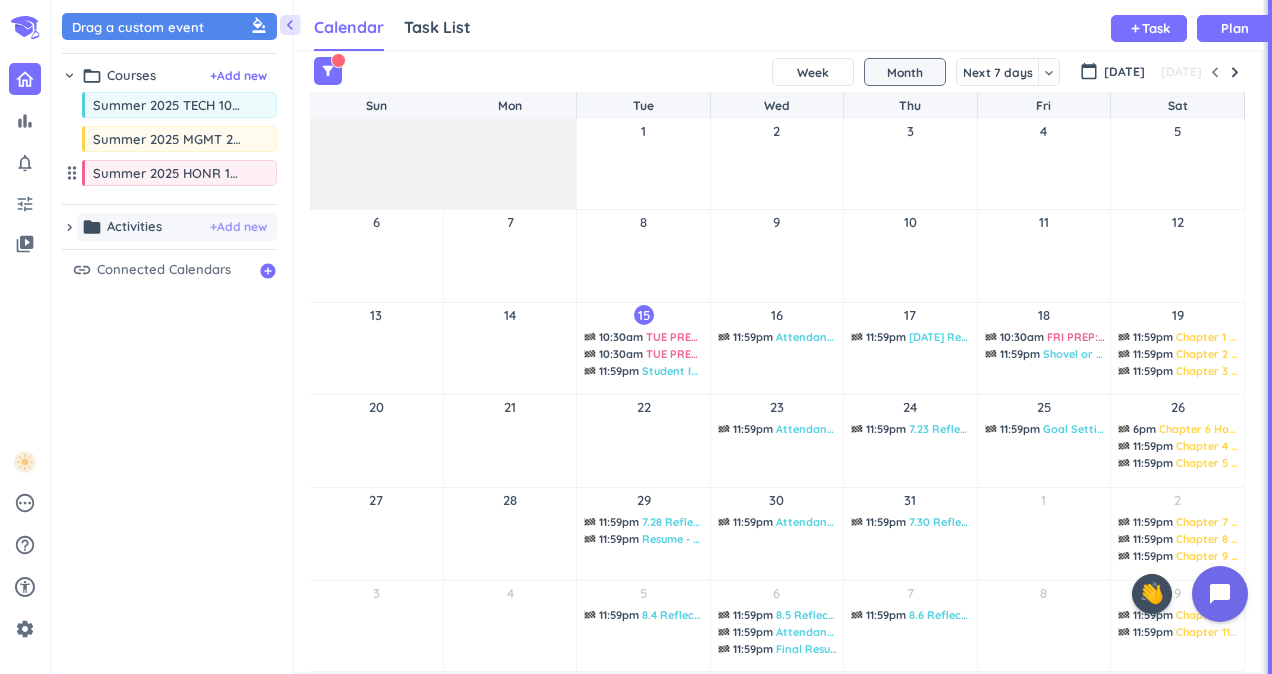 click on "+  Add new" at bounding box center [238, 227] 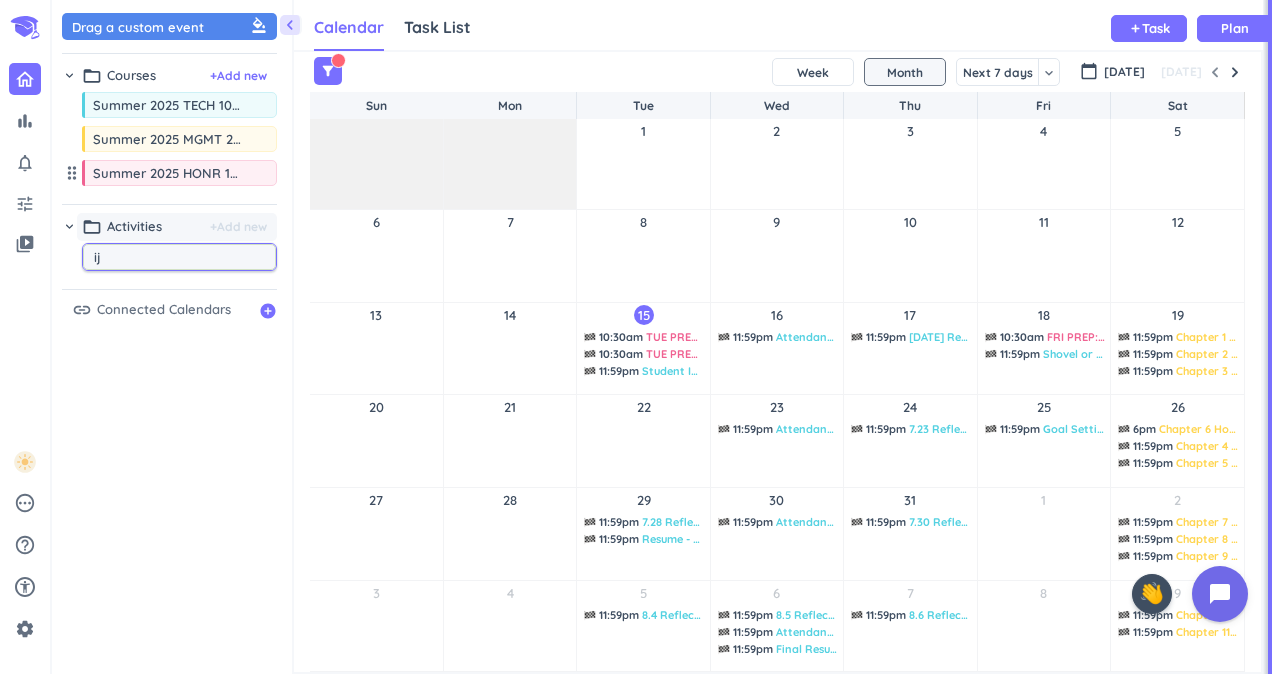 type on "i" 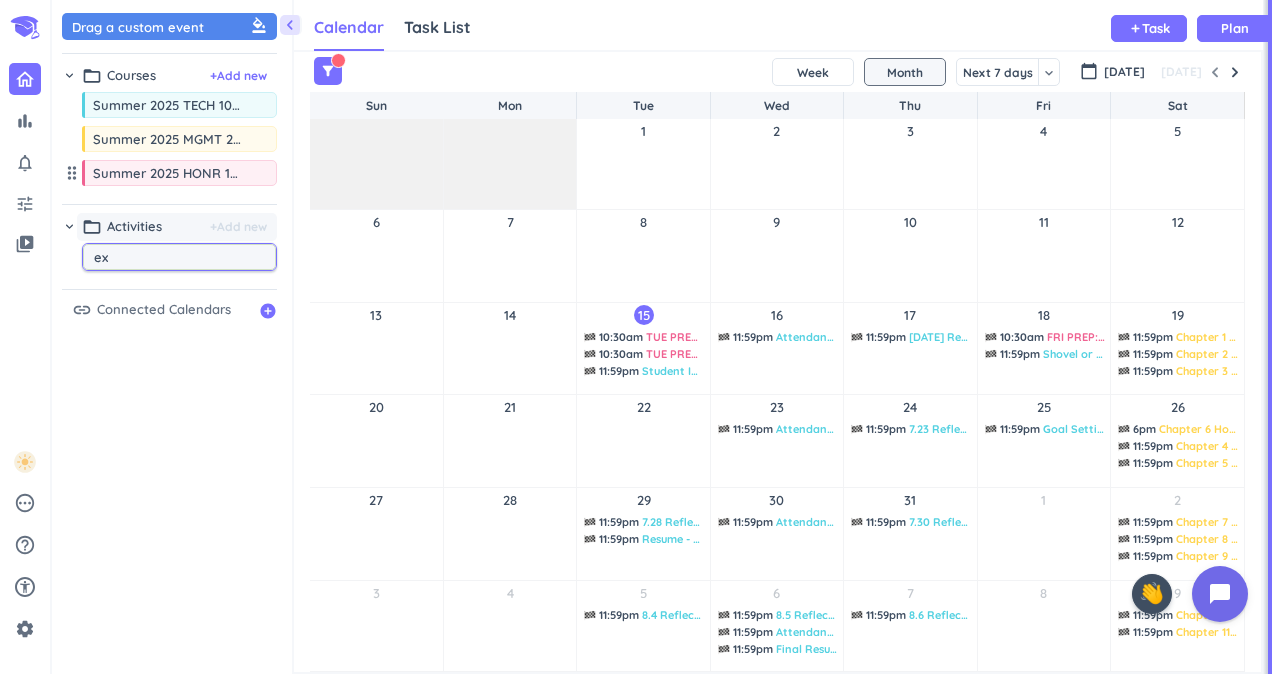 type on "e" 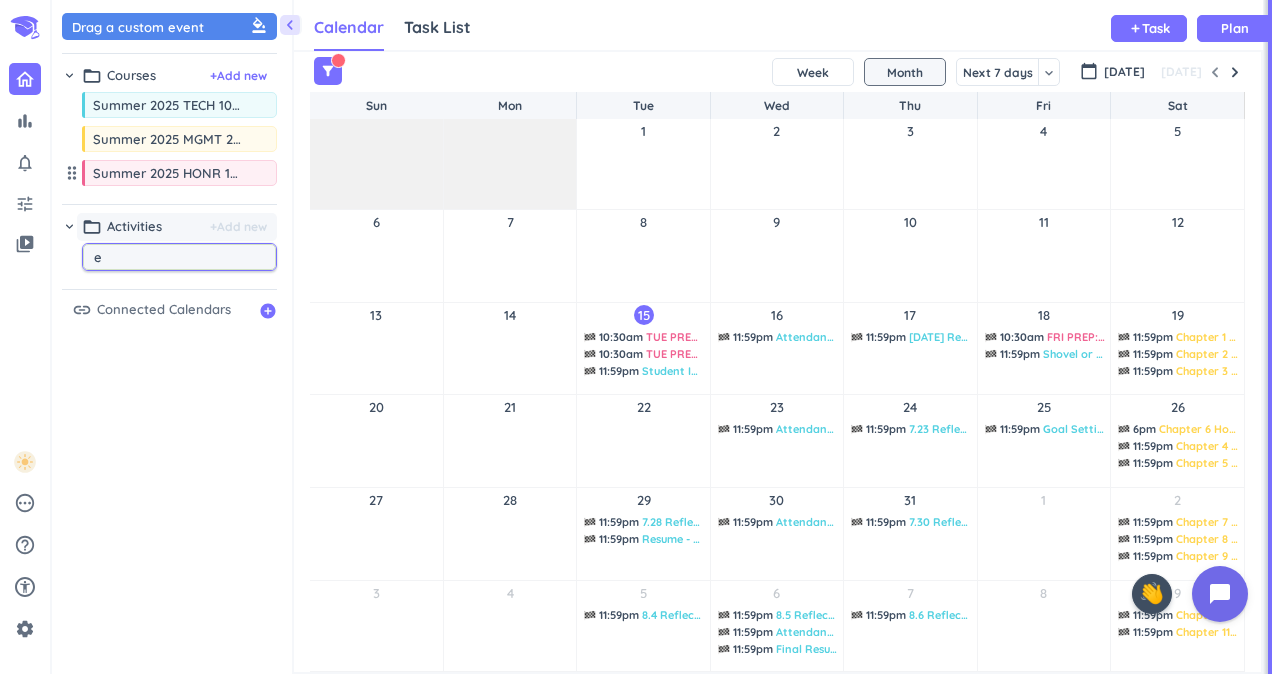 type 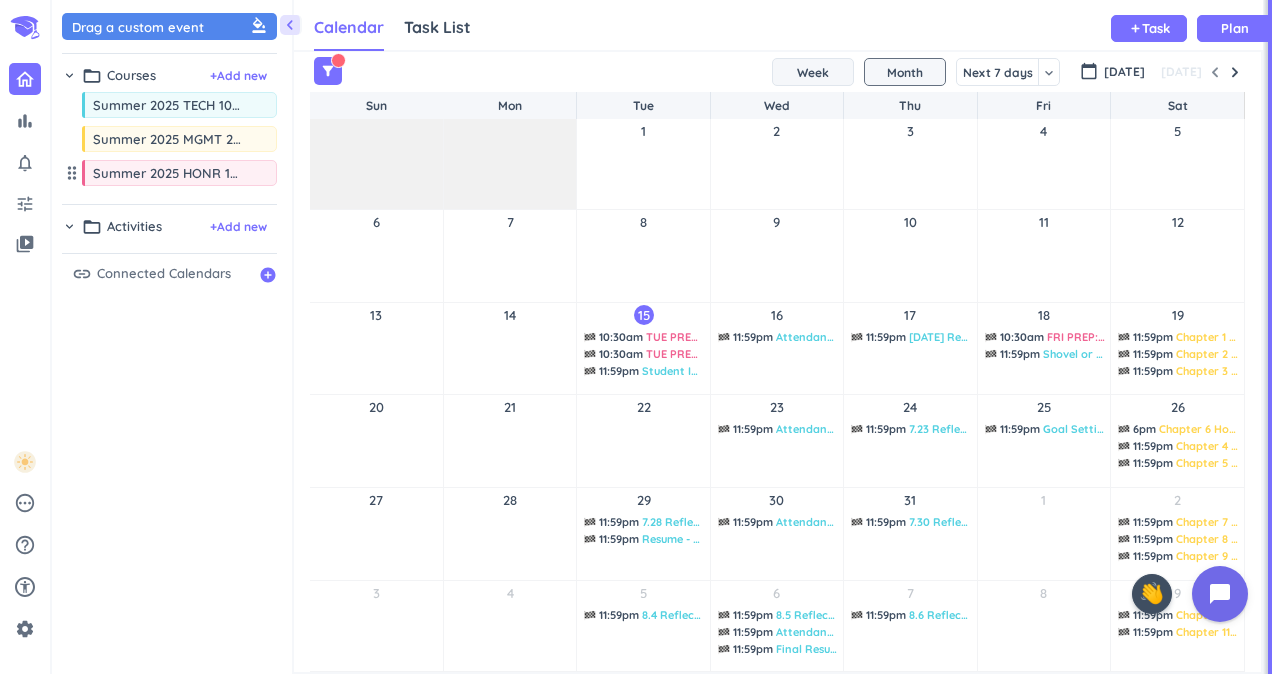 click on "Week" at bounding box center [813, 72] 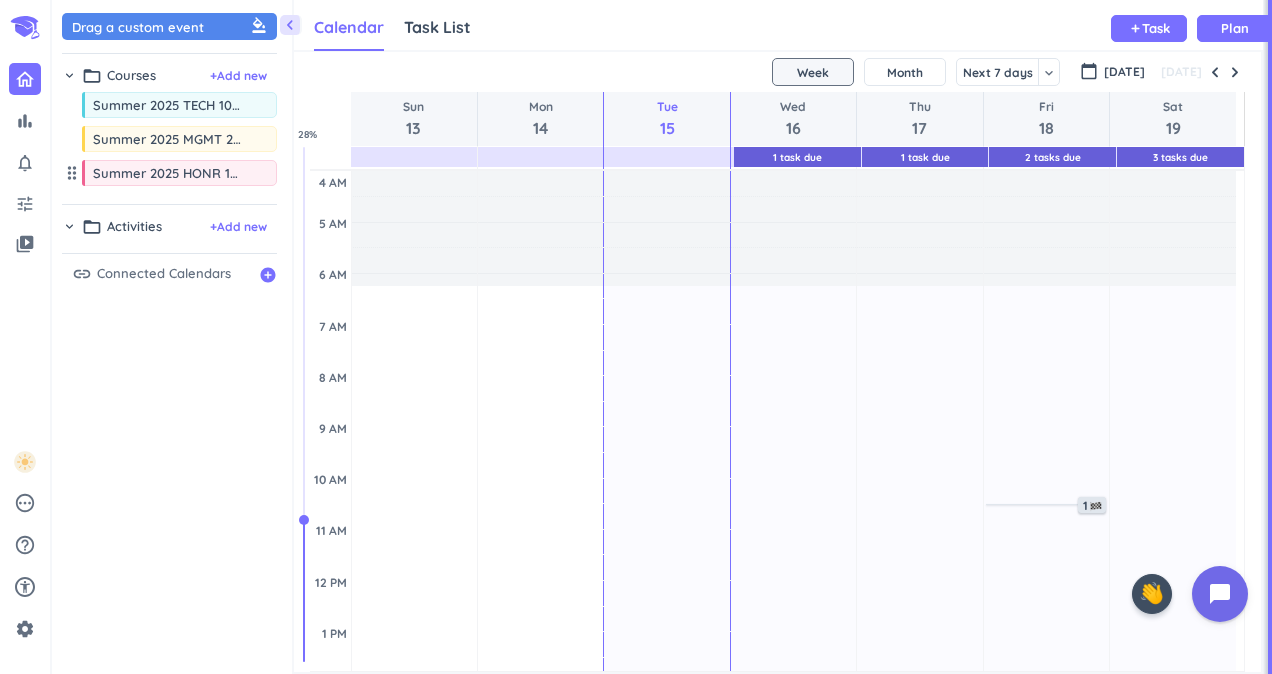 scroll, scrollTop: 97, scrollLeft: 0, axis: vertical 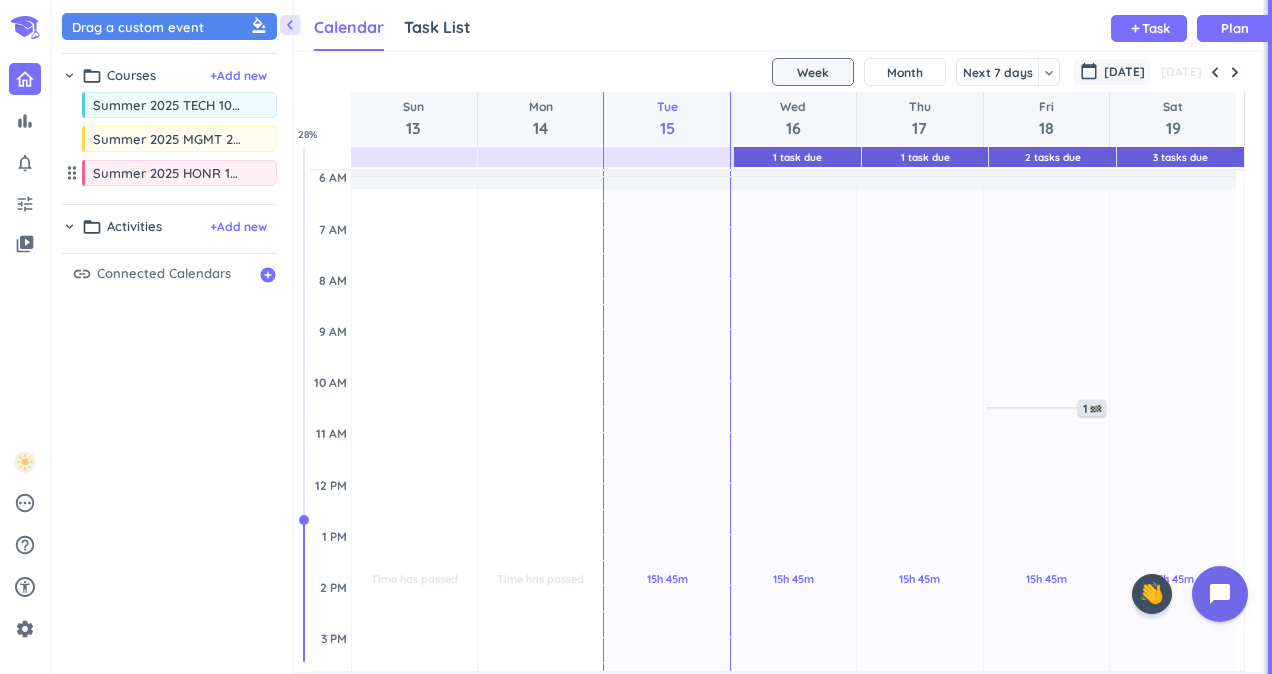 click on "calendar_today" at bounding box center (1089, 71) 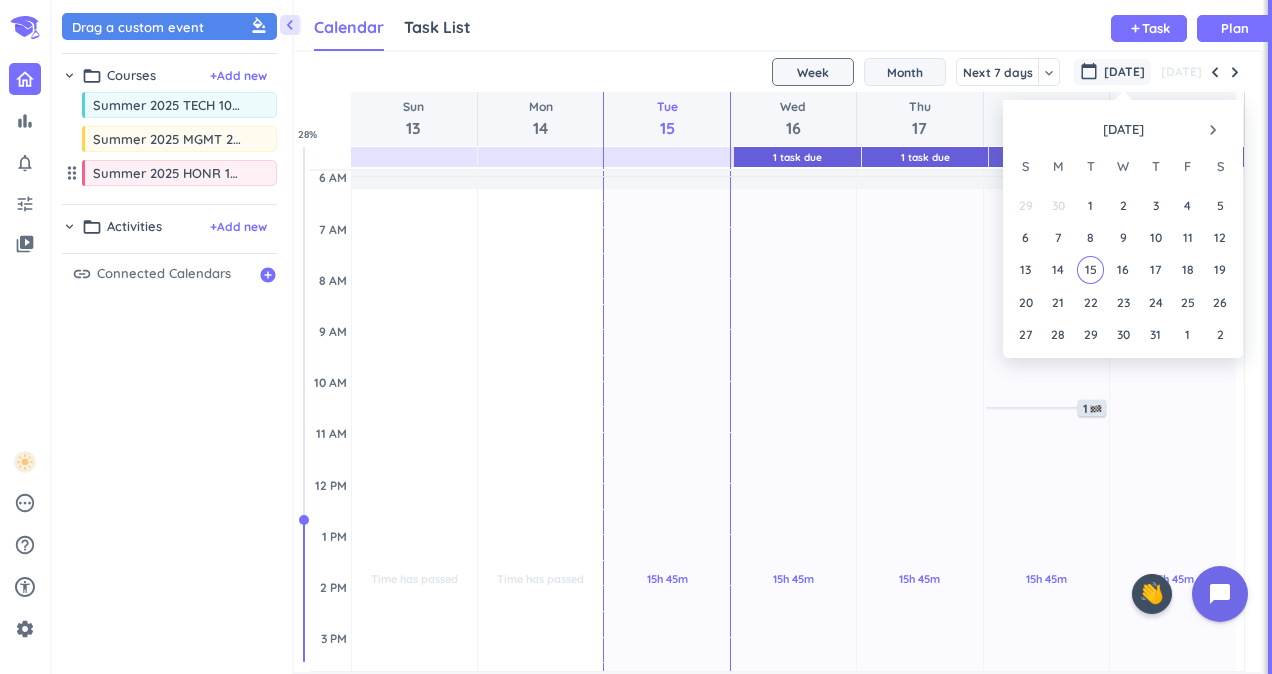 click on "Month" at bounding box center [905, 72] 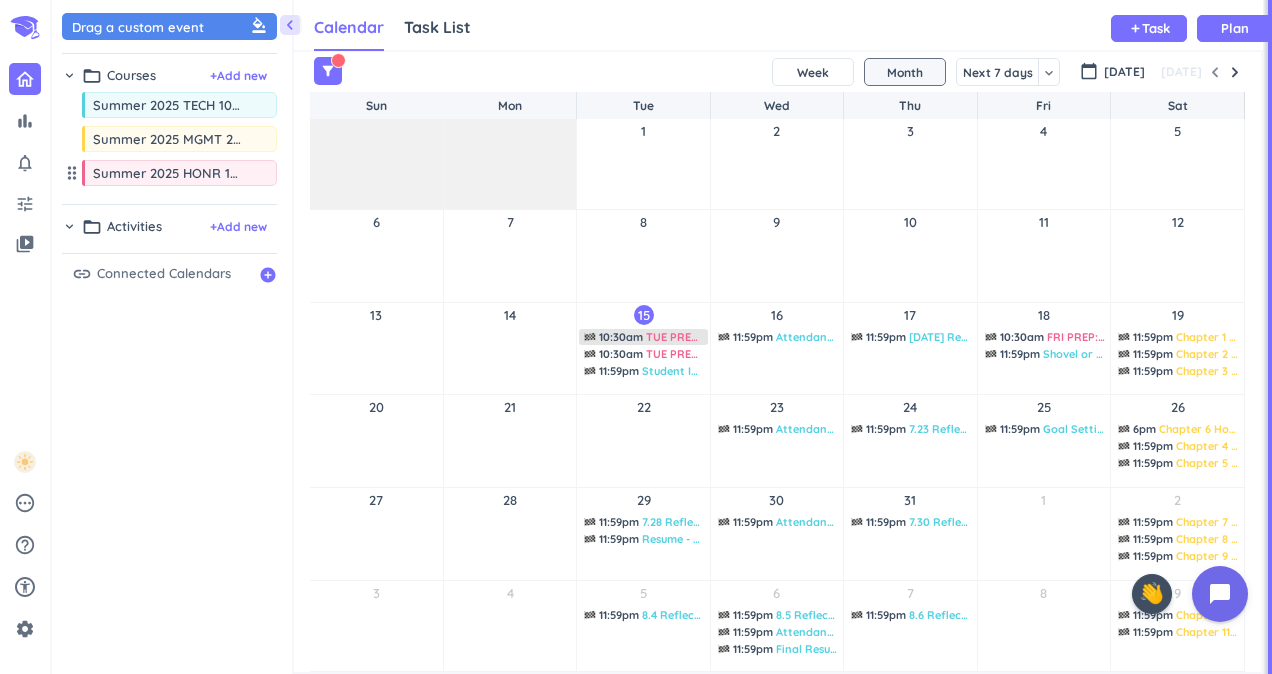click on "TUE PREP: Research Paradigm Reading Option 1 - Four General Inquiry Worldviews (pp 51-56) - Due" at bounding box center [908, 337] 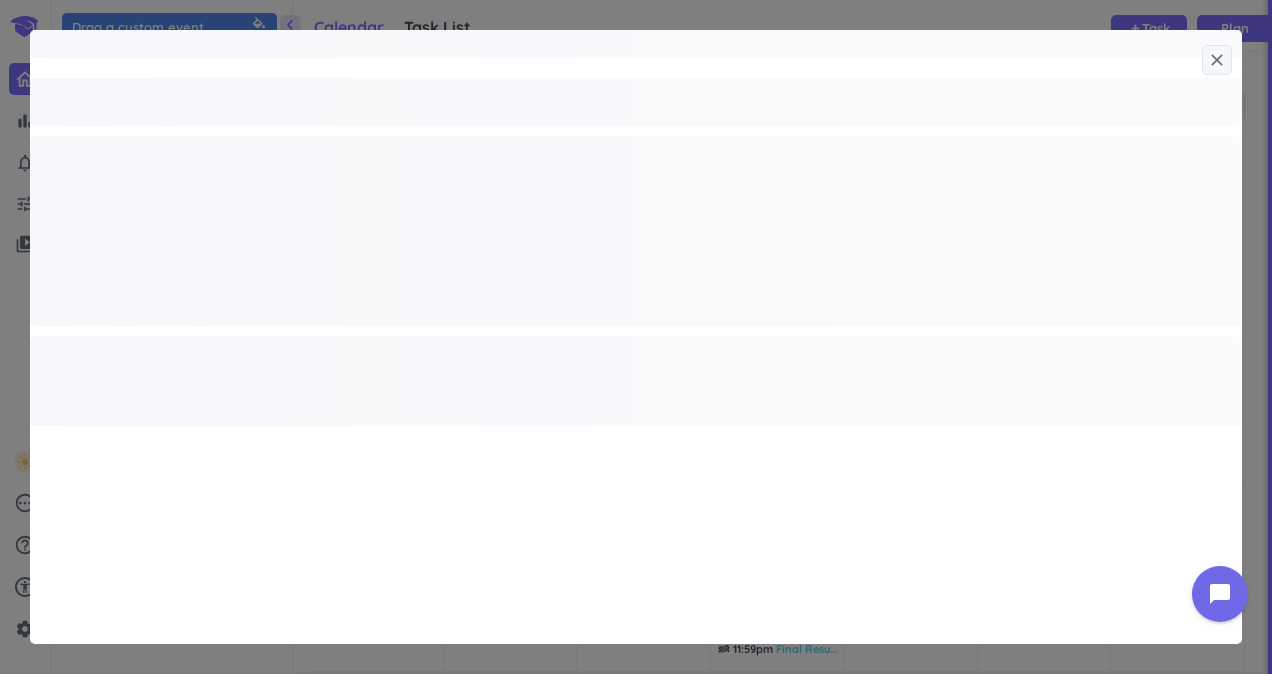 type on "x" 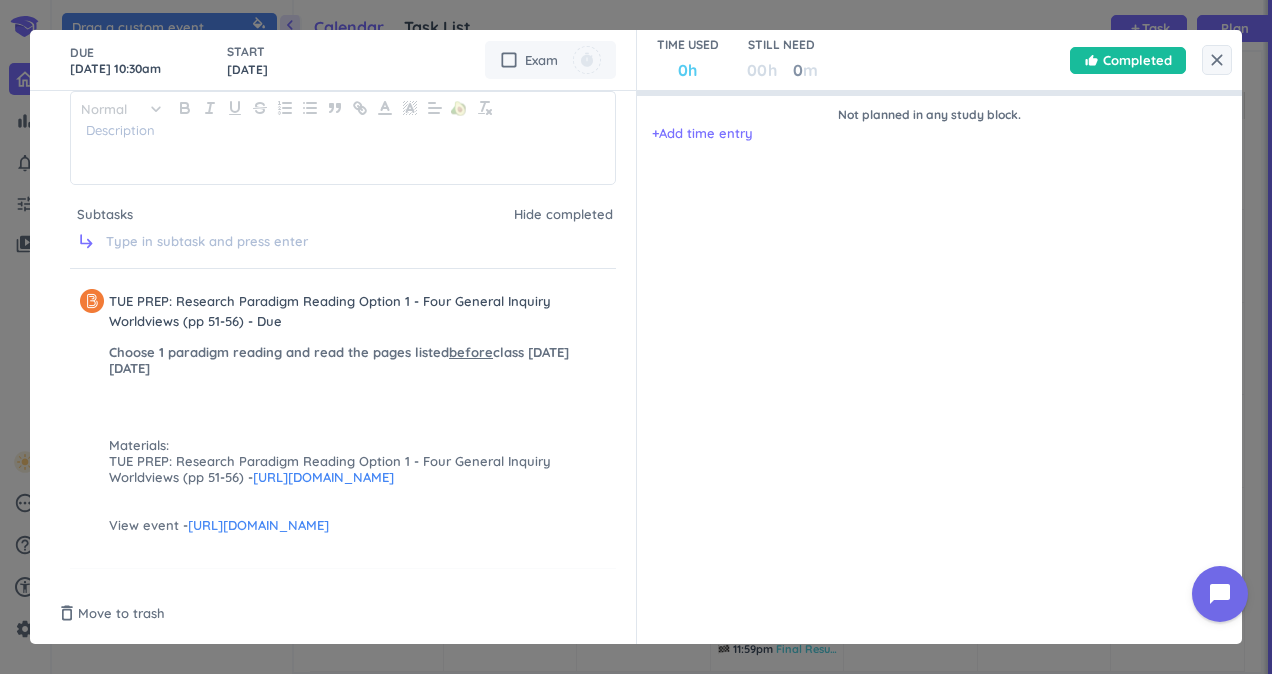 scroll, scrollTop: 0, scrollLeft: 0, axis: both 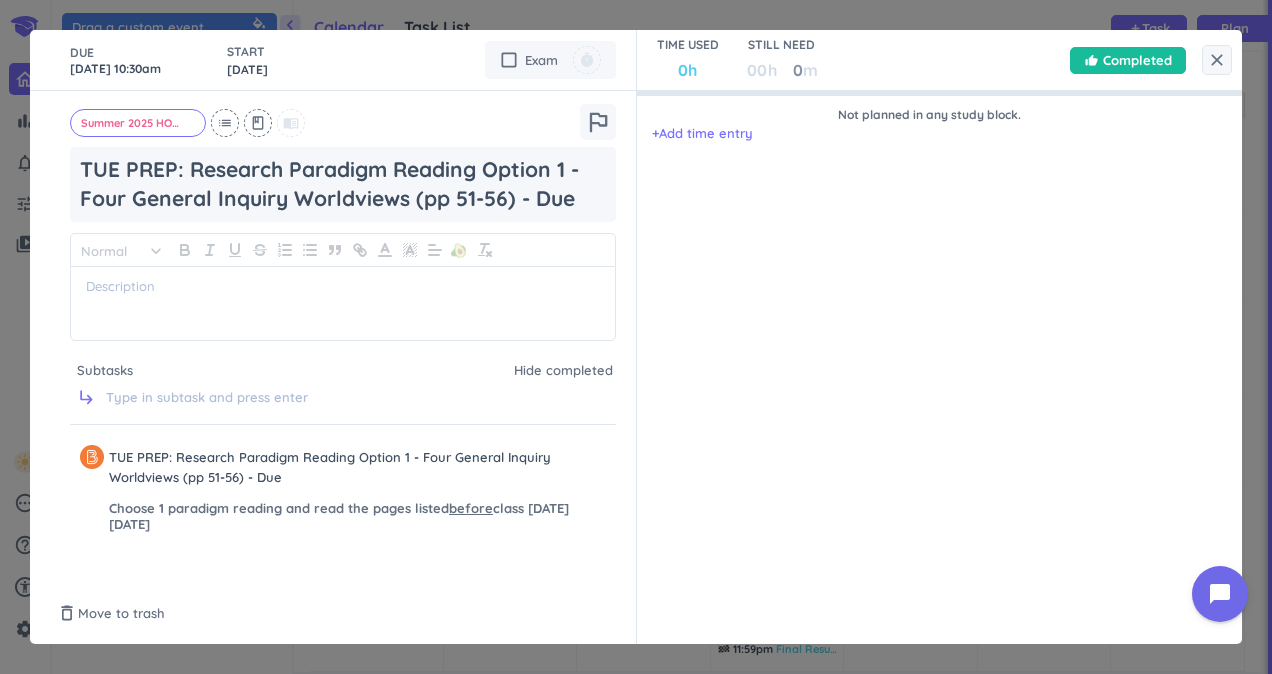 drag, startPoint x: 1204, startPoint y: 62, endPoint x: 1004, endPoint y: 31, distance: 202.38824 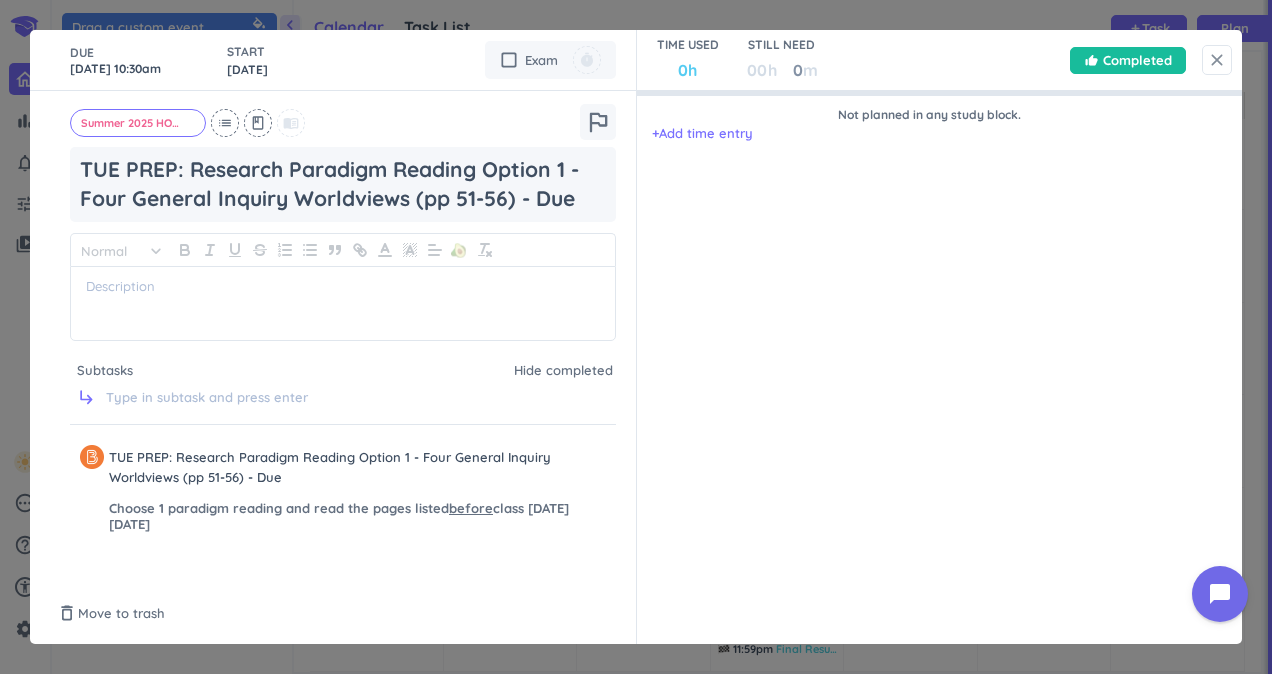 click on "close" at bounding box center (1217, 60) 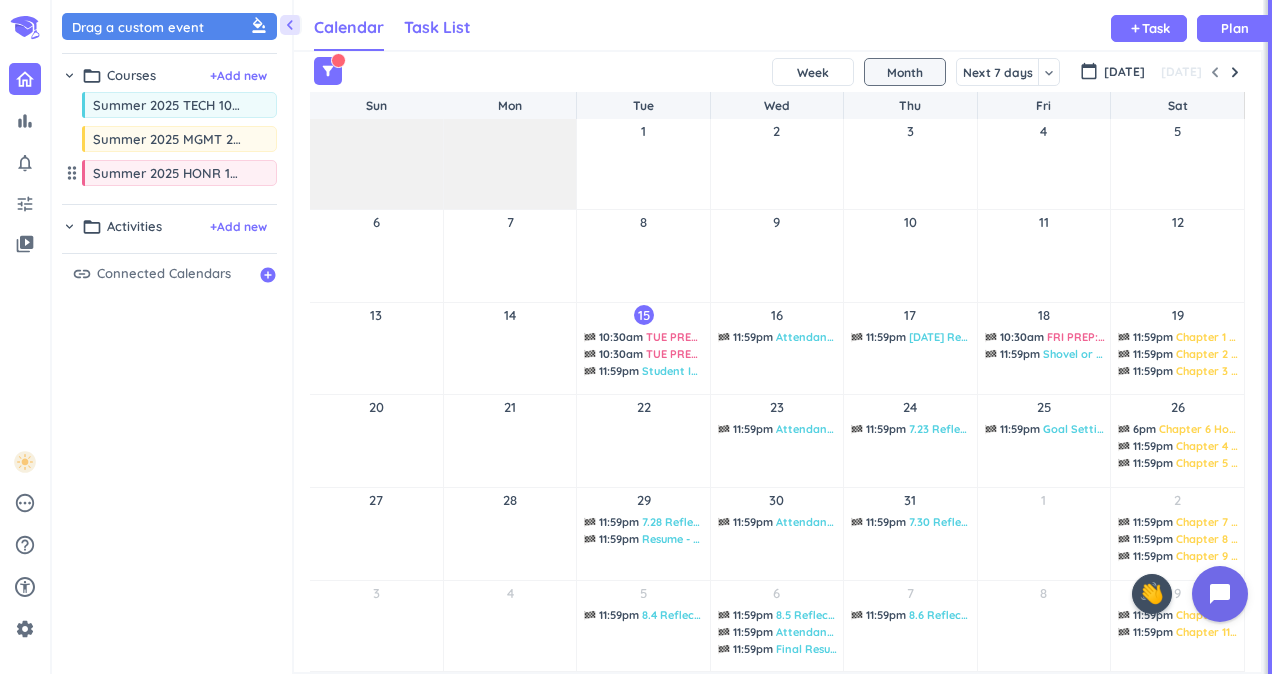 click on "Task List" at bounding box center [437, 28] 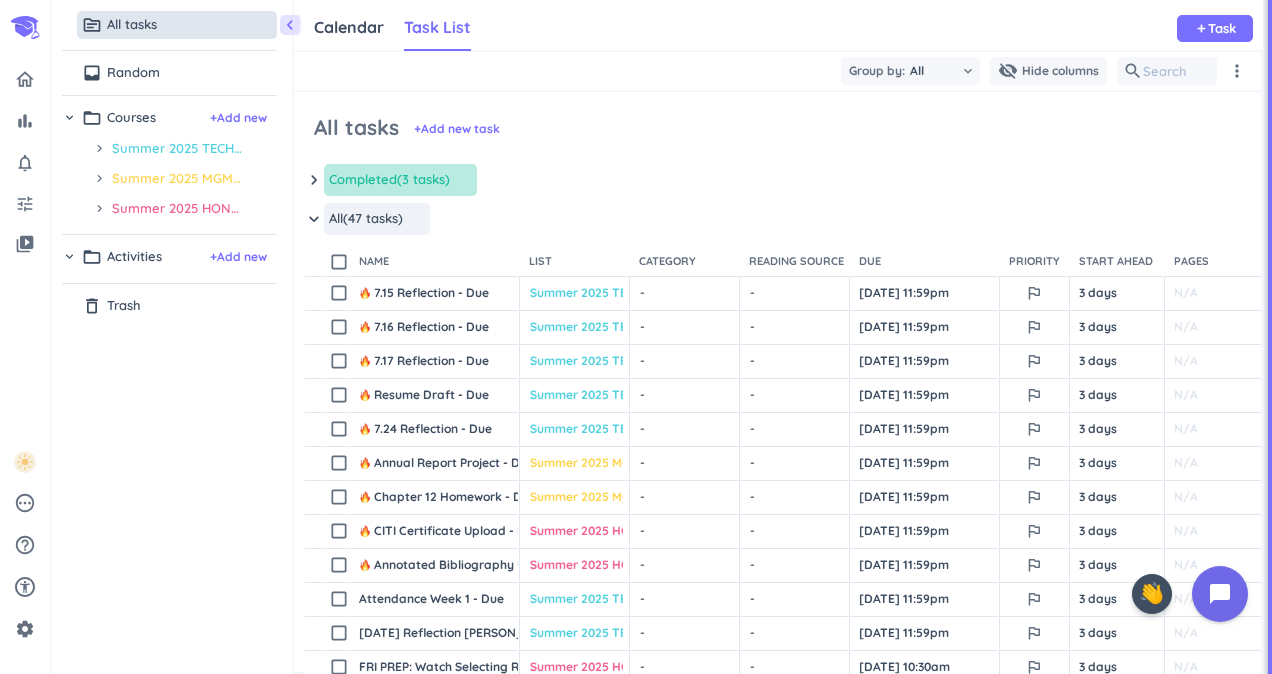 scroll, scrollTop: 9, scrollLeft: 8, axis: both 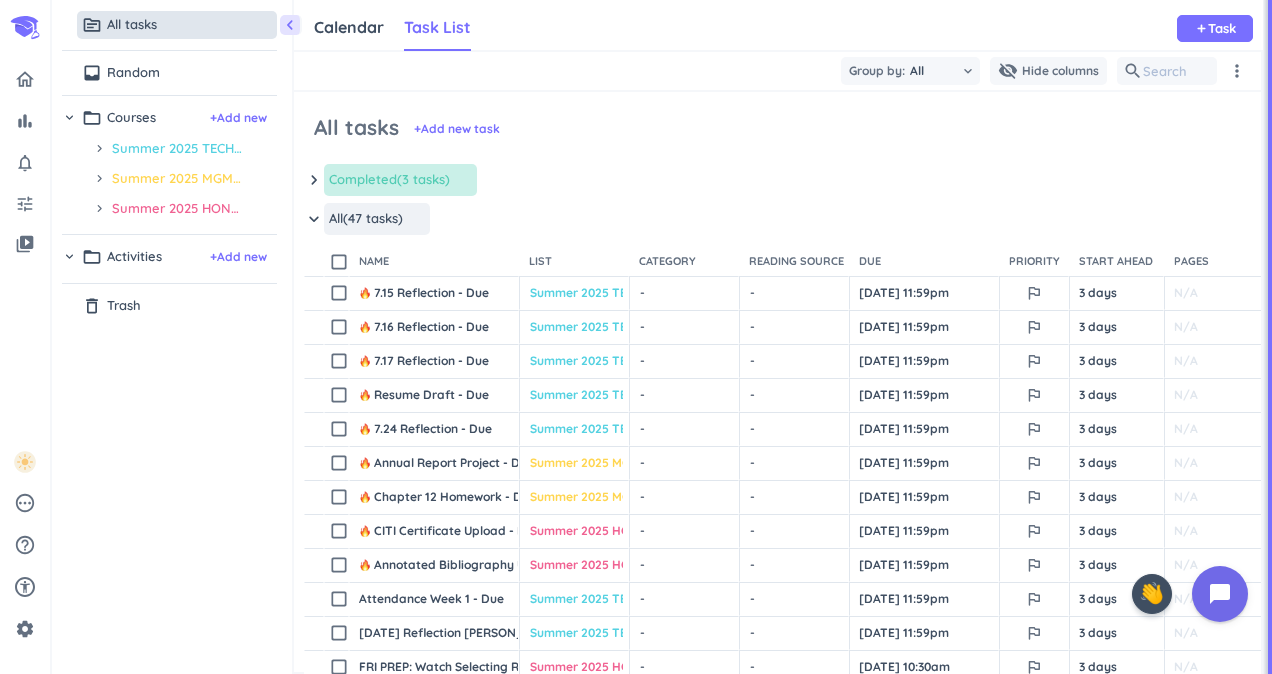click on "Completed" at bounding box center [363, 180] 